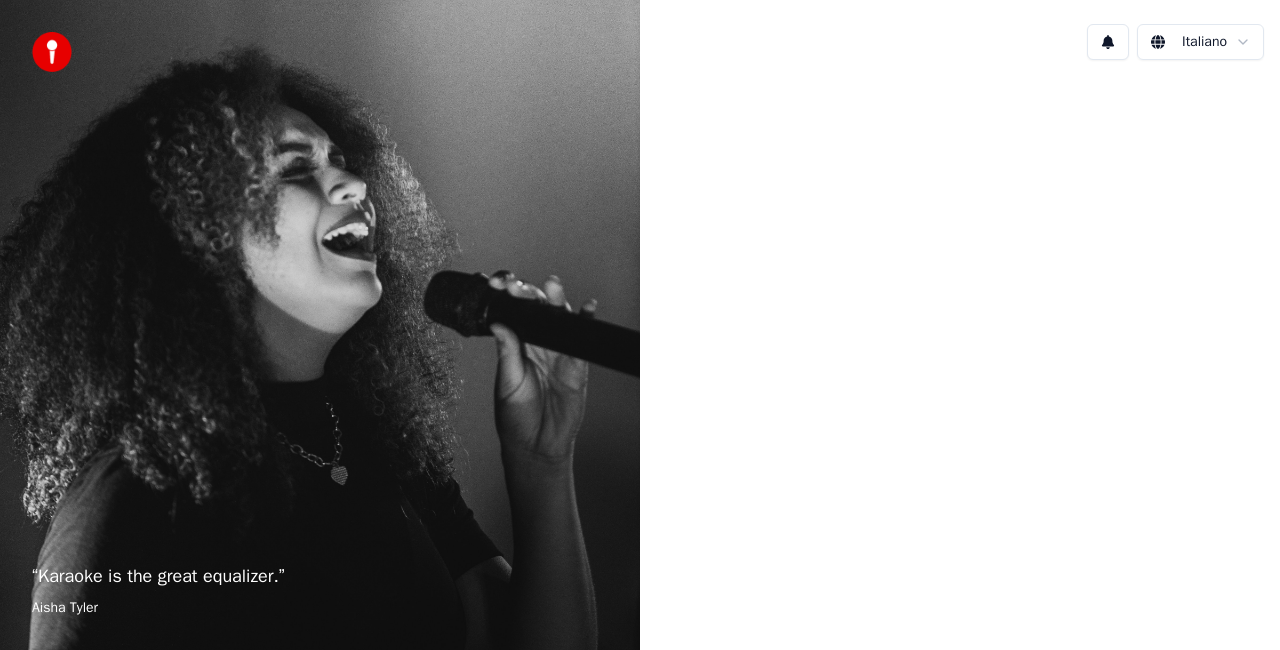 scroll, scrollTop: 0, scrollLeft: 0, axis: both 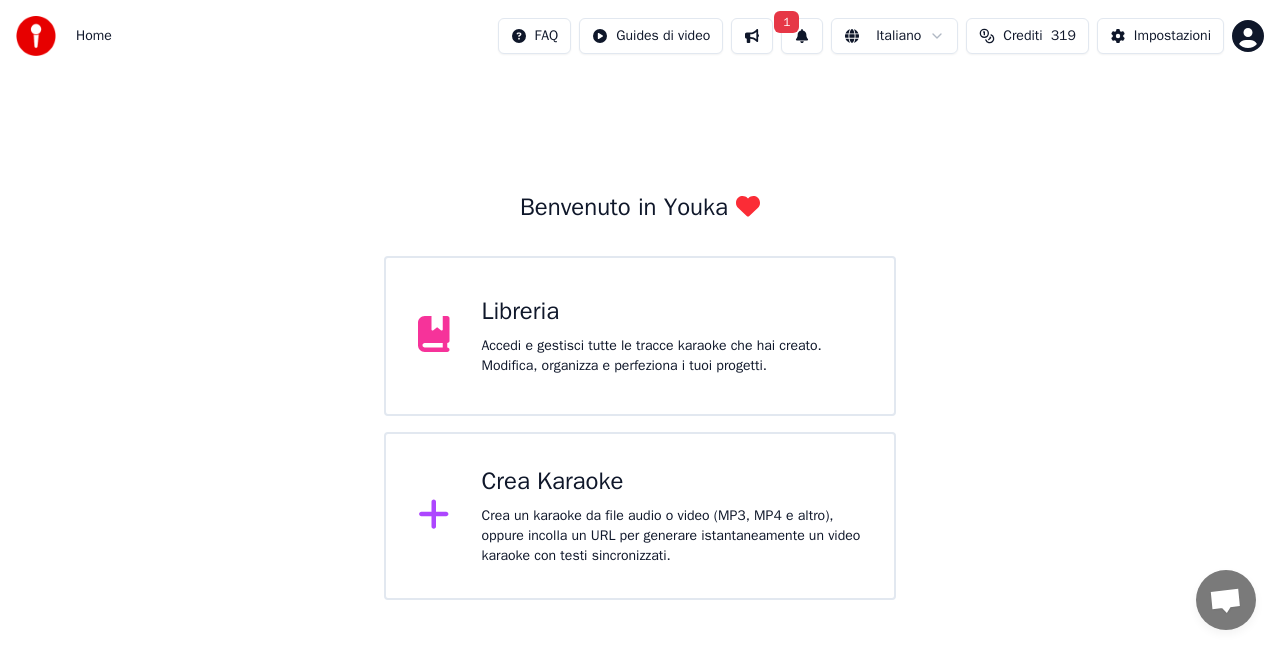 click on "Libreria" at bounding box center (672, 312) 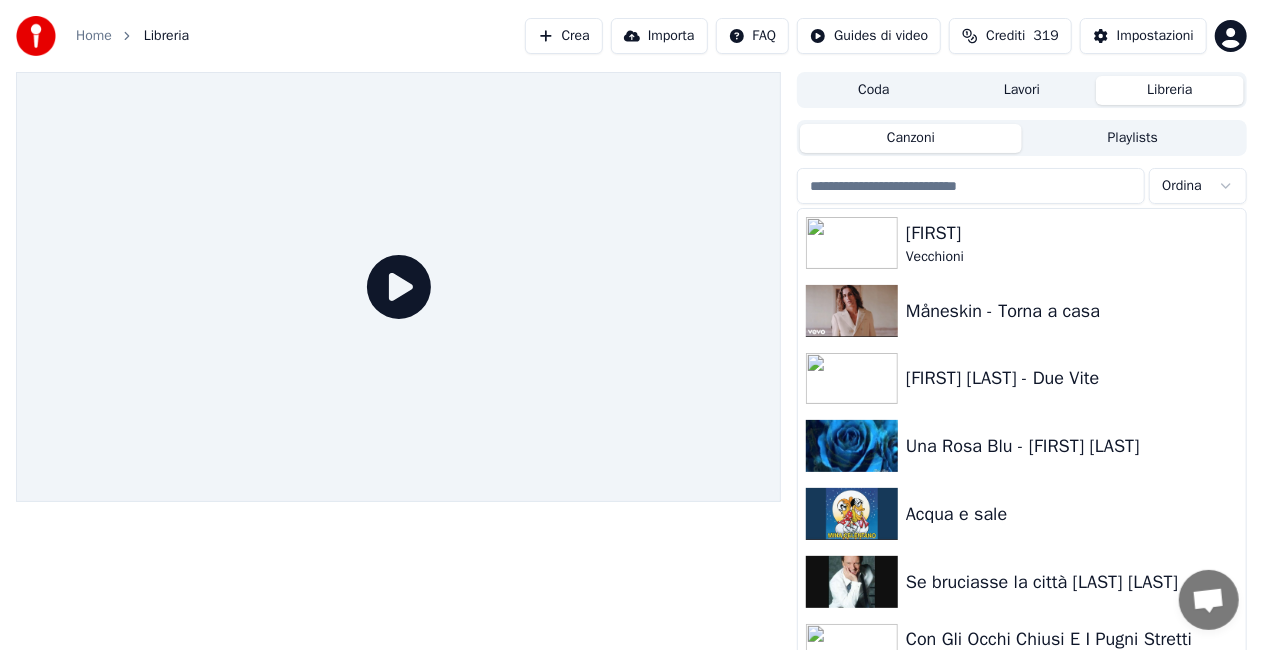 click on "Crea" at bounding box center (564, 36) 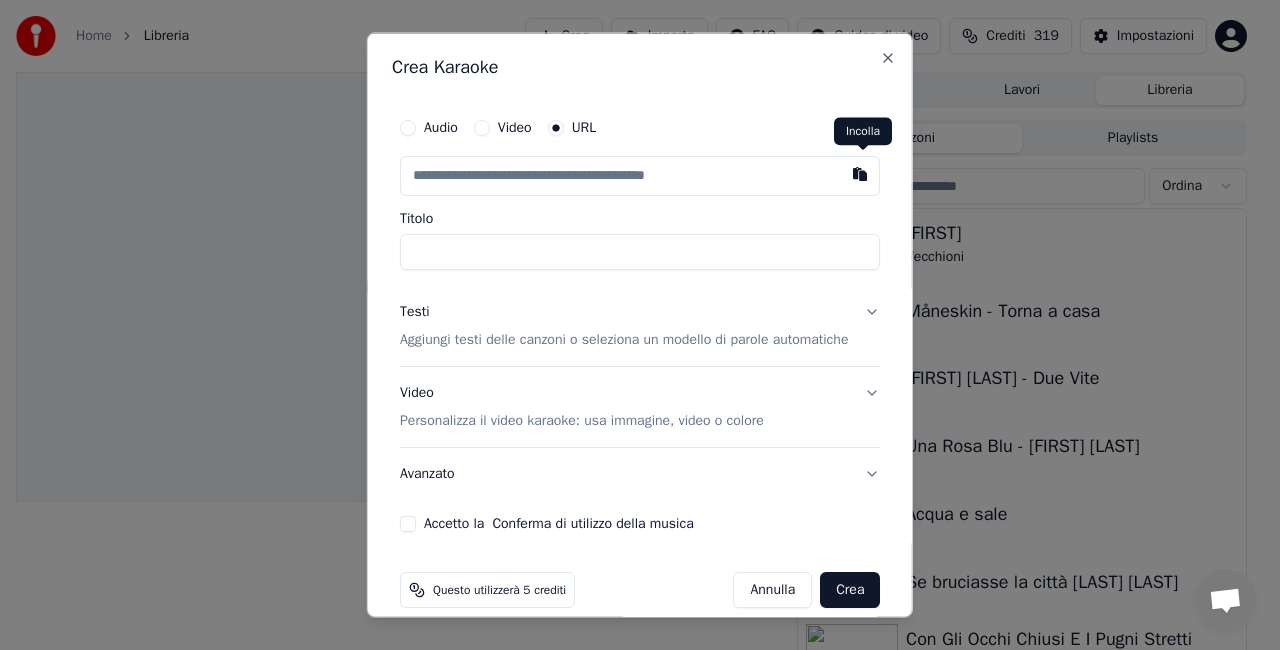 click at bounding box center (860, 174) 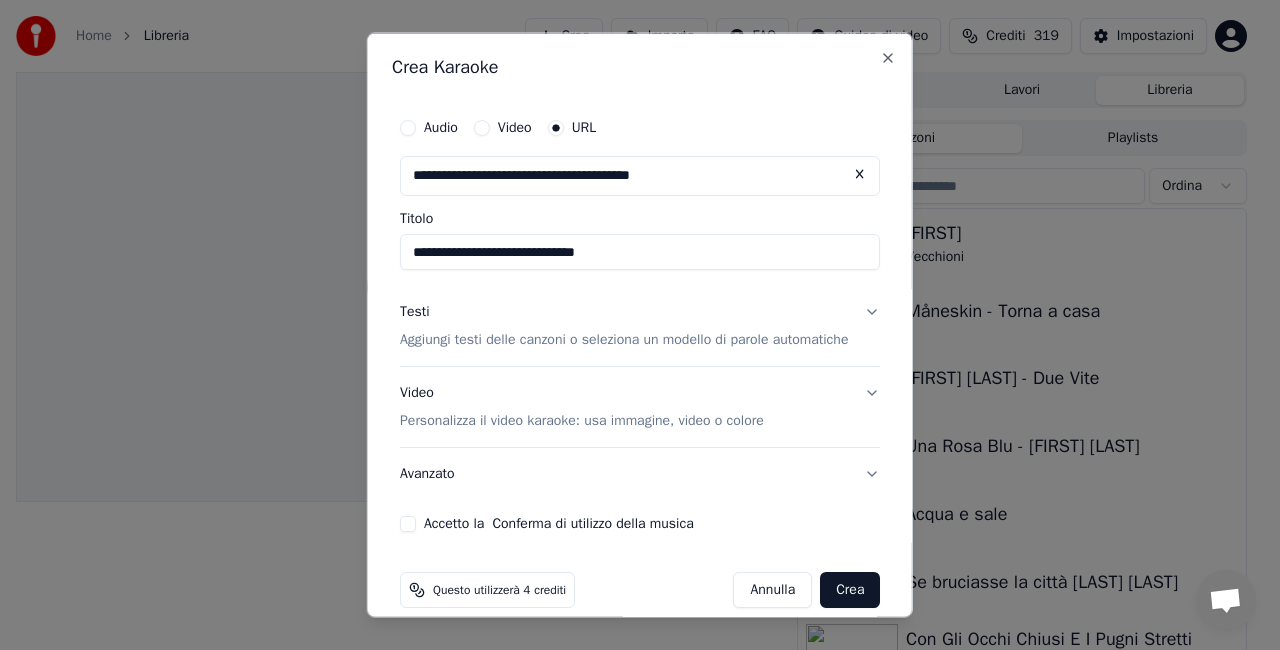 click on "Accetto la   Conferma di utilizzo della musica" at bounding box center [408, 523] 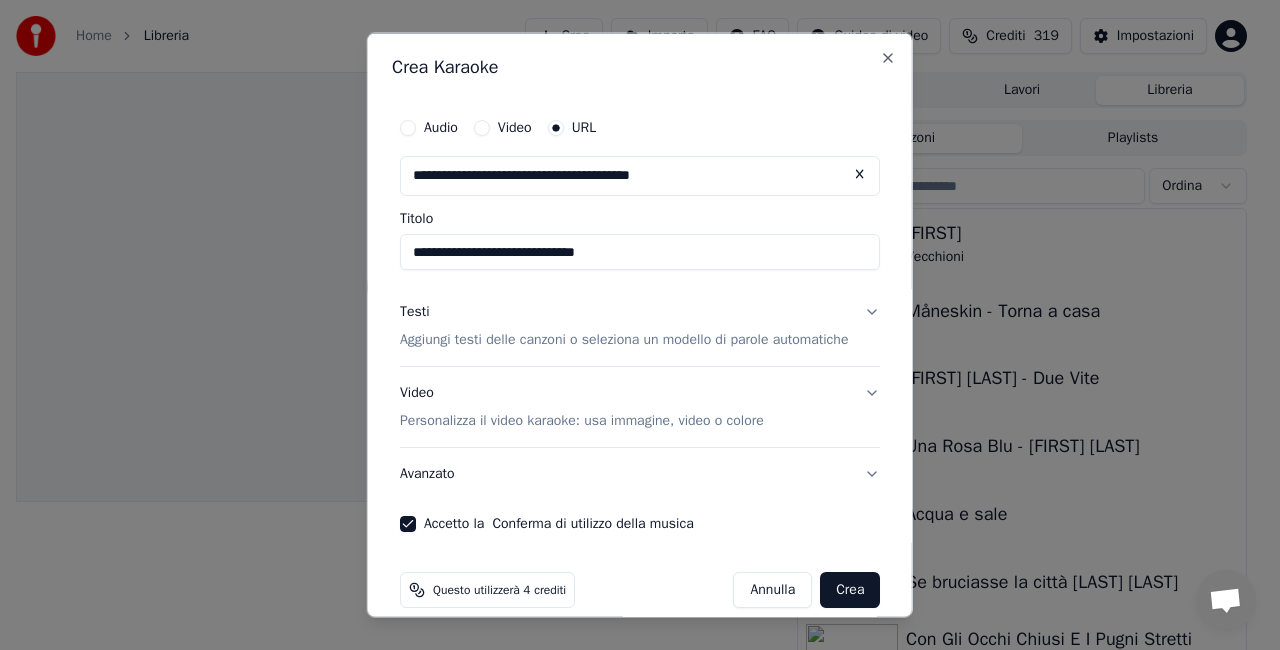 click on "Crea" at bounding box center [850, 589] 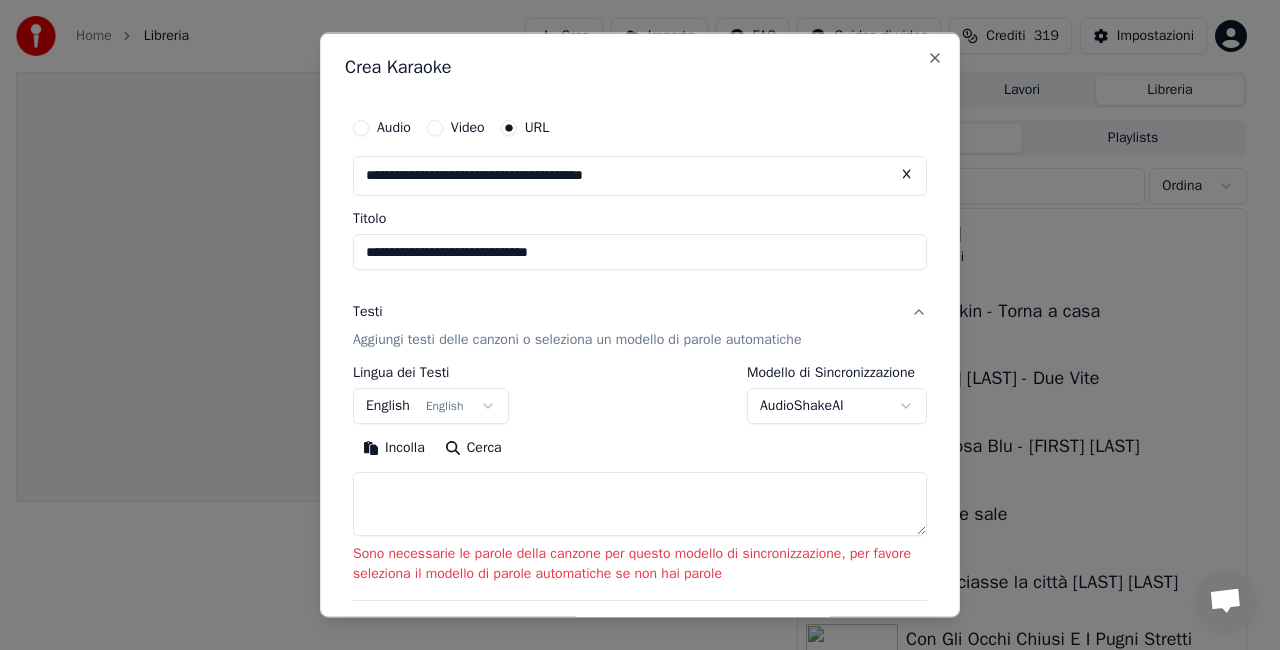click on "**********" at bounding box center (640, 252) 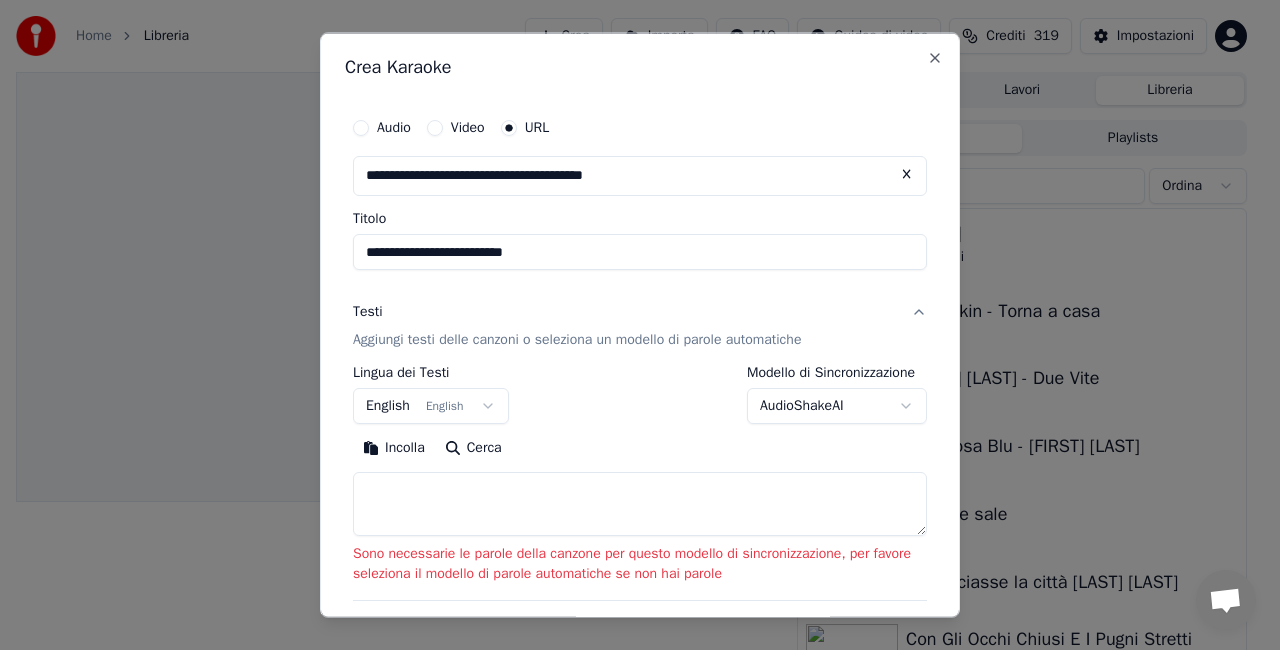 type on "**********" 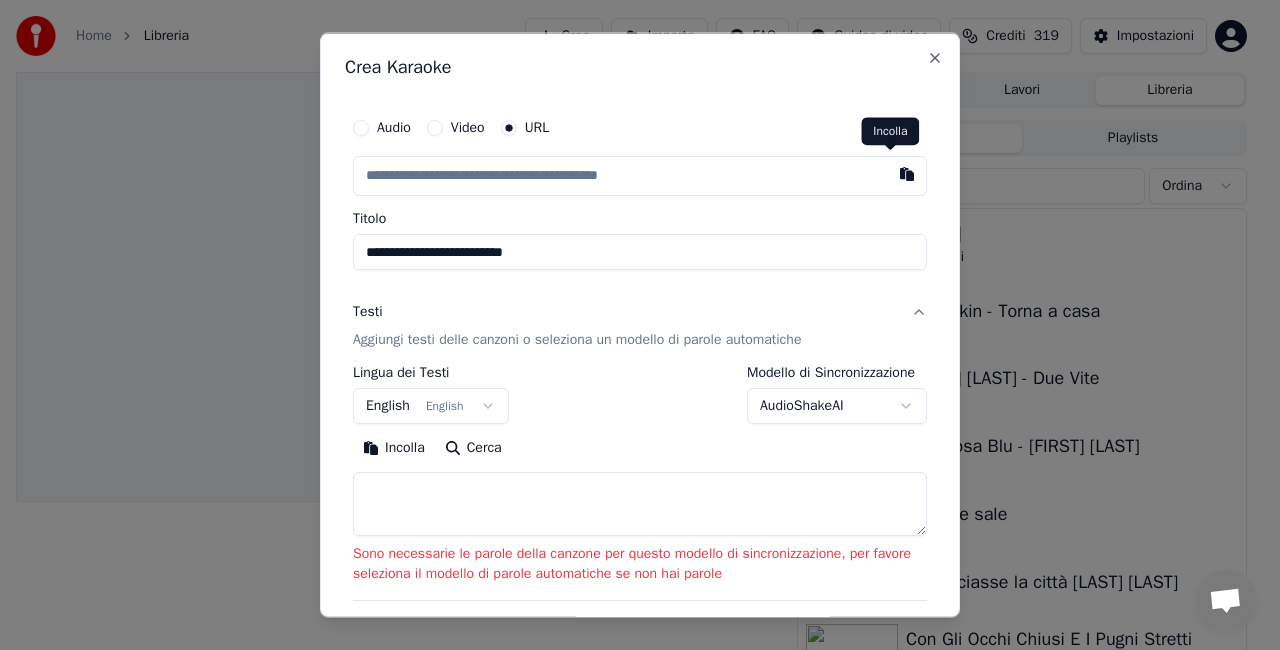 click on "**********" at bounding box center [640, 437] 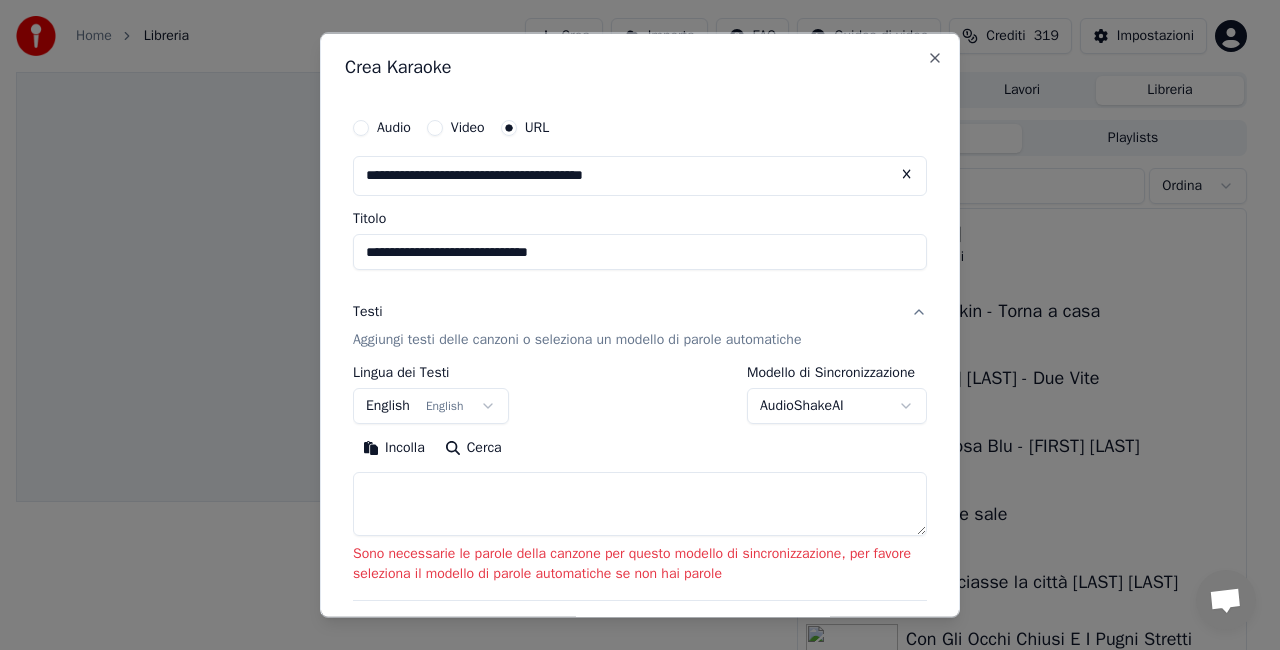 click on "**********" at bounding box center [640, 252] 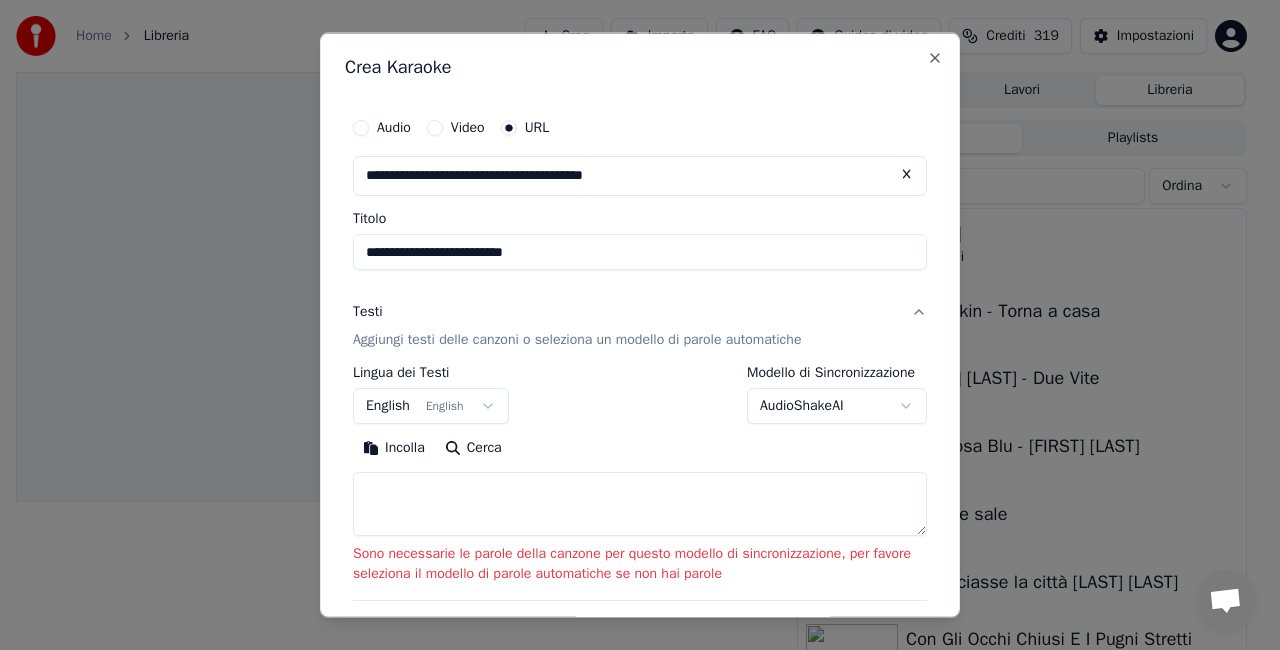 type on "**********" 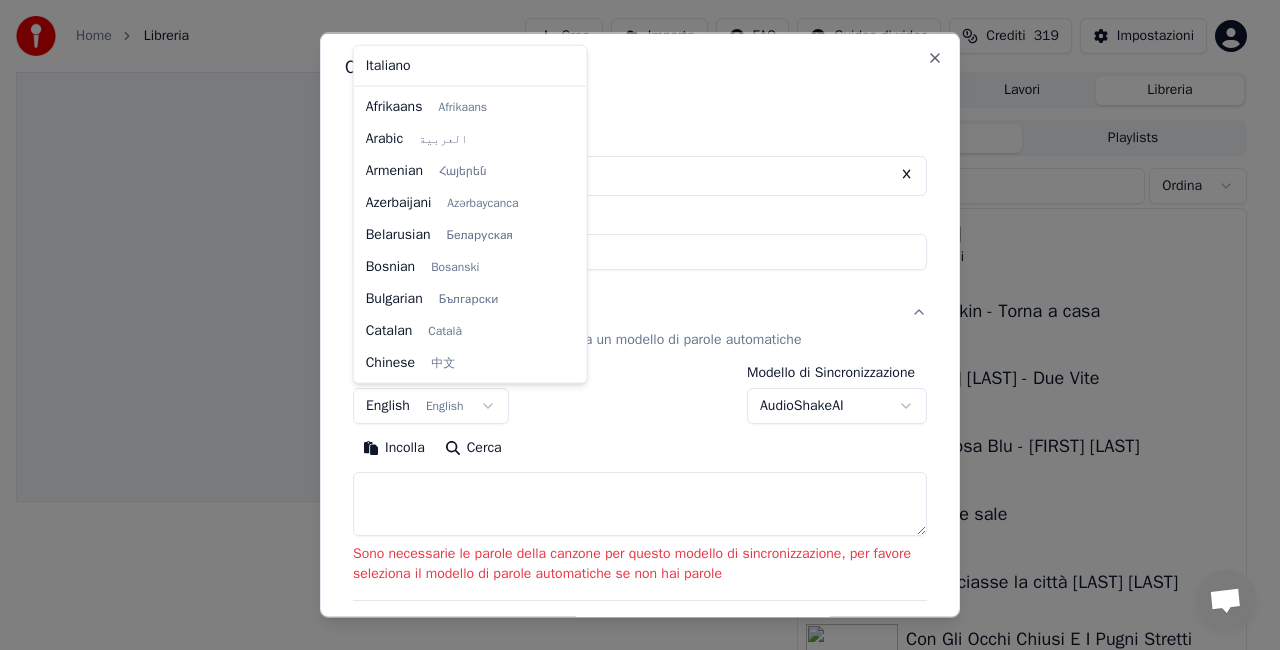 click on "**********" at bounding box center (631, 325) 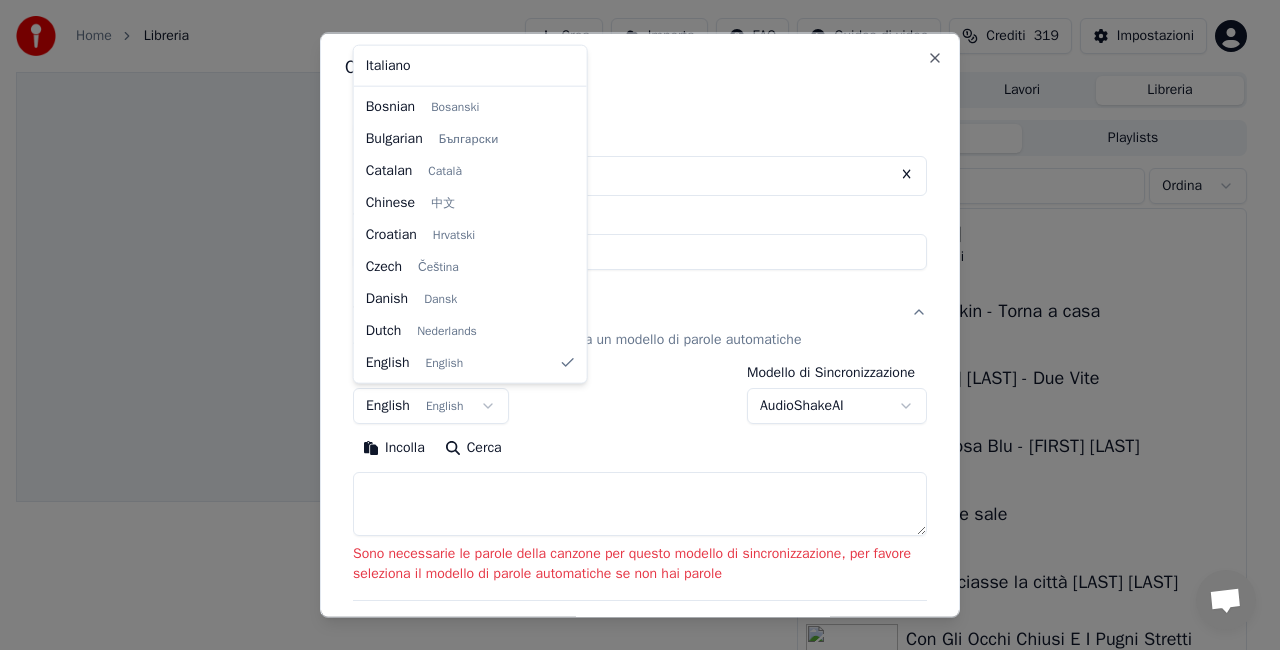 select on "**" 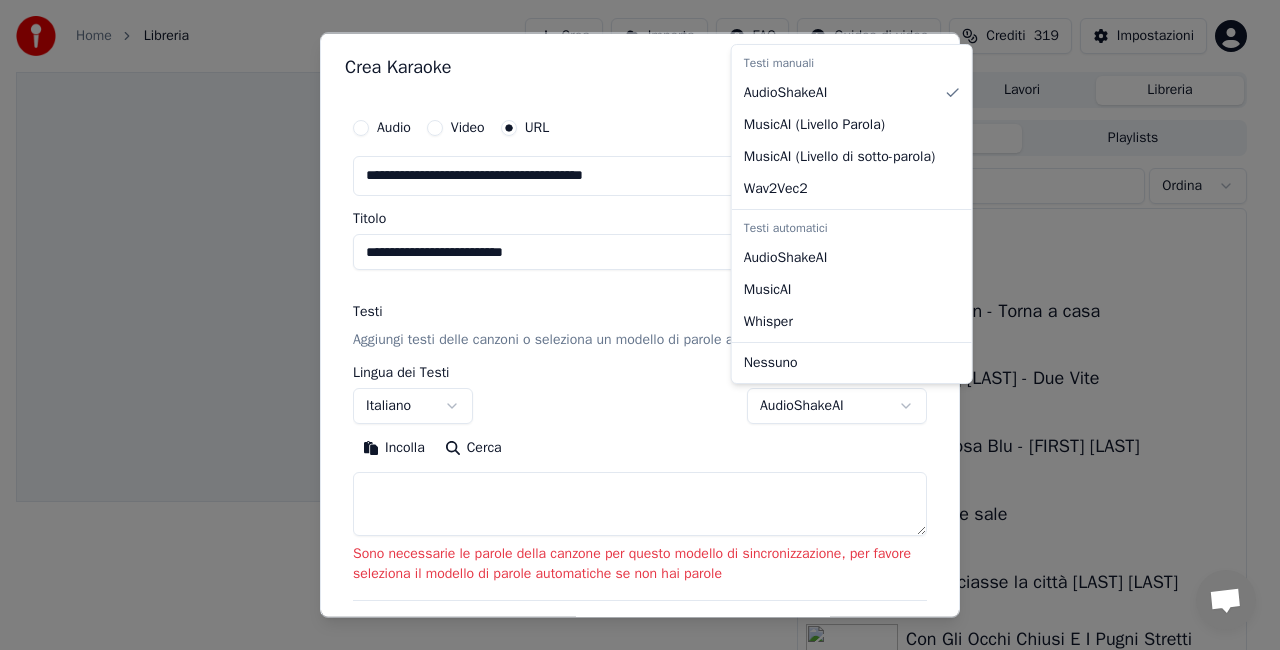 click on "**********" at bounding box center [631, 325] 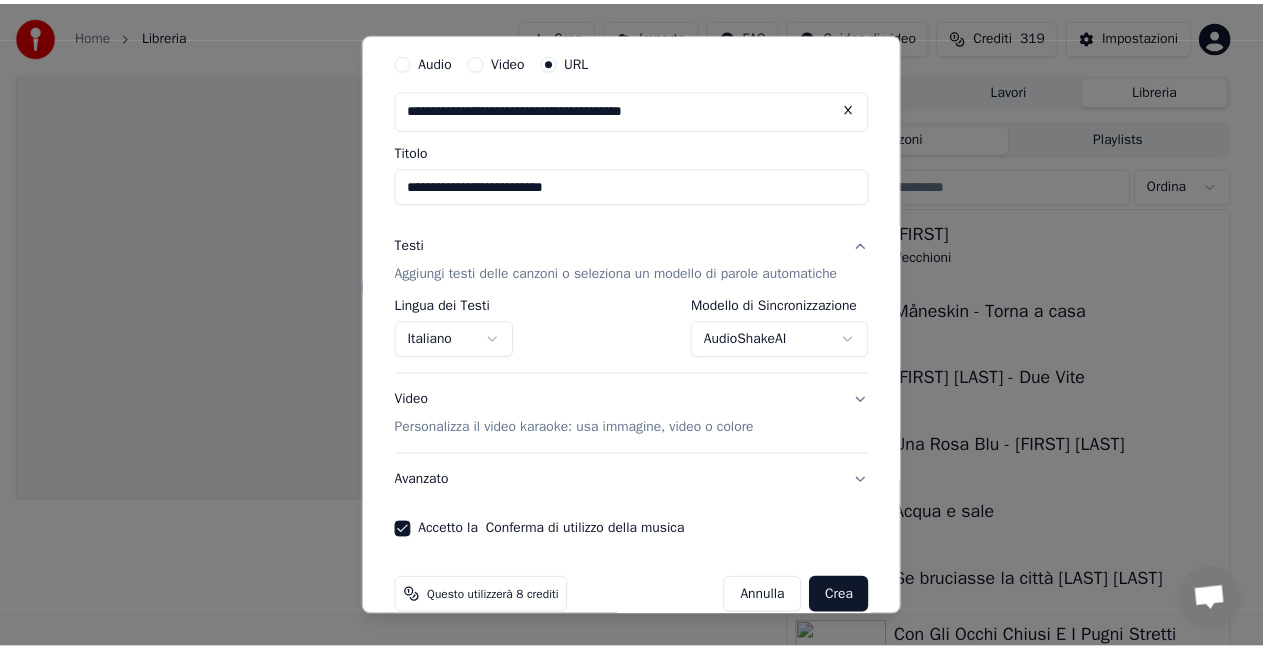 scroll, scrollTop: 95, scrollLeft: 0, axis: vertical 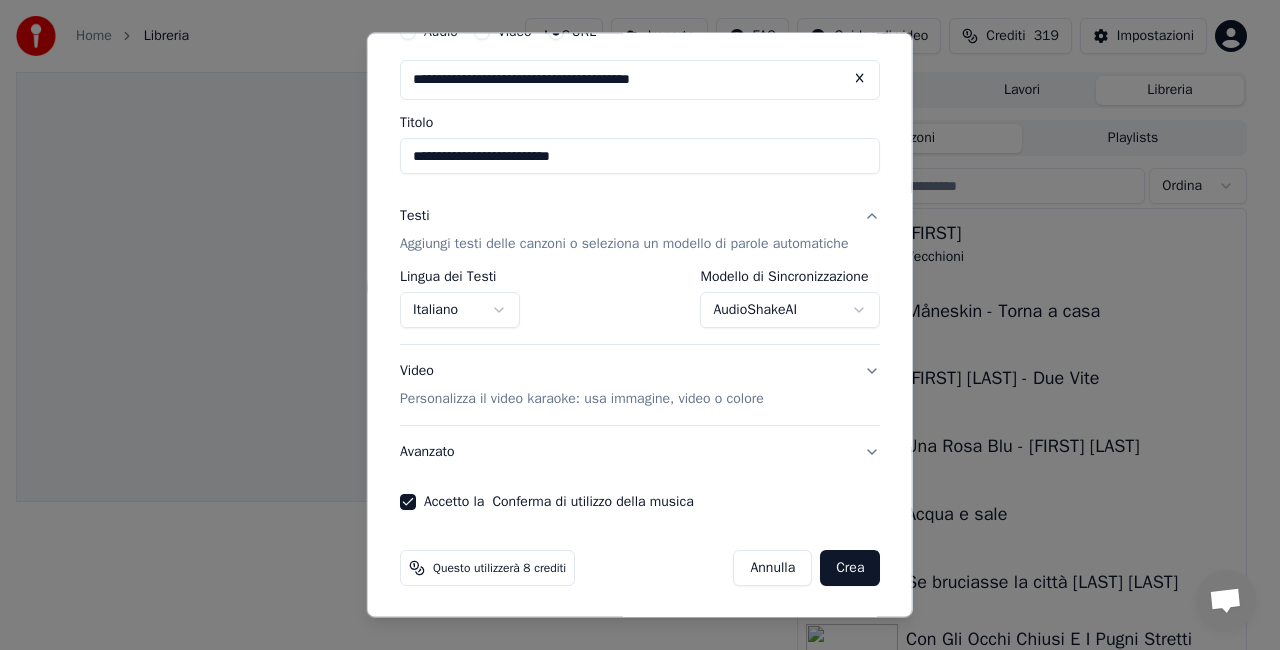 click on "Crea" at bounding box center [850, 568] 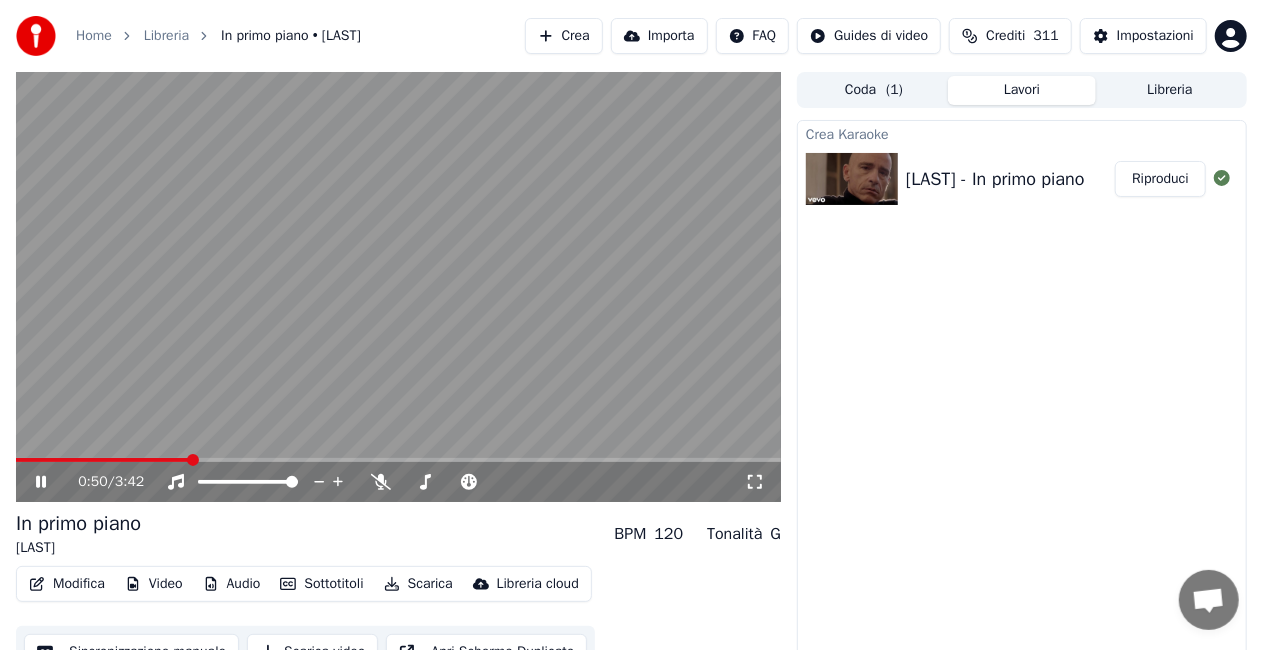click on "0:50  /  3:42" at bounding box center (398, 482) 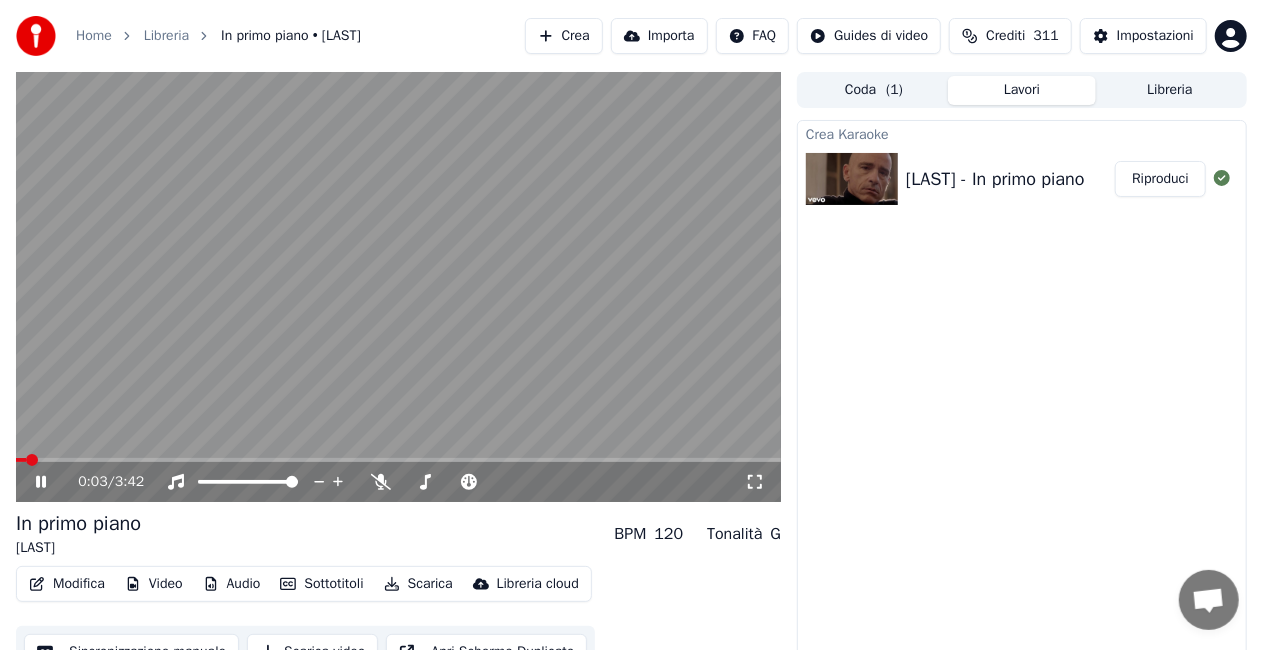 click at bounding box center (21, 460) 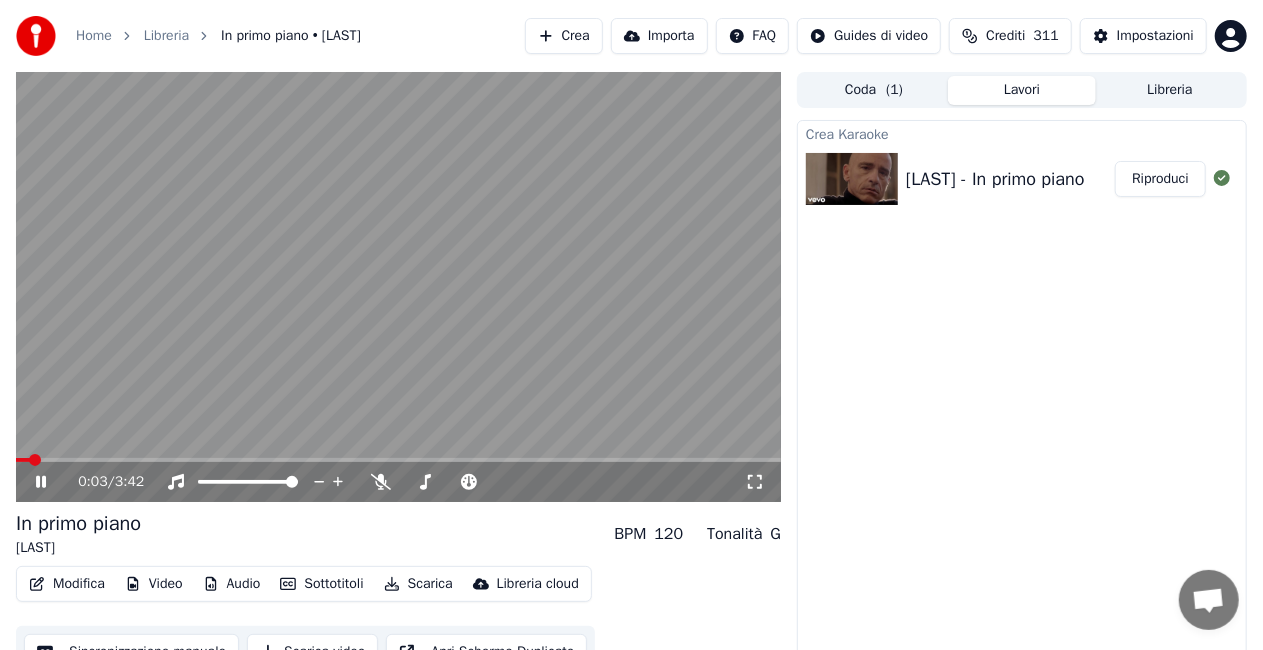click at bounding box center [398, 287] 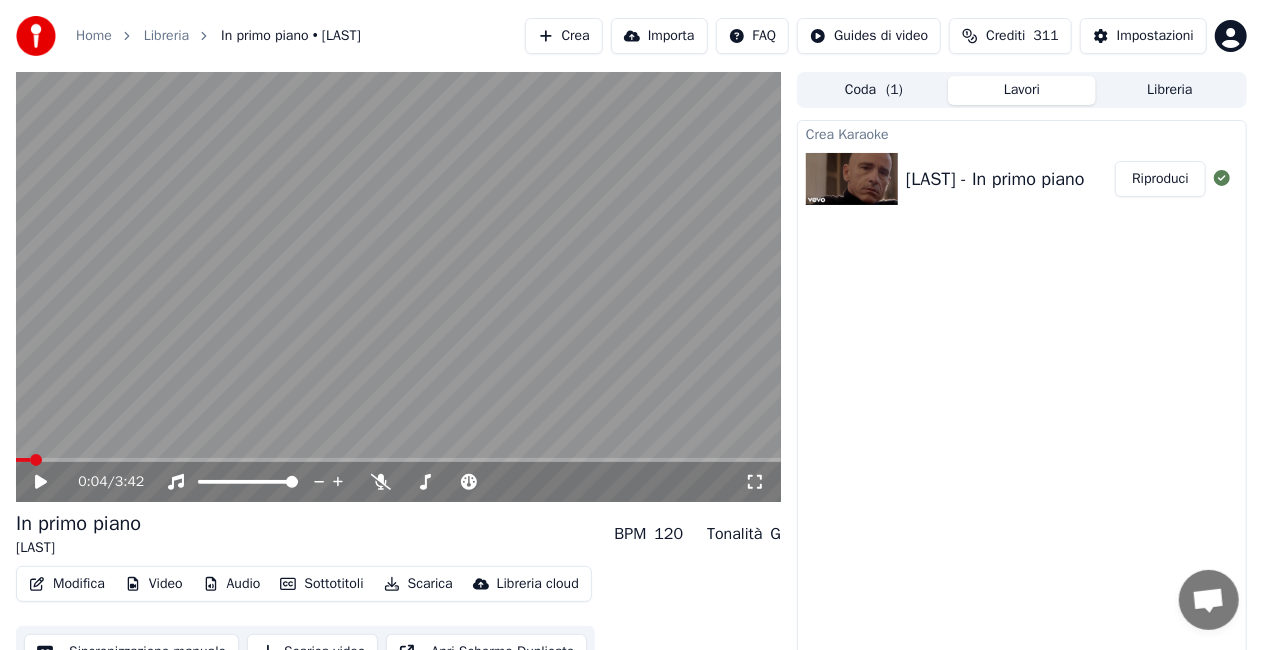 click on "Libreria" at bounding box center [1170, 90] 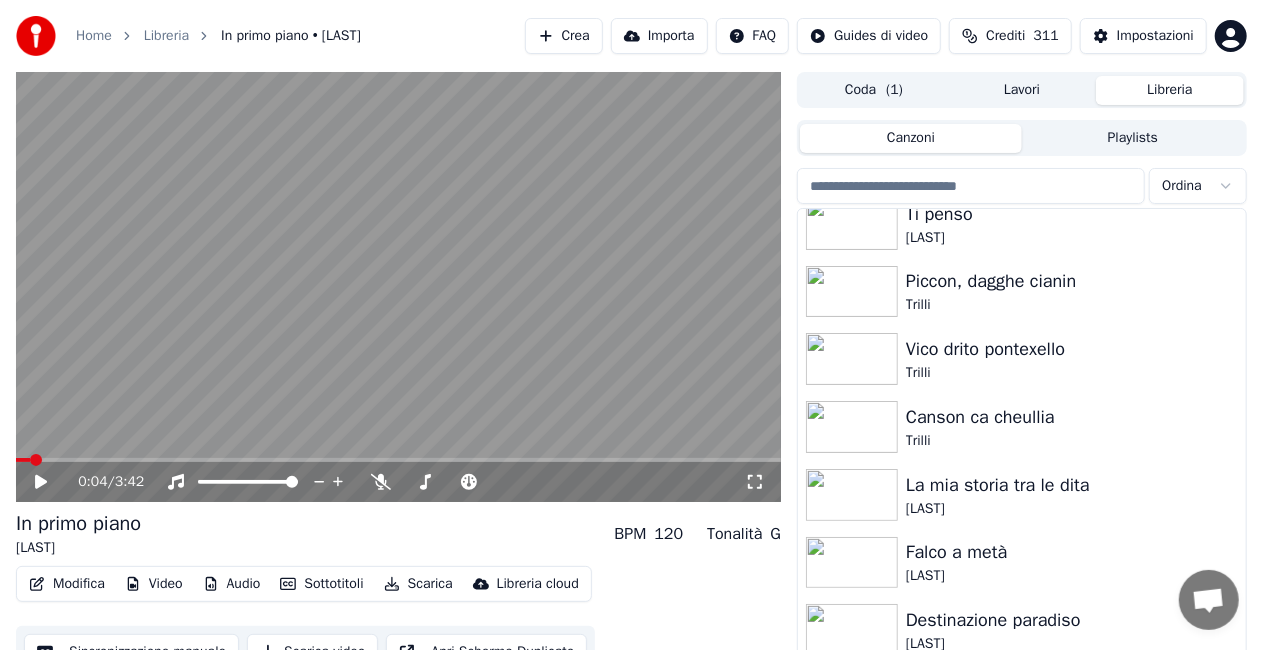 scroll, scrollTop: 26965, scrollLeft: 0, axis: vertical 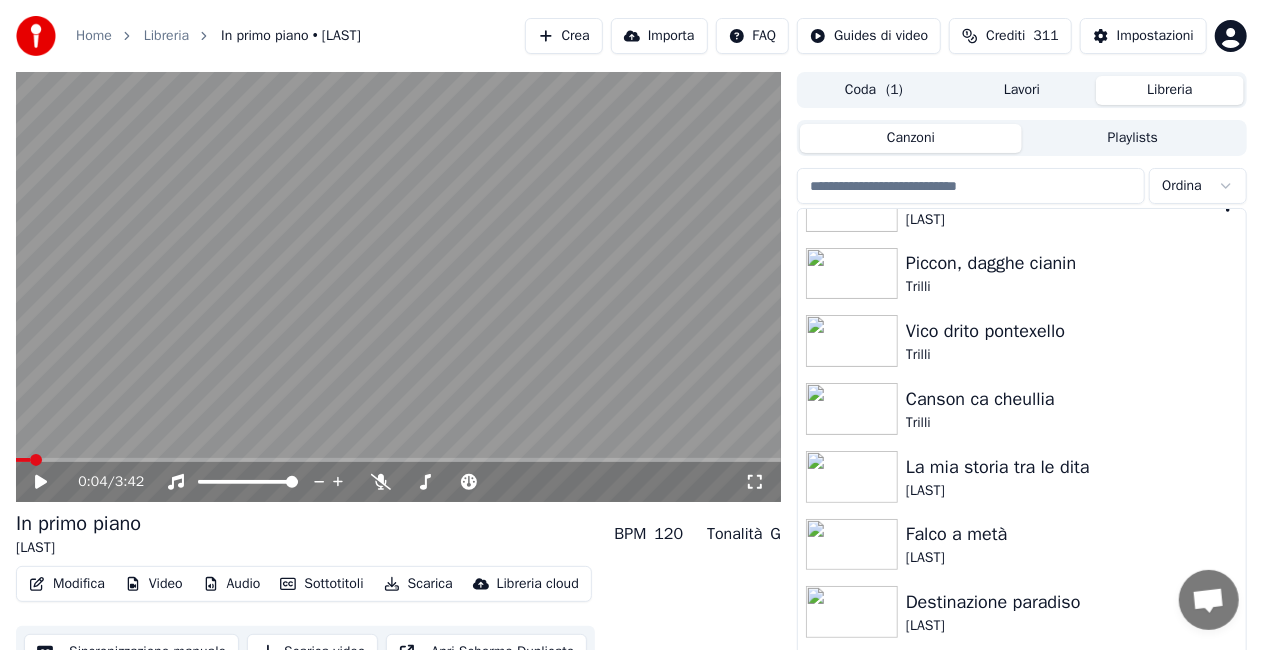 click on "Ti penso [LAST]" at bounding box center (1022, 206) 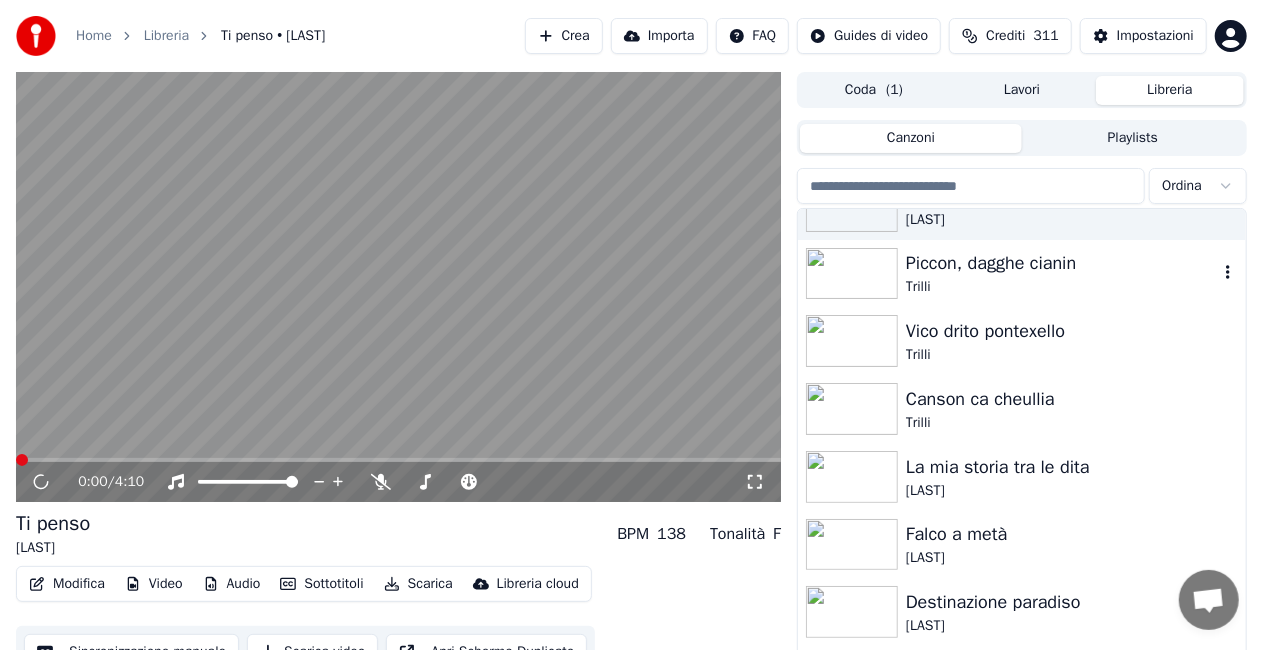 click on "Piccon, dagghe cianin" at bounding box center (1062, 263) 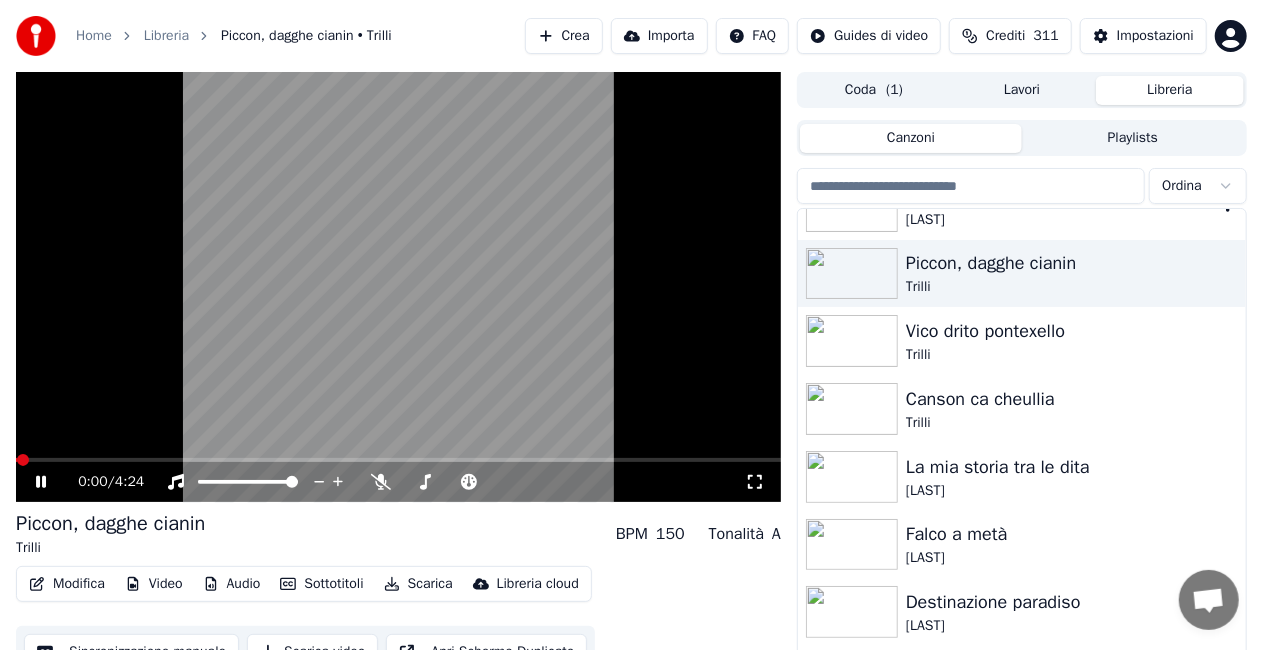 click on "Ti penso [LAST]" at bounding box center (1022, 206) 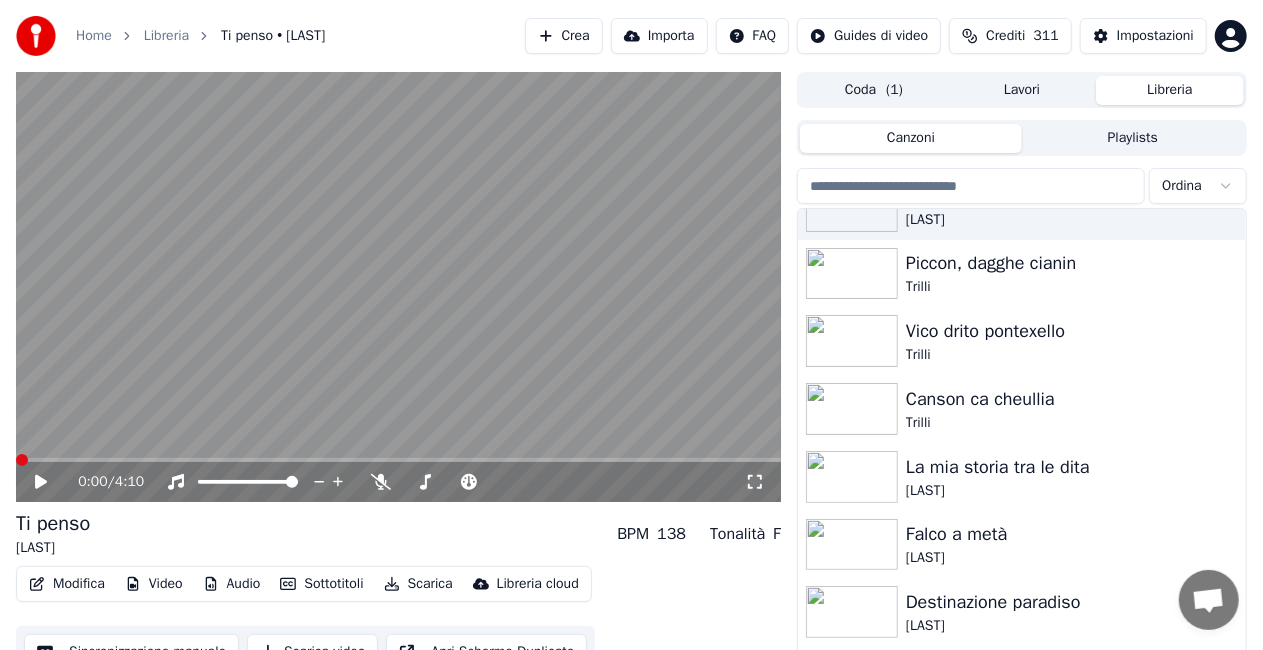 click 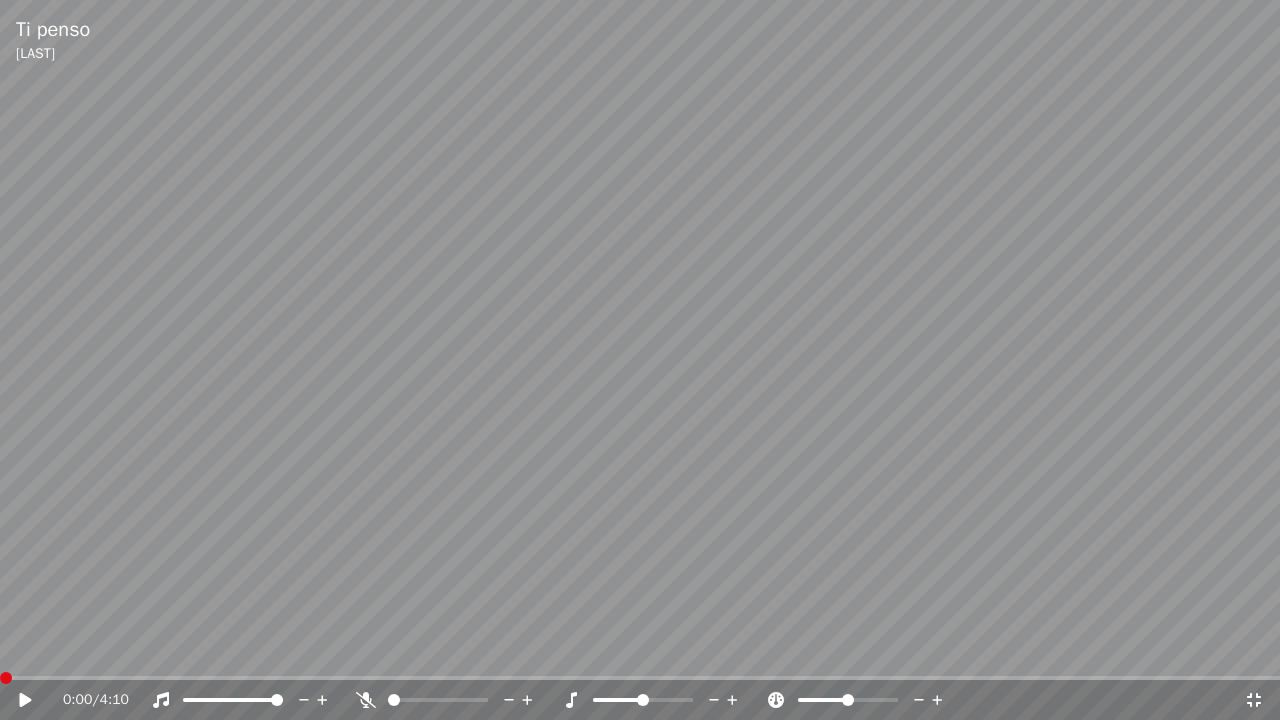 click 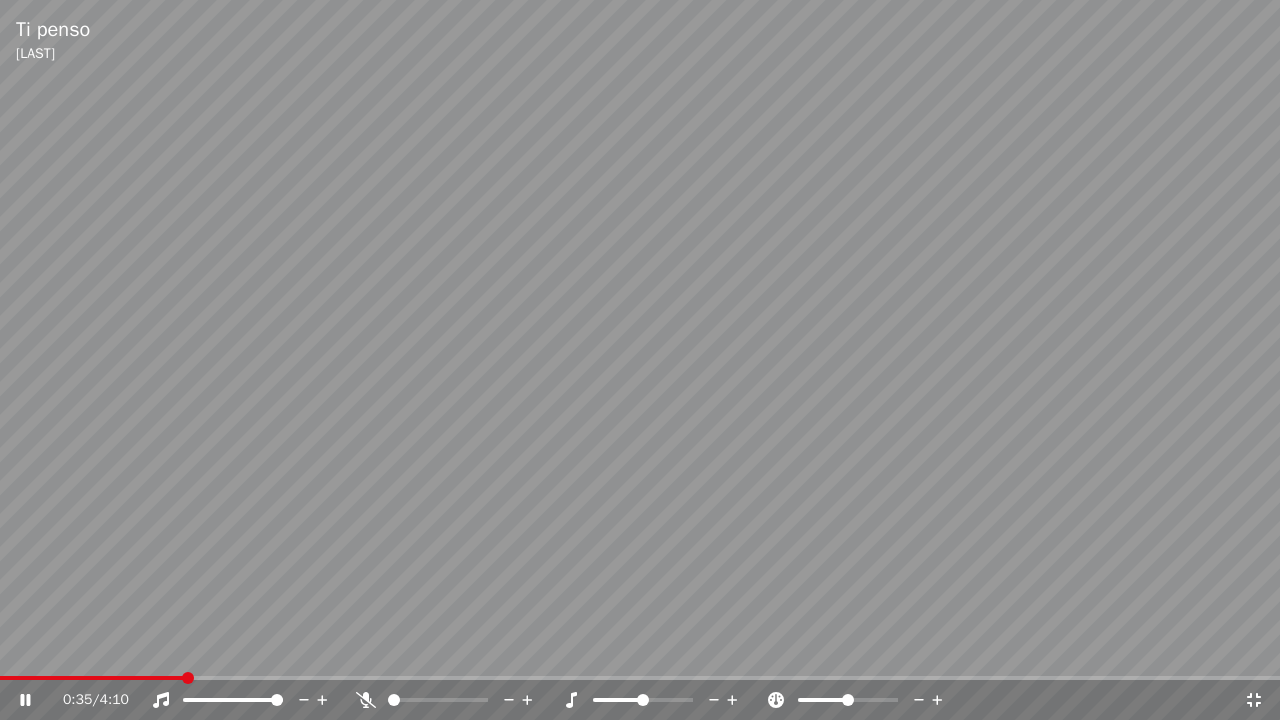 click 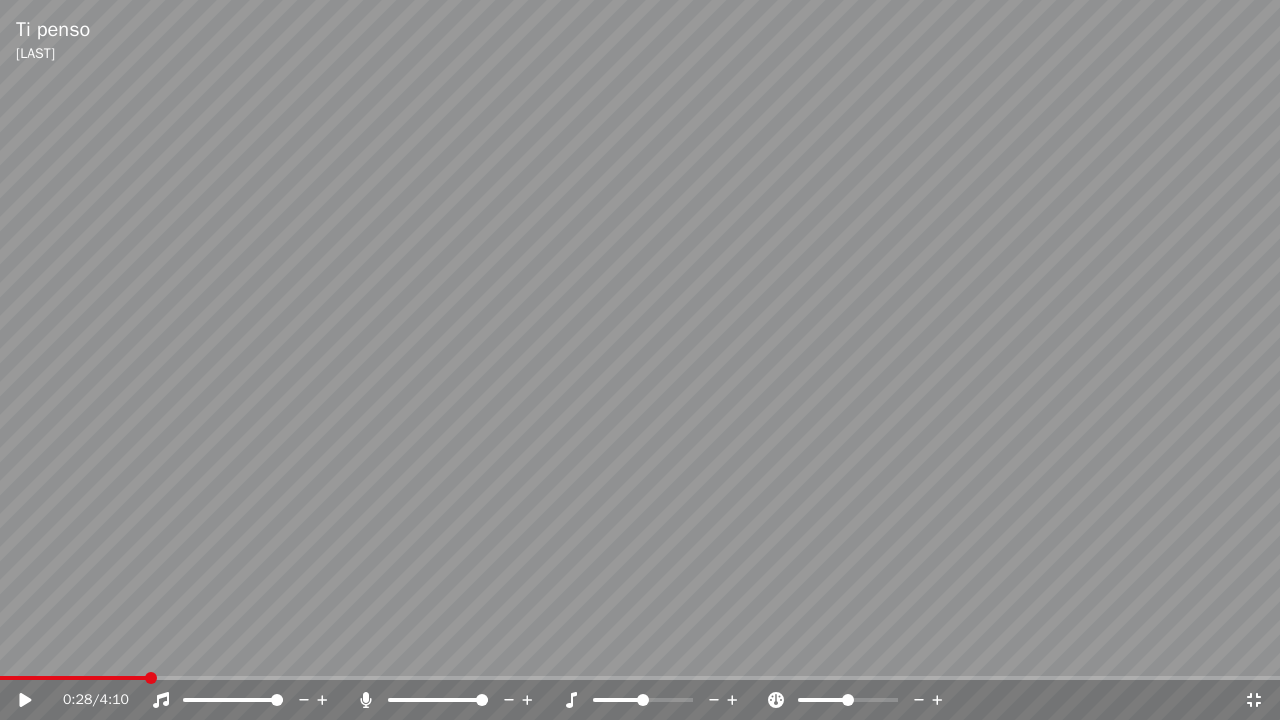 click at bounding box center (640, 360) 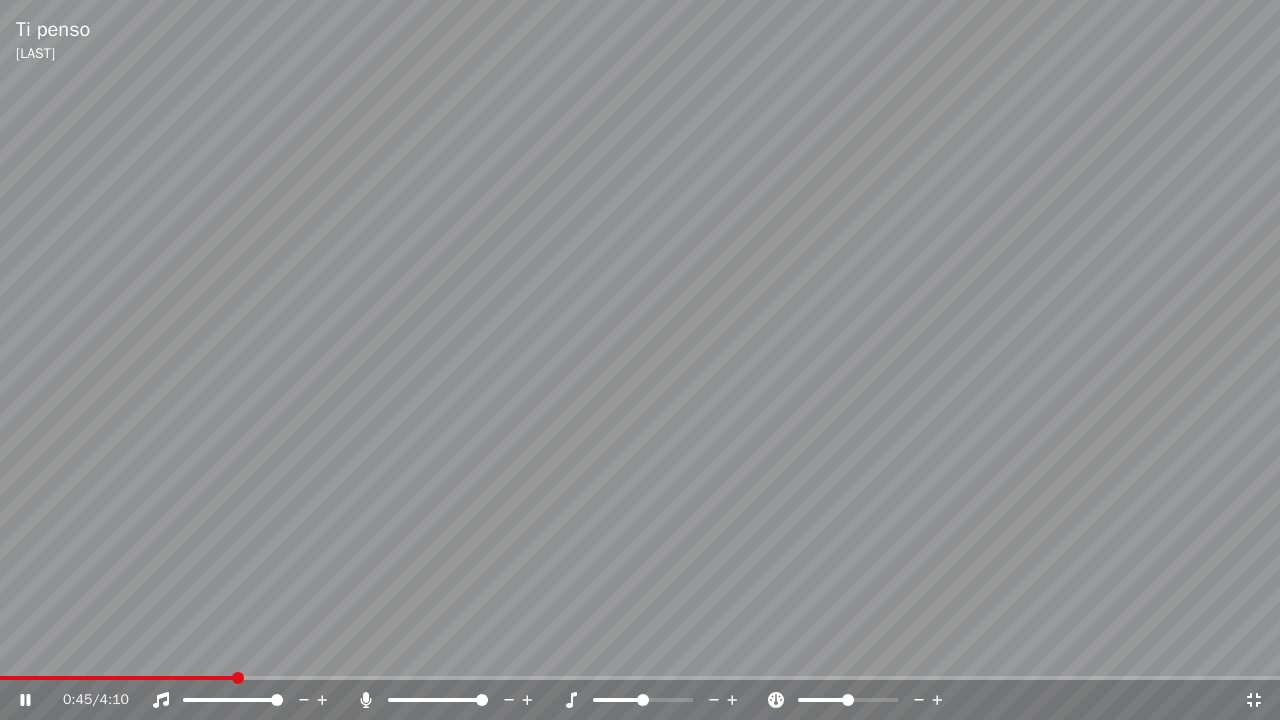 click 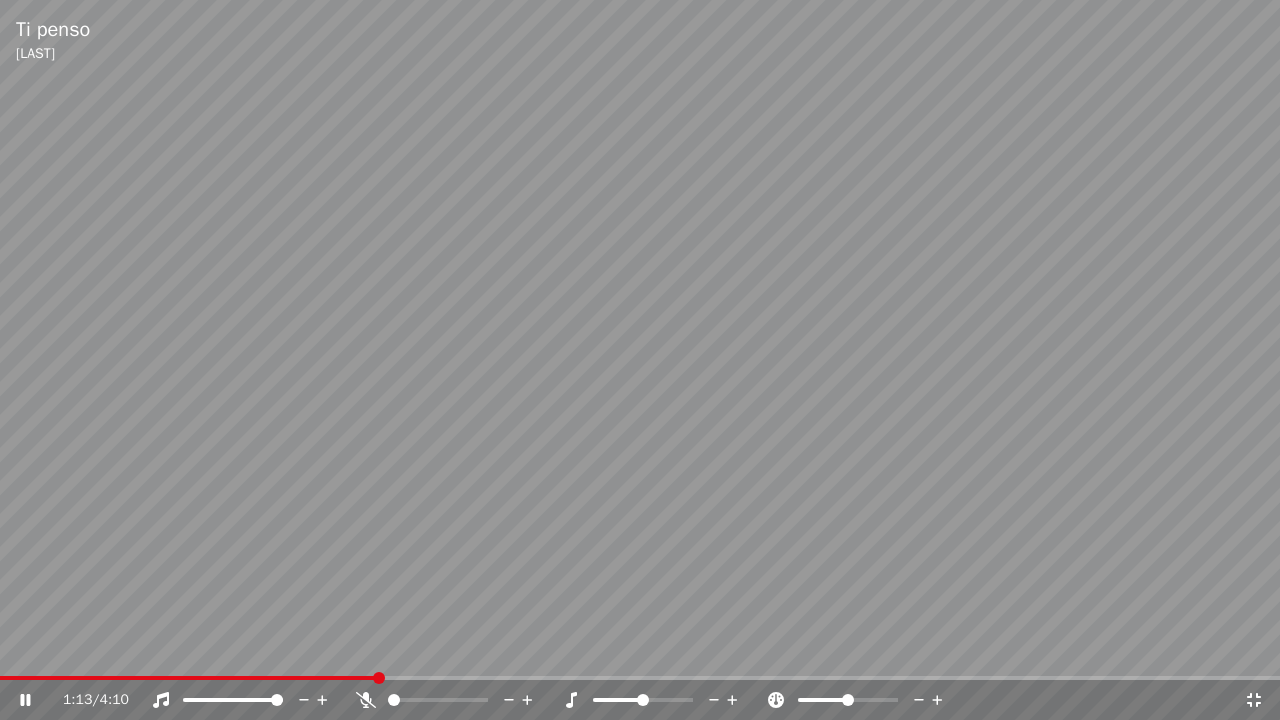 click on "[TIME] / [TIME]" at bounding box center (640, 700) 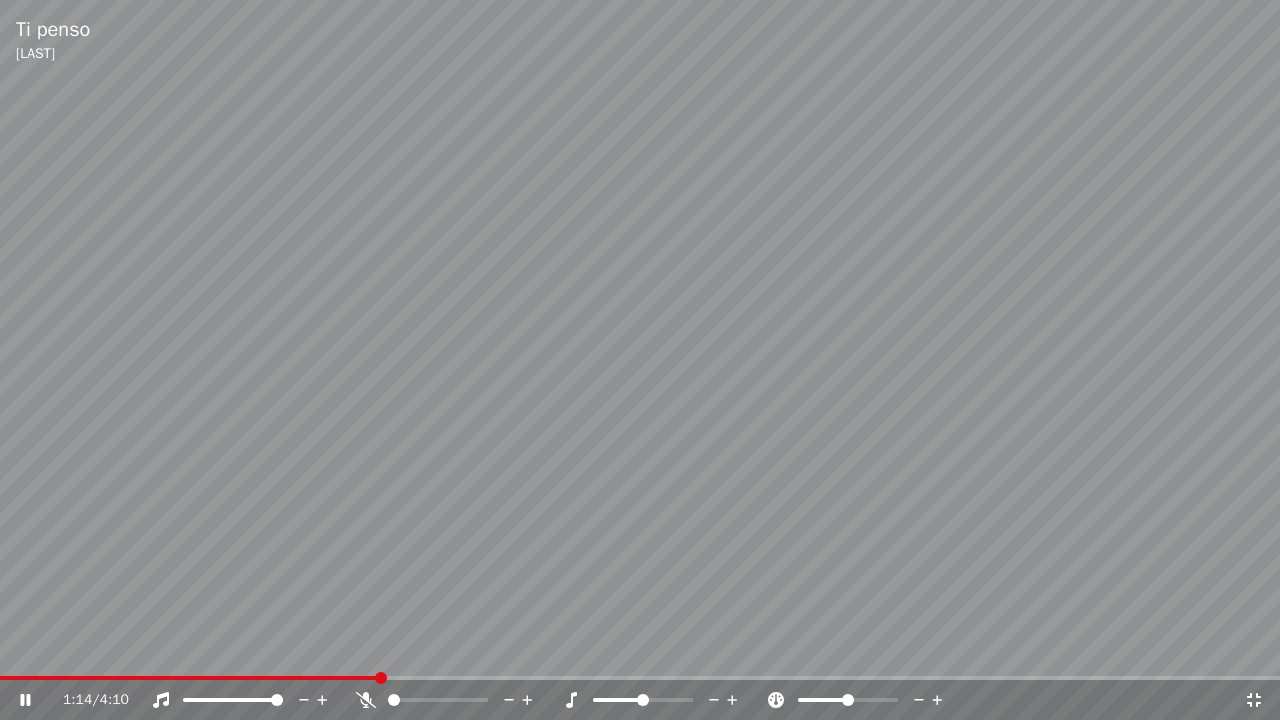 click 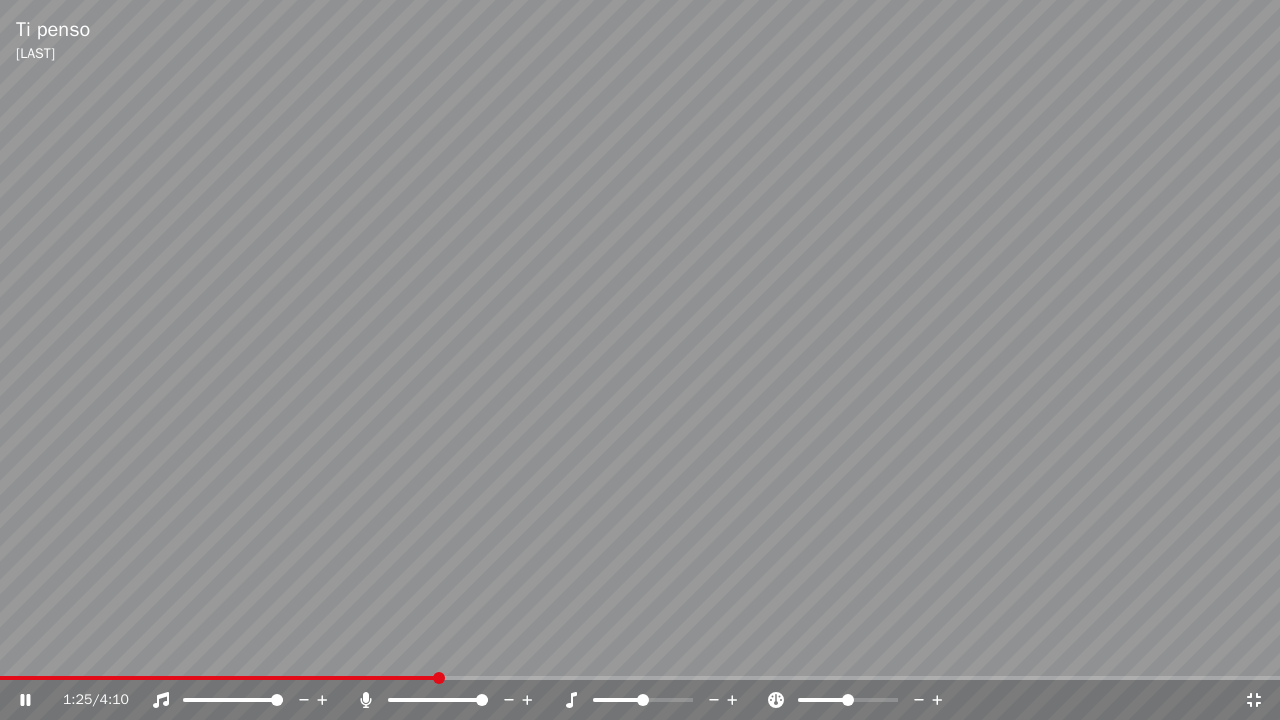 click 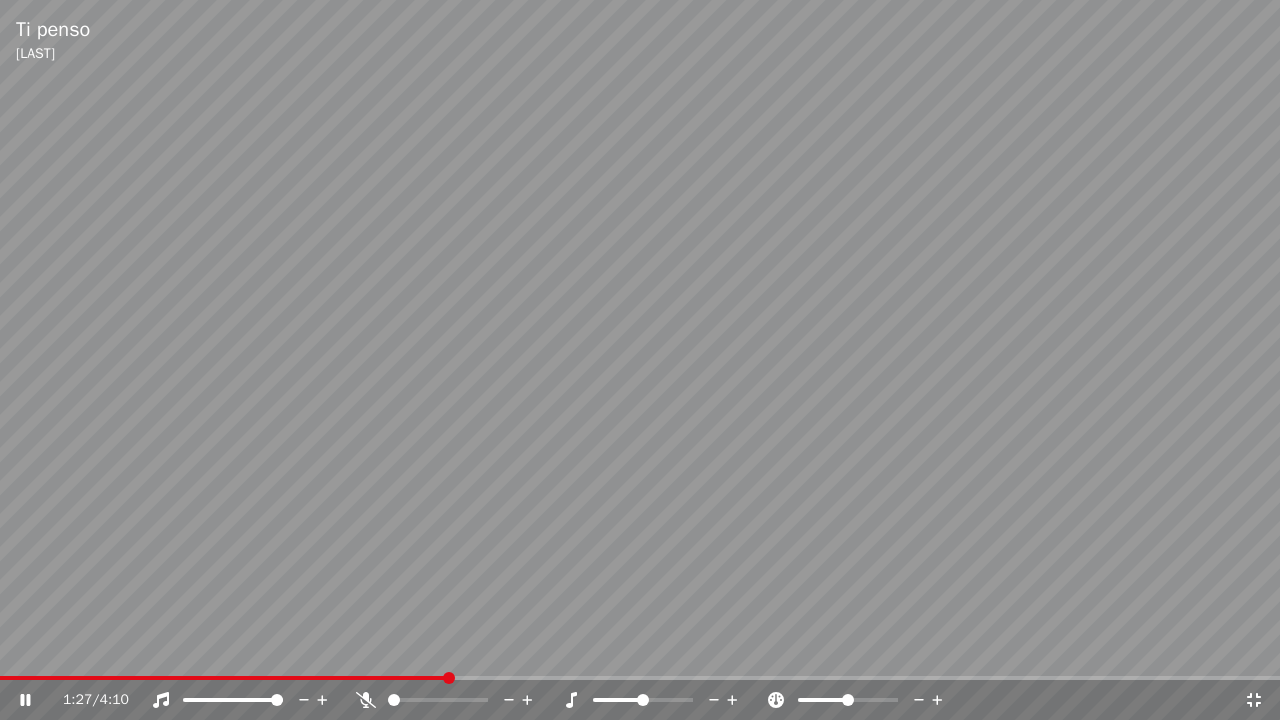 click 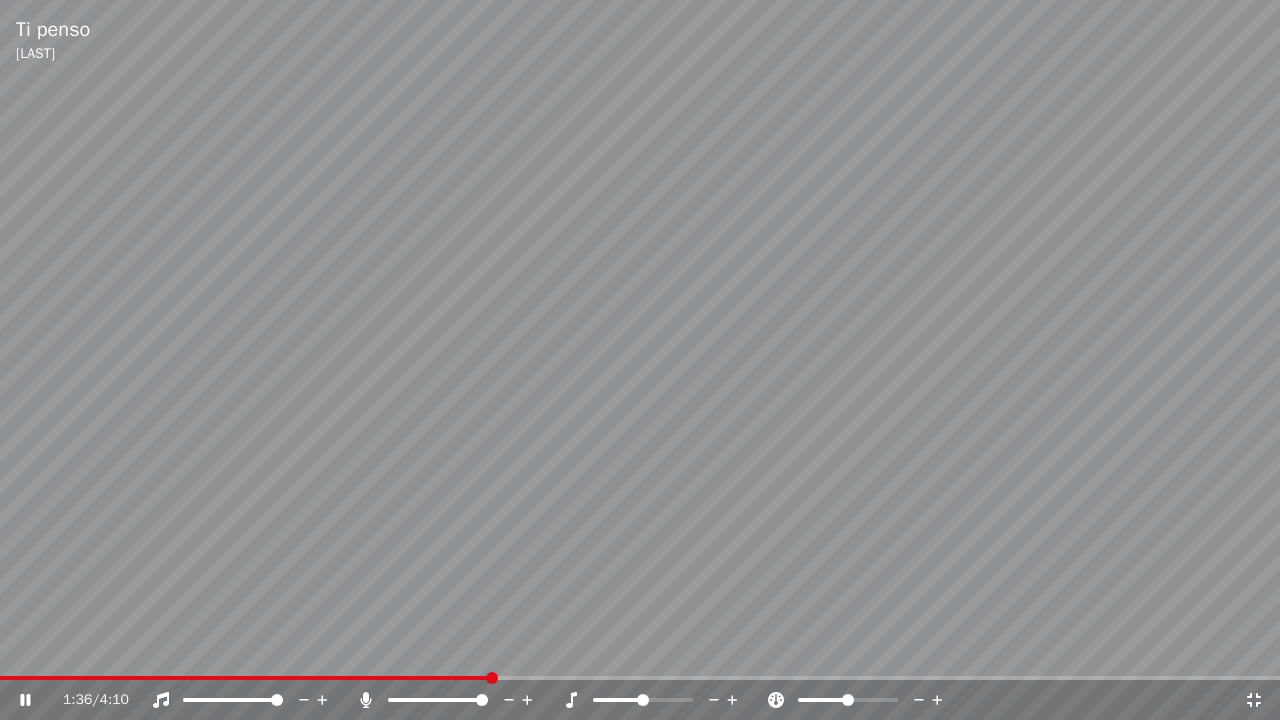 click on "1:36  /  4:10" at bounding box center [640, 700] 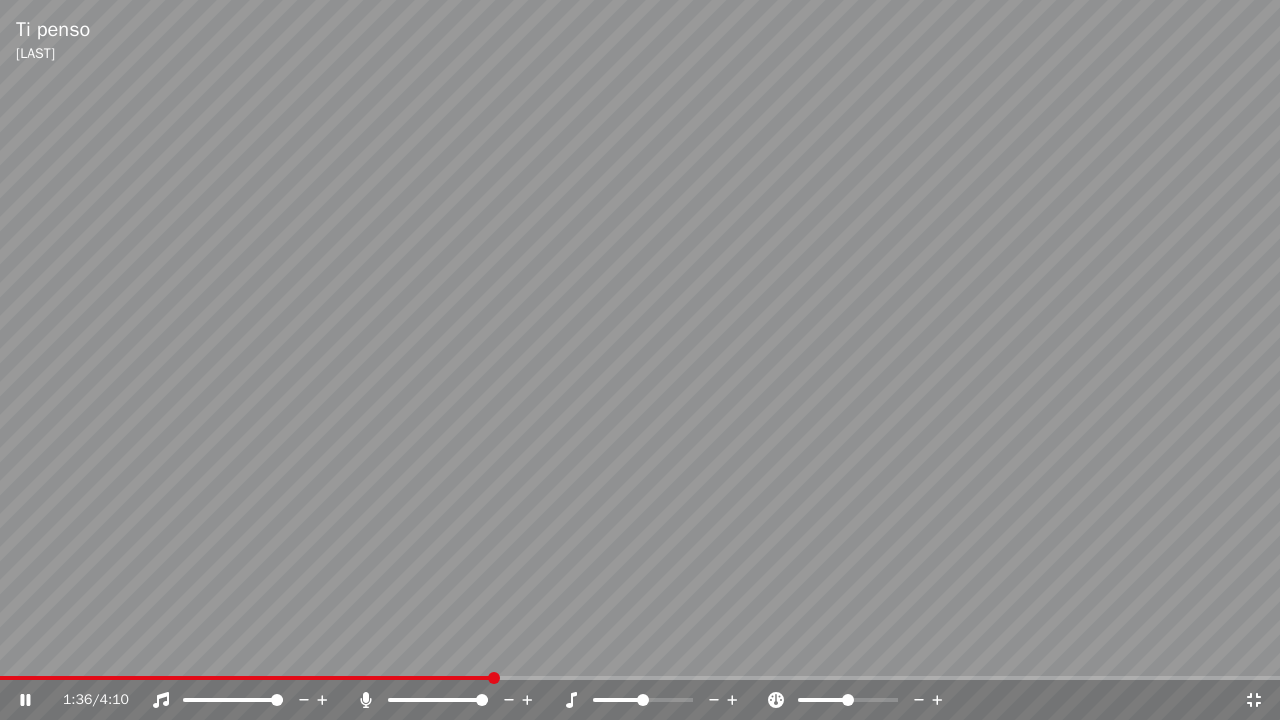 click on "1:36  /  4:10" at bounding box center [640, 700] 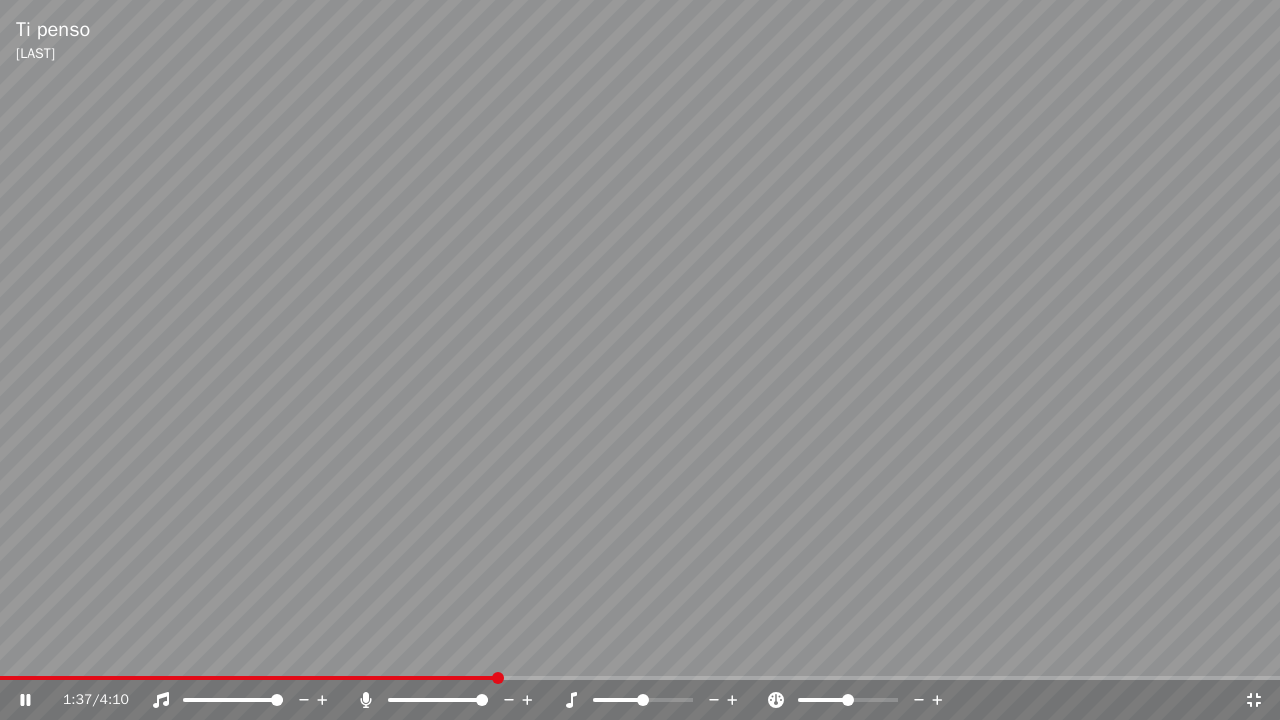 click on "1:37  /  4:10" at bounding box center (640, 700) 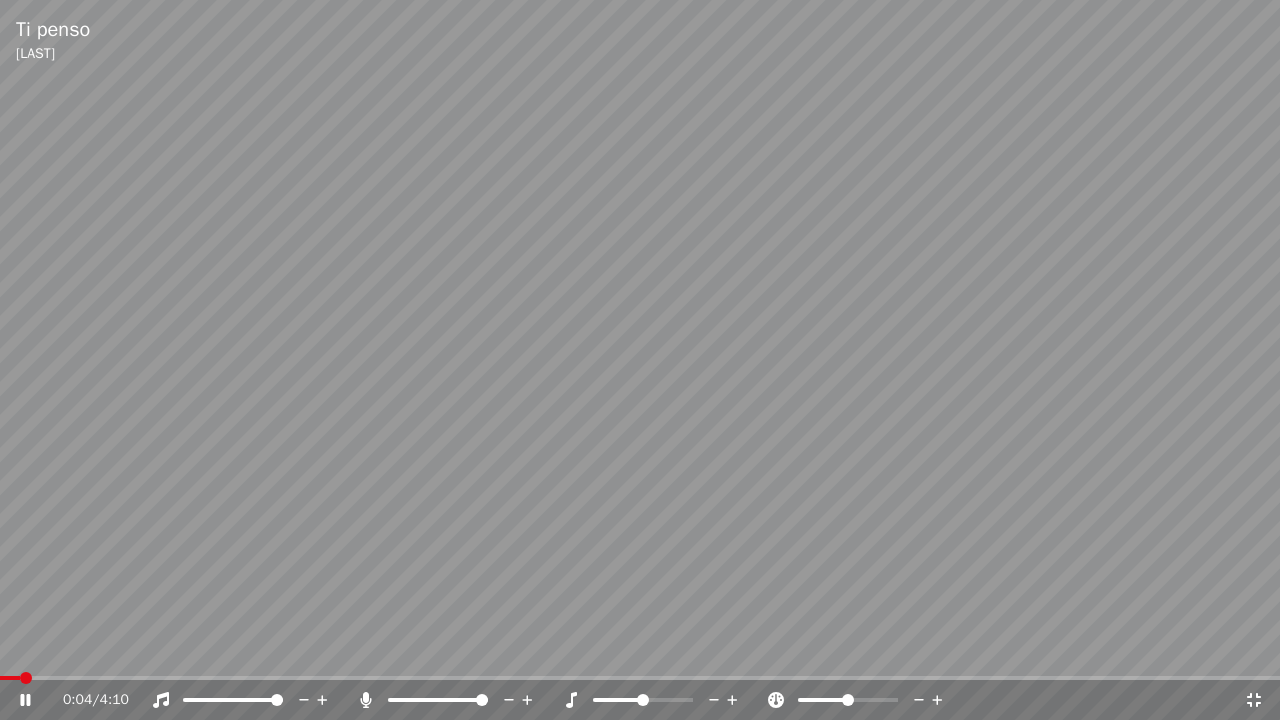 click at bounding box center (10, 678) 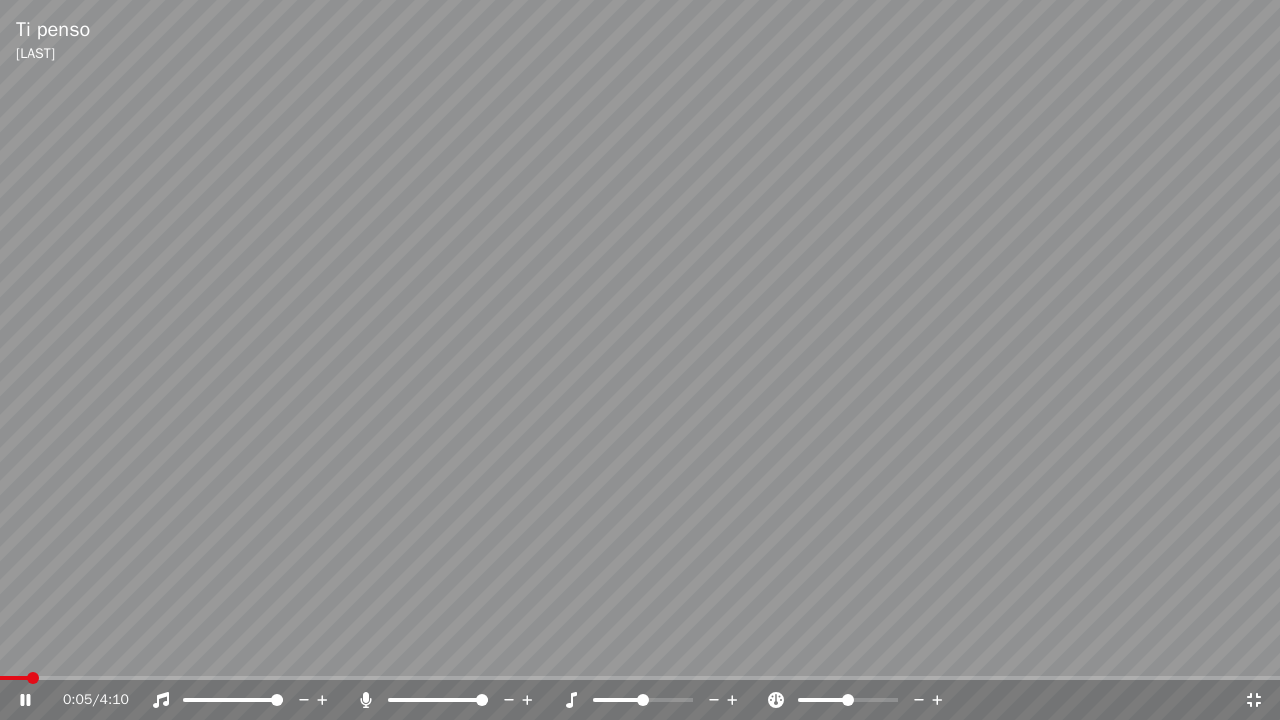 click 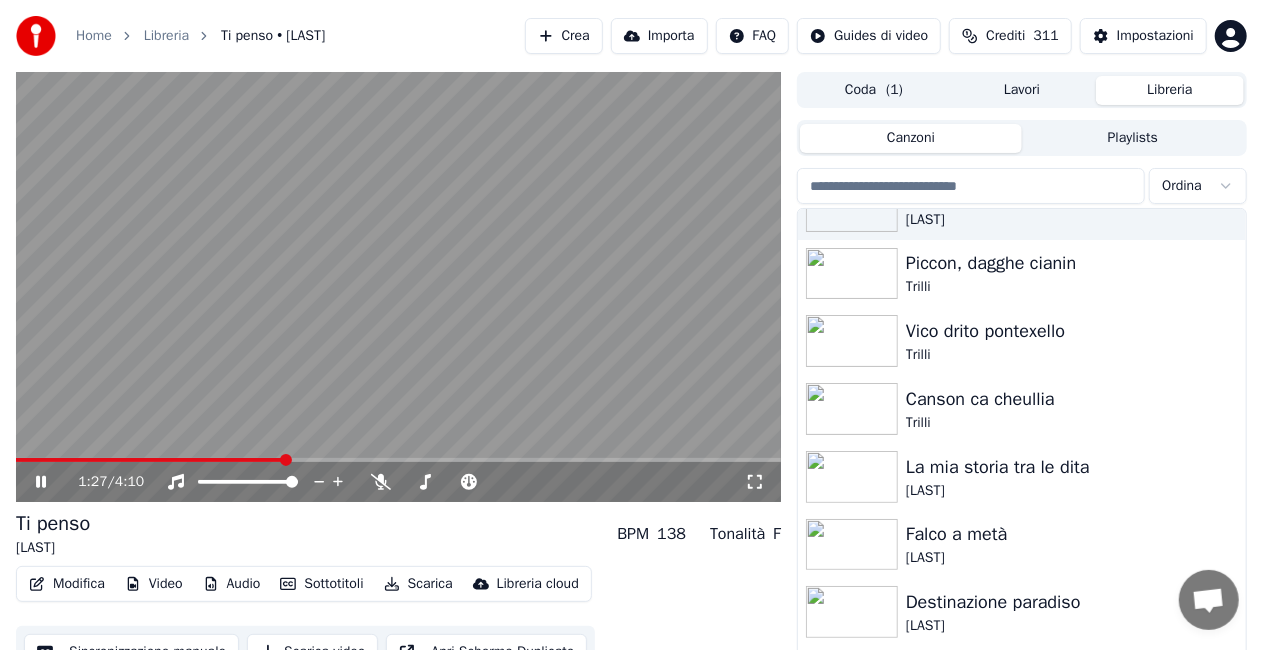 click at bounding box center [398, 287] 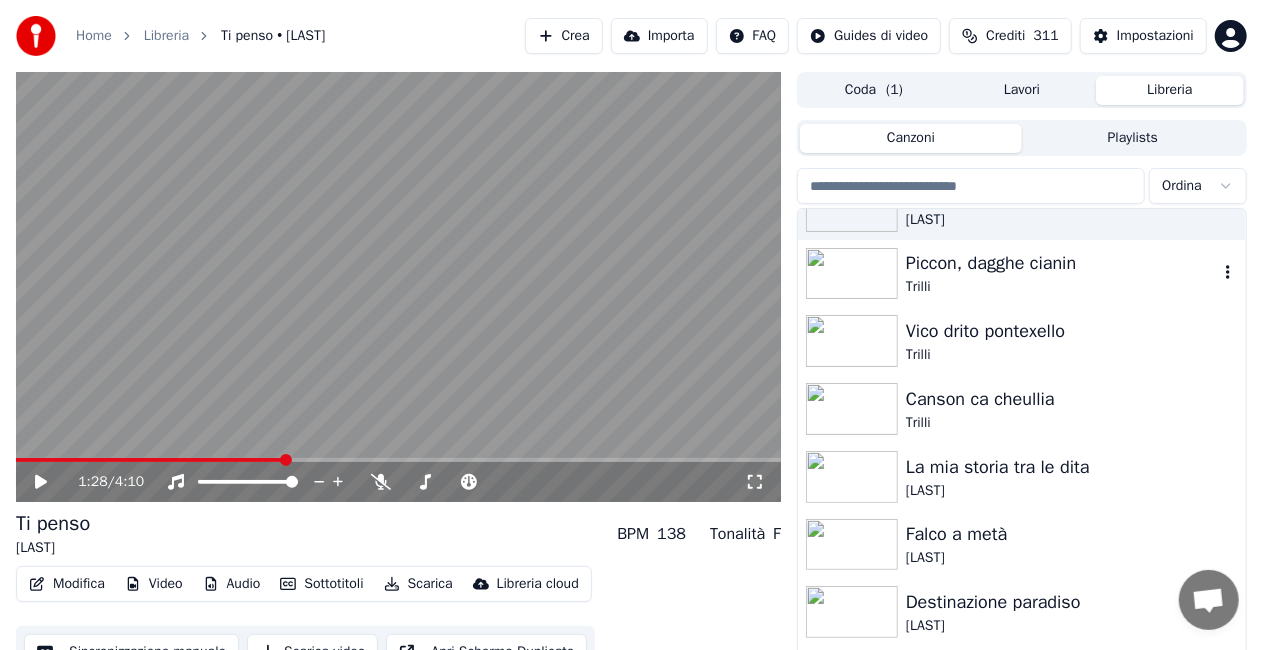 click on "Piccon, dagghe cianin" at bounding box center (1062, 263) 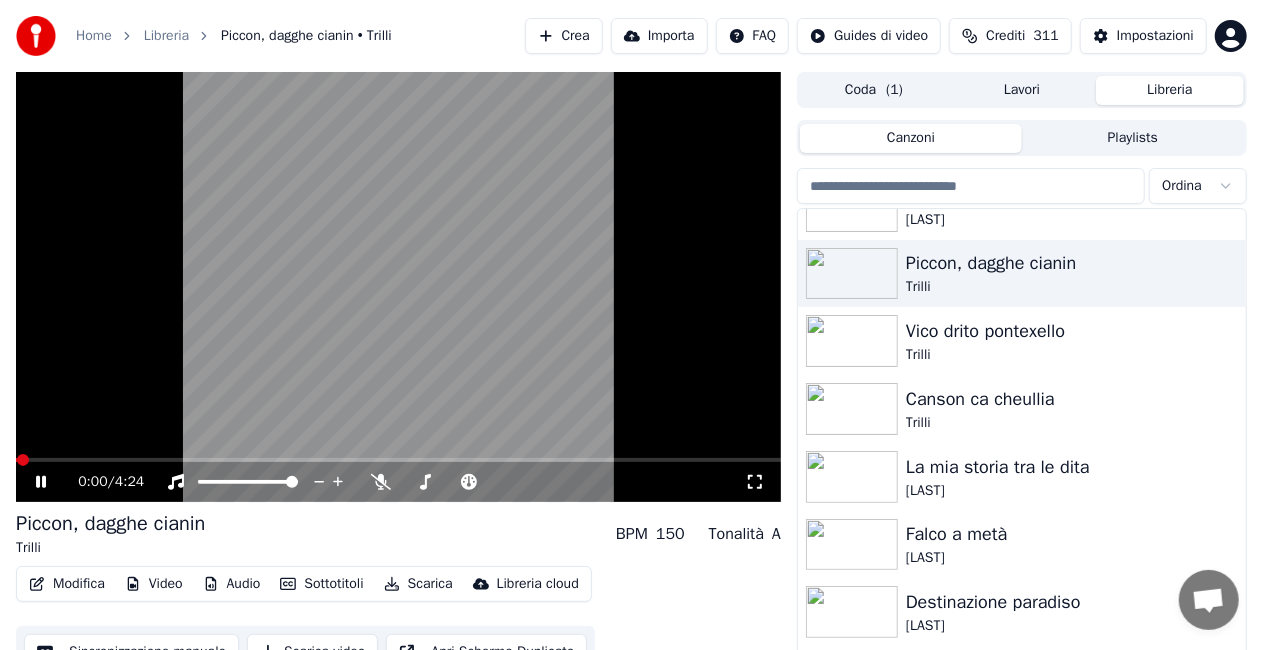 click 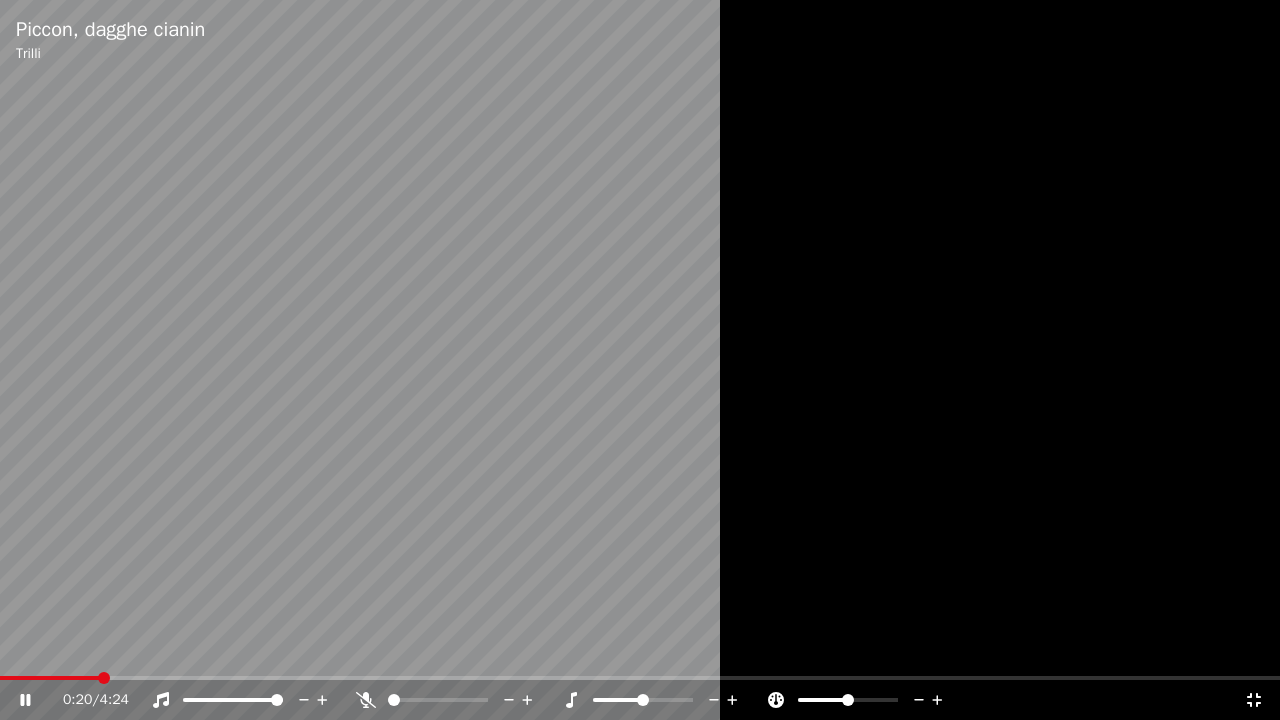click at bounding box center (49, 678) 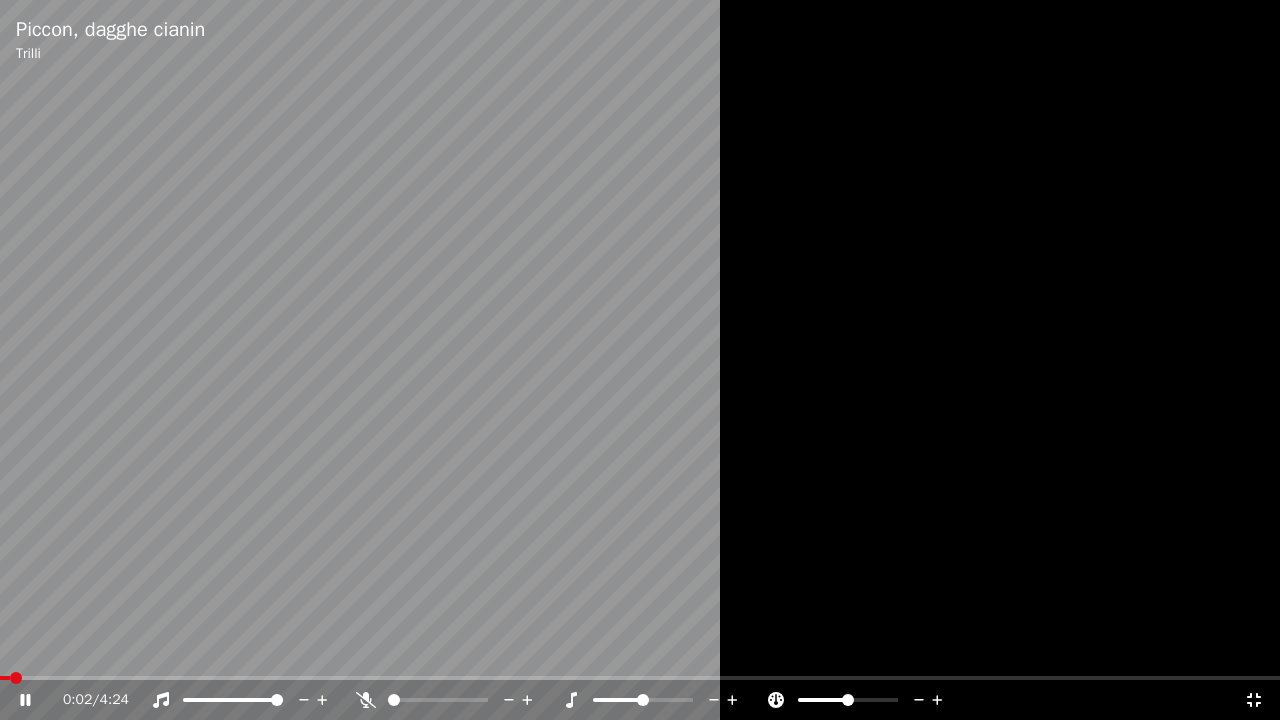click at bounding box center [5, 678] 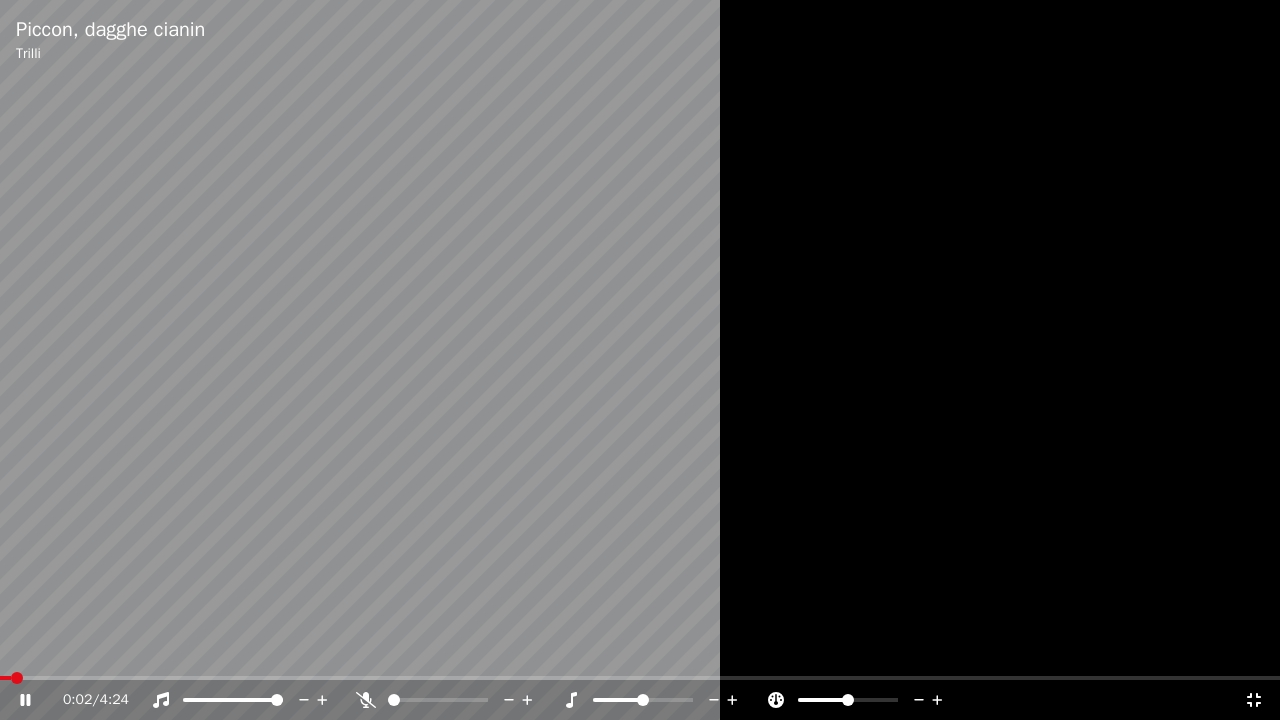 click at bounding box center (5, 678) 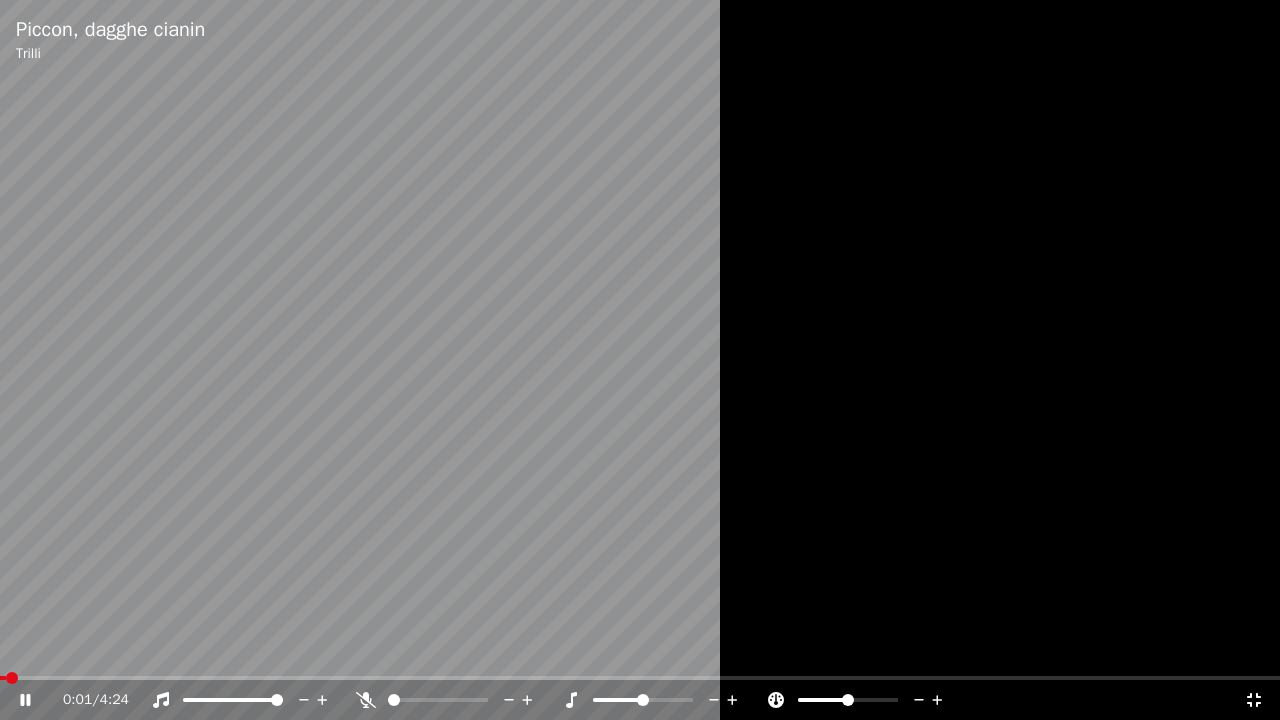 click 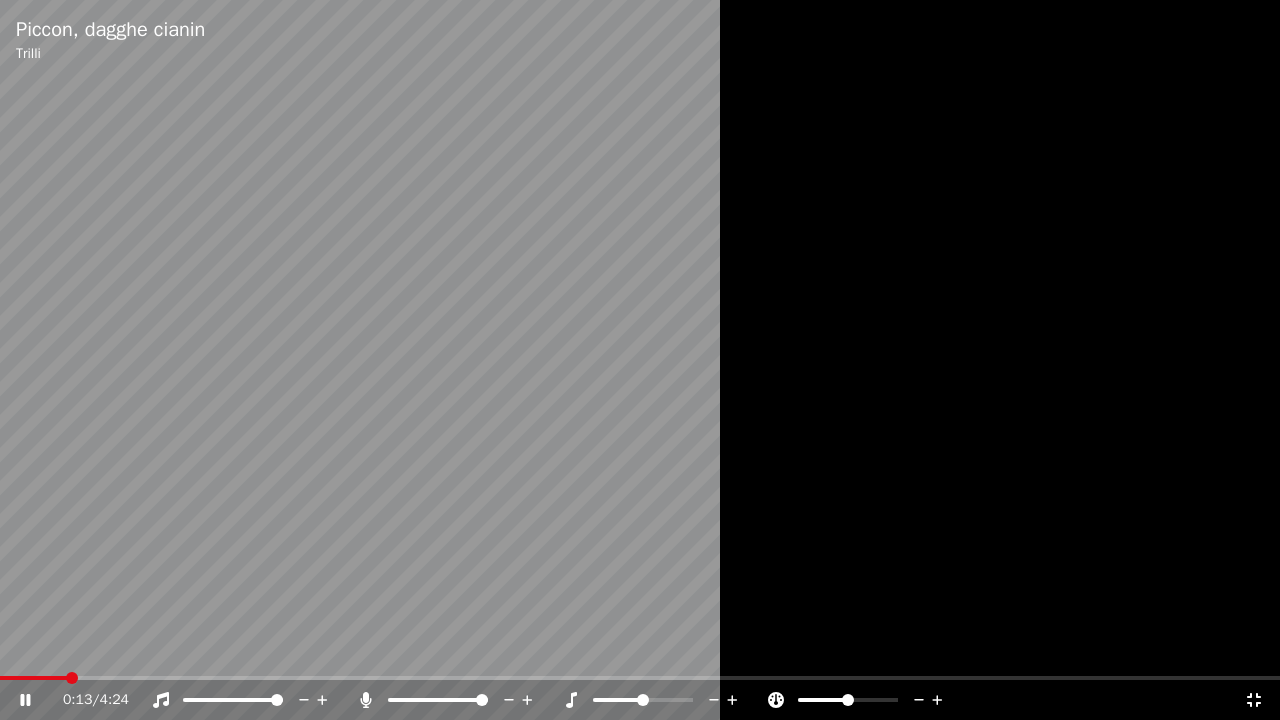 click 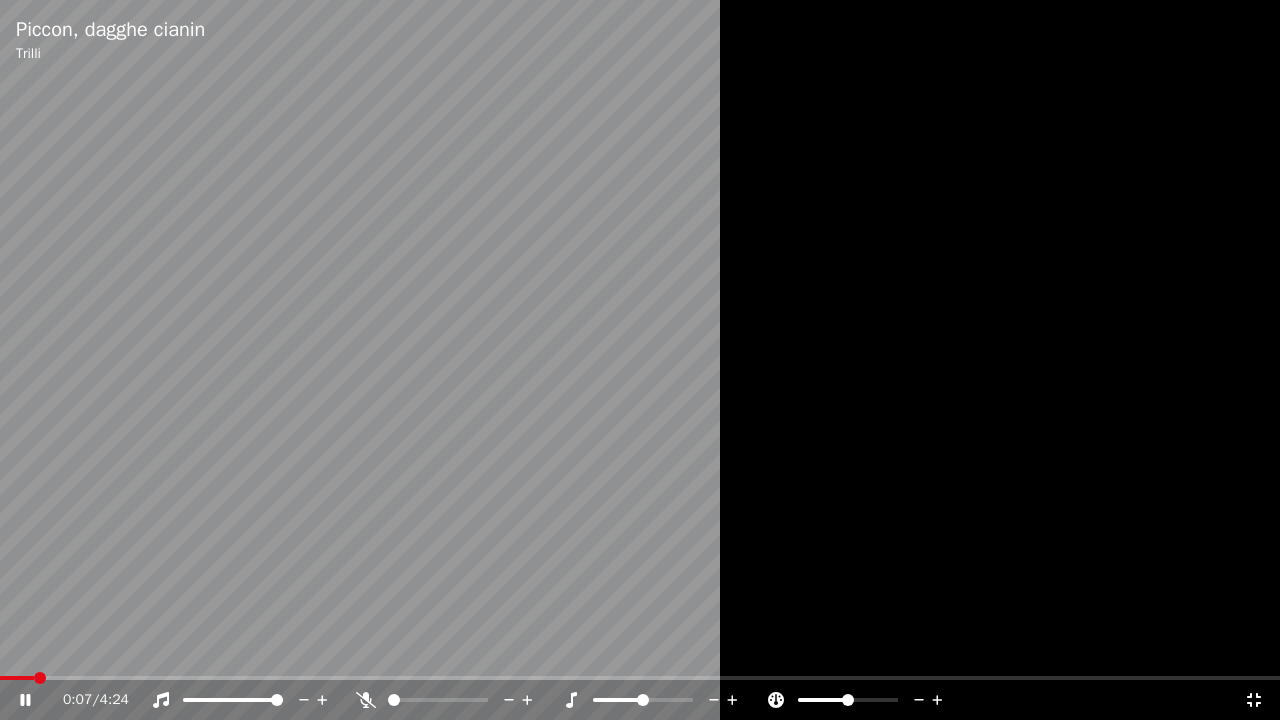 click at bounding box center (17, 678) 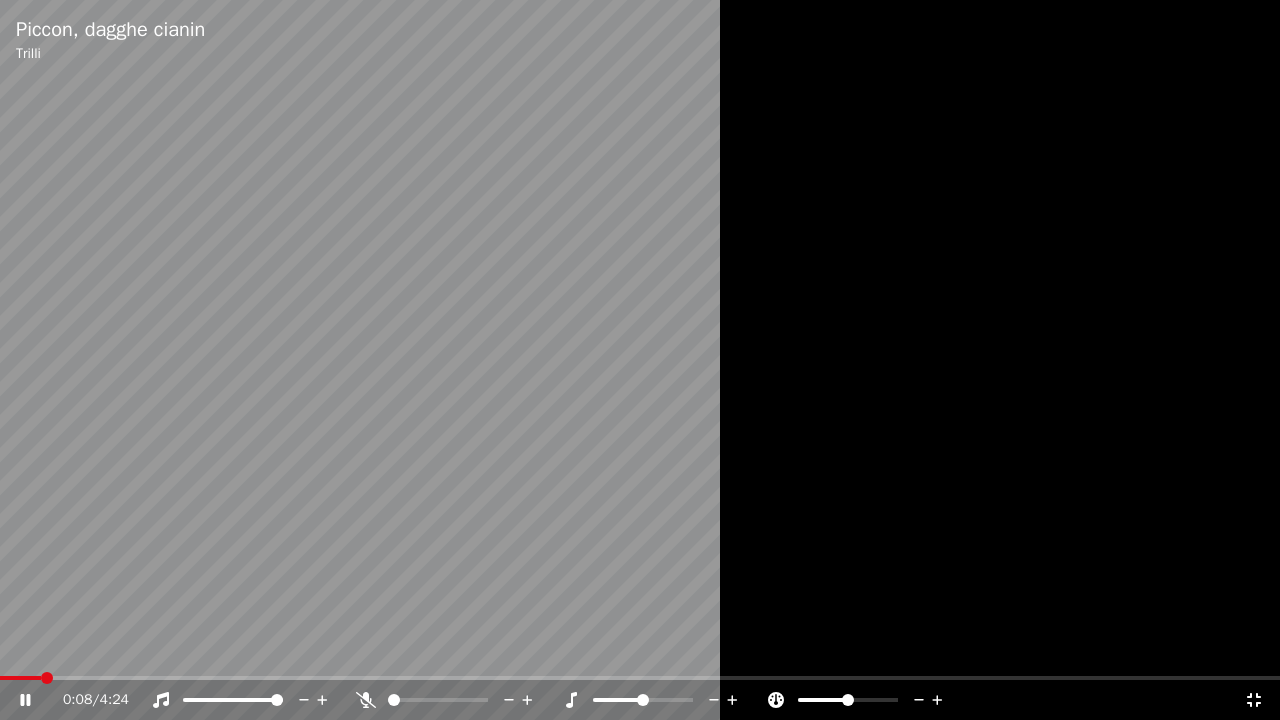 drag, startPoint x: 386, startPoint y: 702, endPoint x: 400, endPoint y: 702, distance: 14 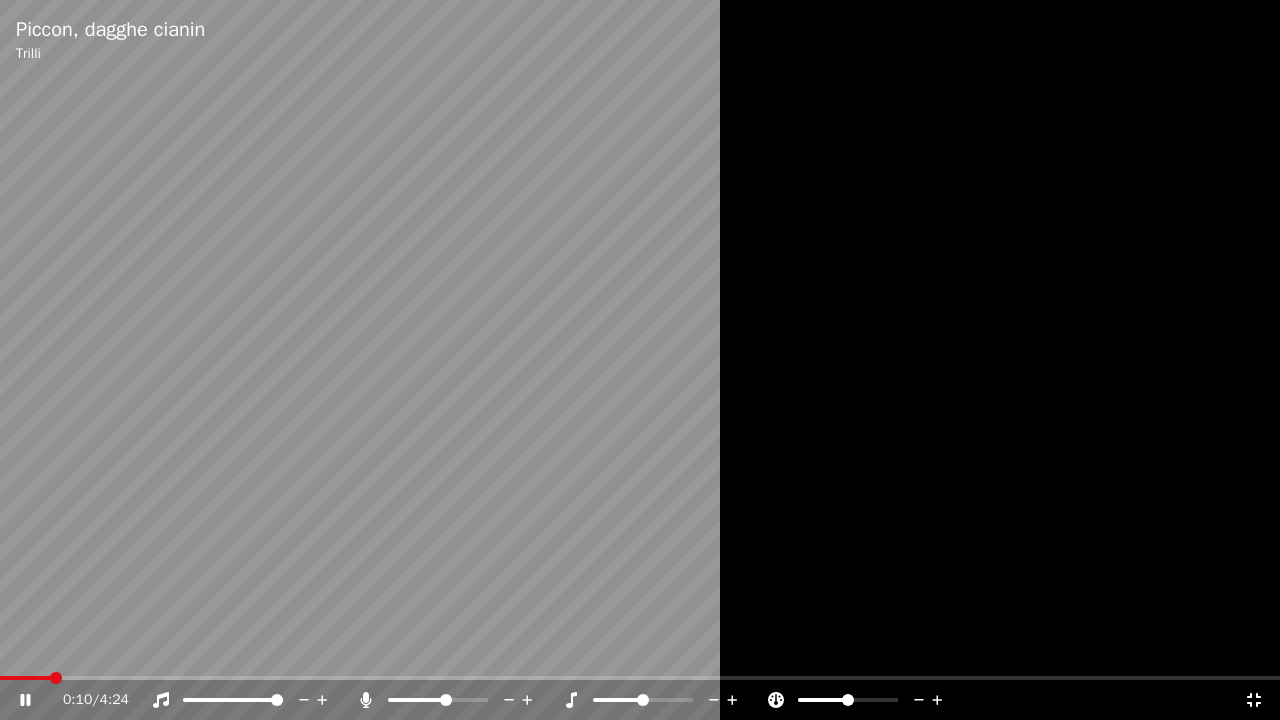 click at bounding box center (446, 700) 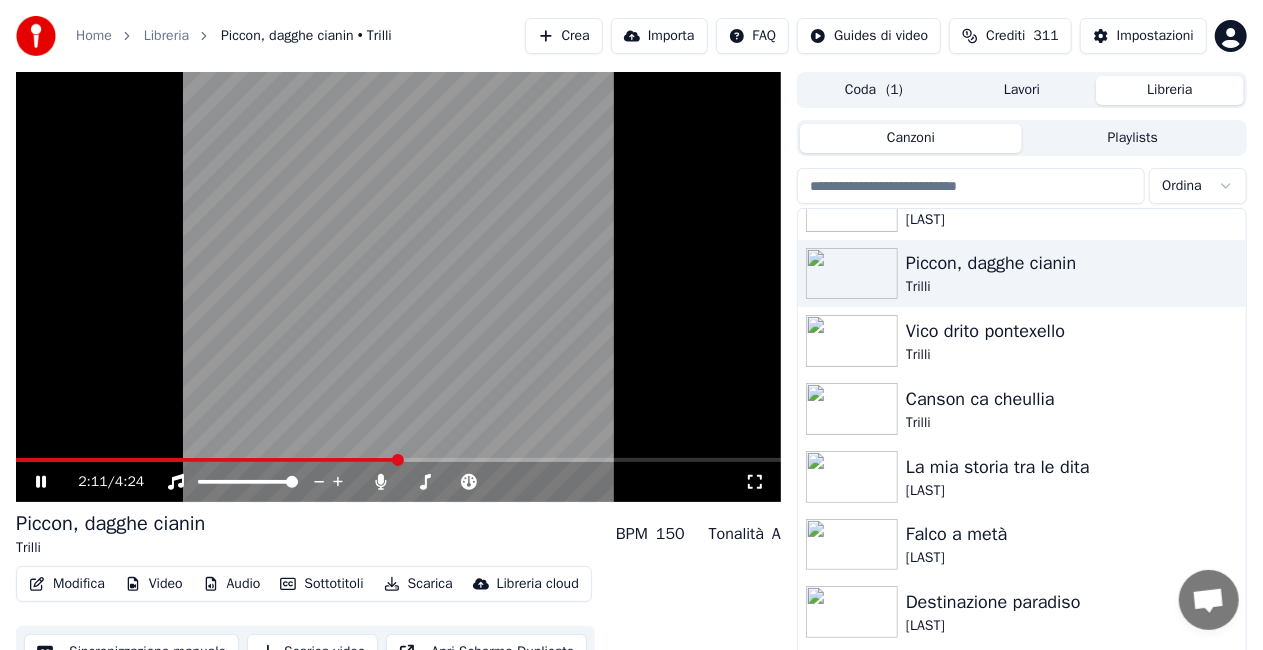 click at bounding box center [398, 287] 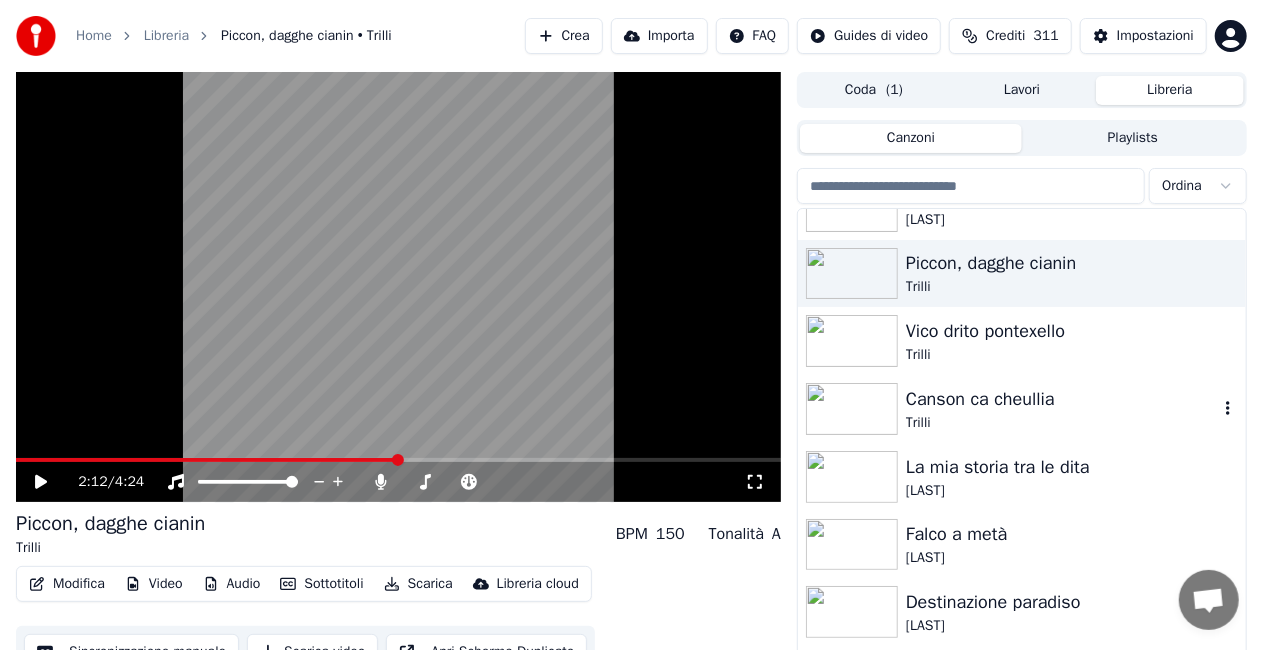 click on "Canson ca cheullia" at bounding box center (1062, 399) 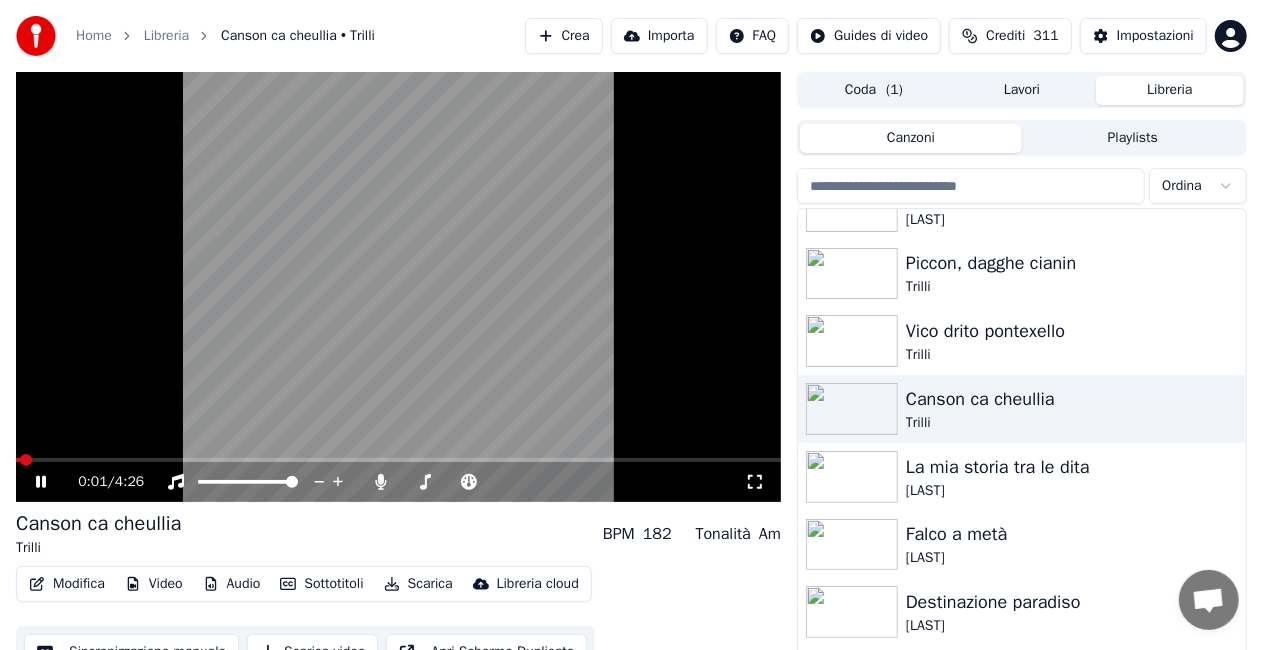 click 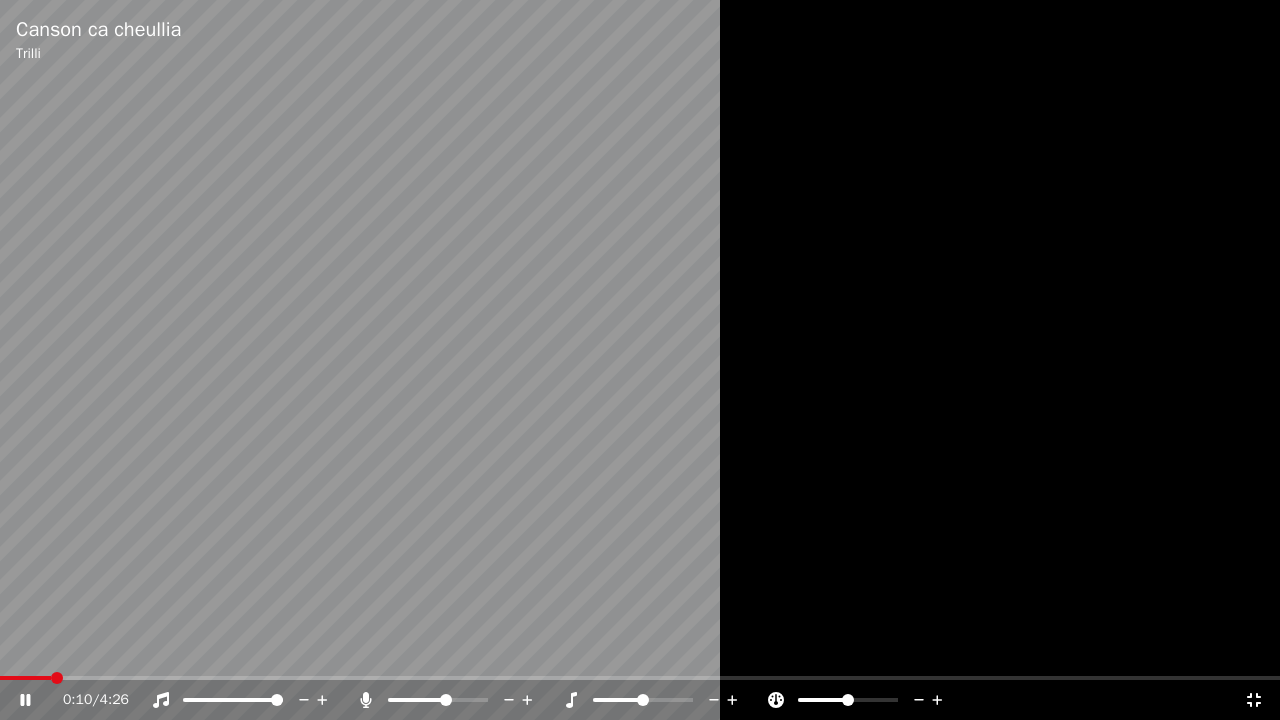 click 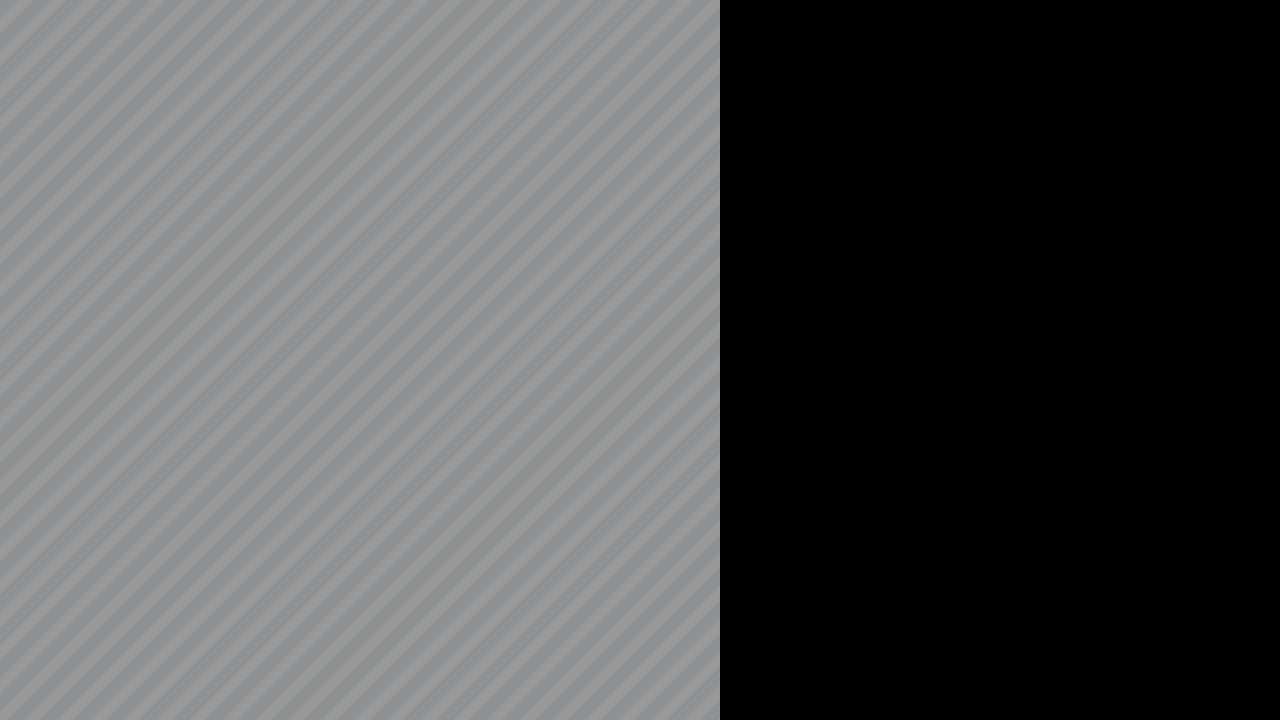 drag, startPoint x: 364, startPoint y: 701, endPoint x: 300, endPoint y: 685, distance: 65.96969 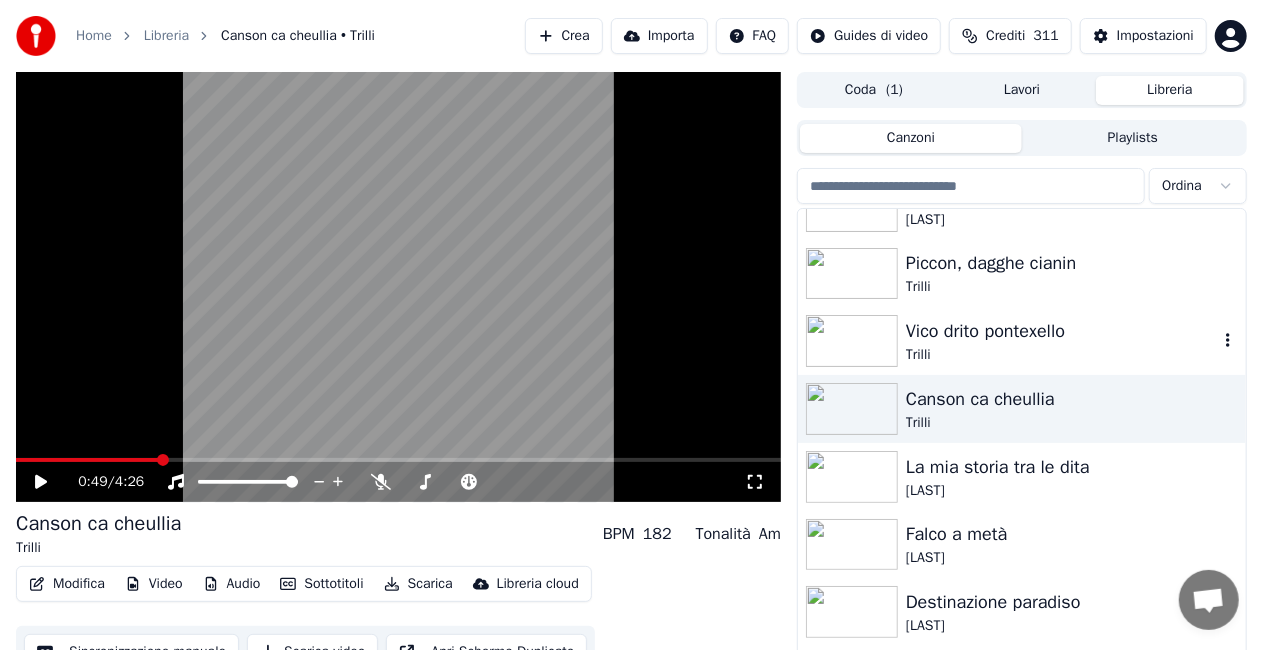 click on "Vico drito pontexello" at bounding box center (1062, 331) 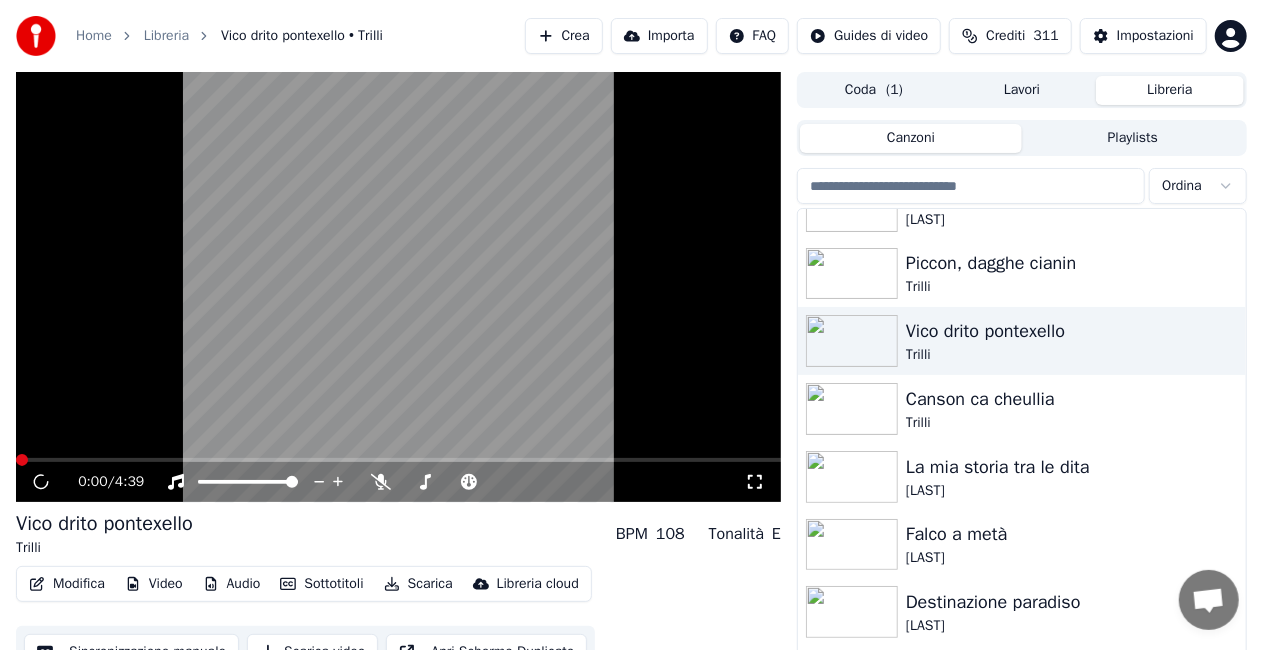 click 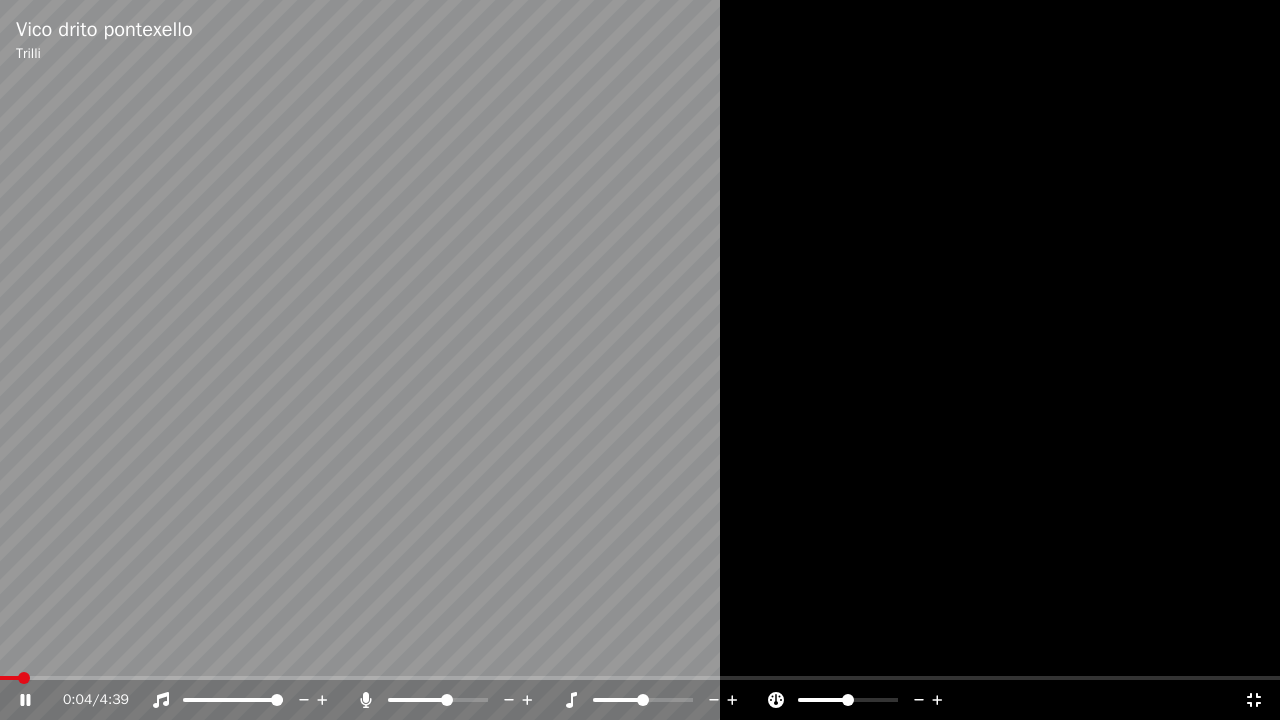 click at bounding box center (447, 700) 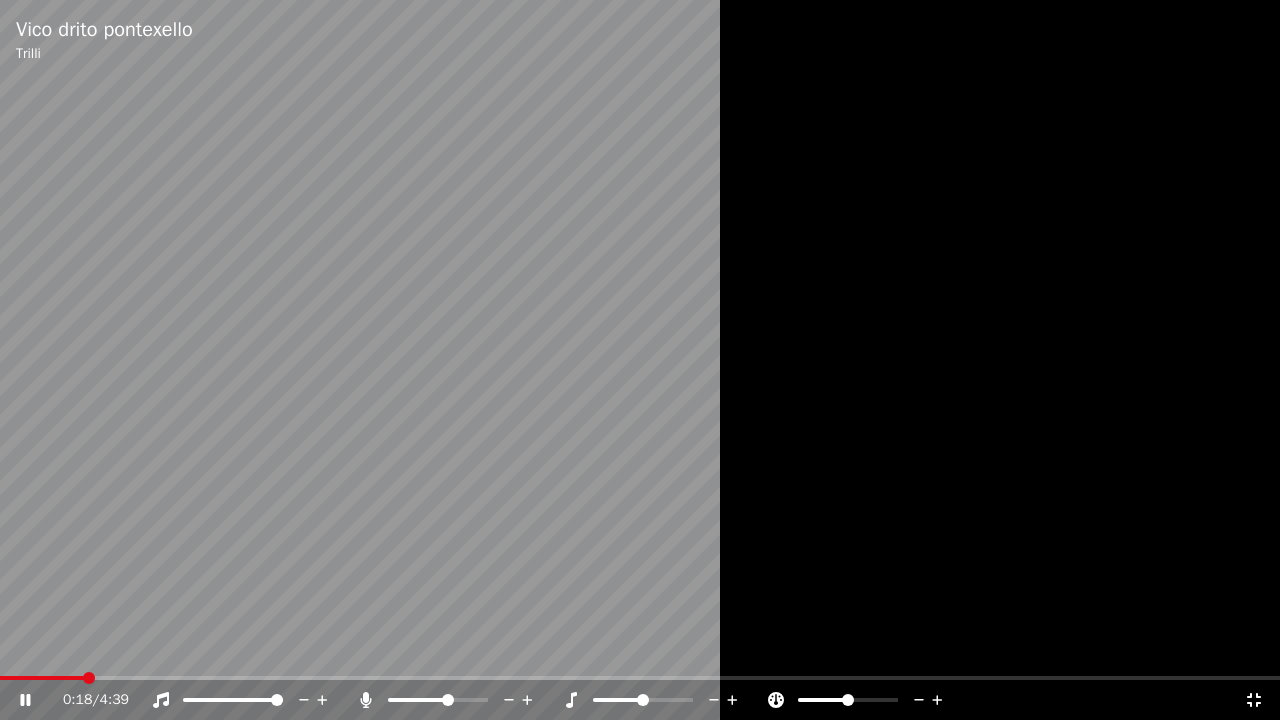 click 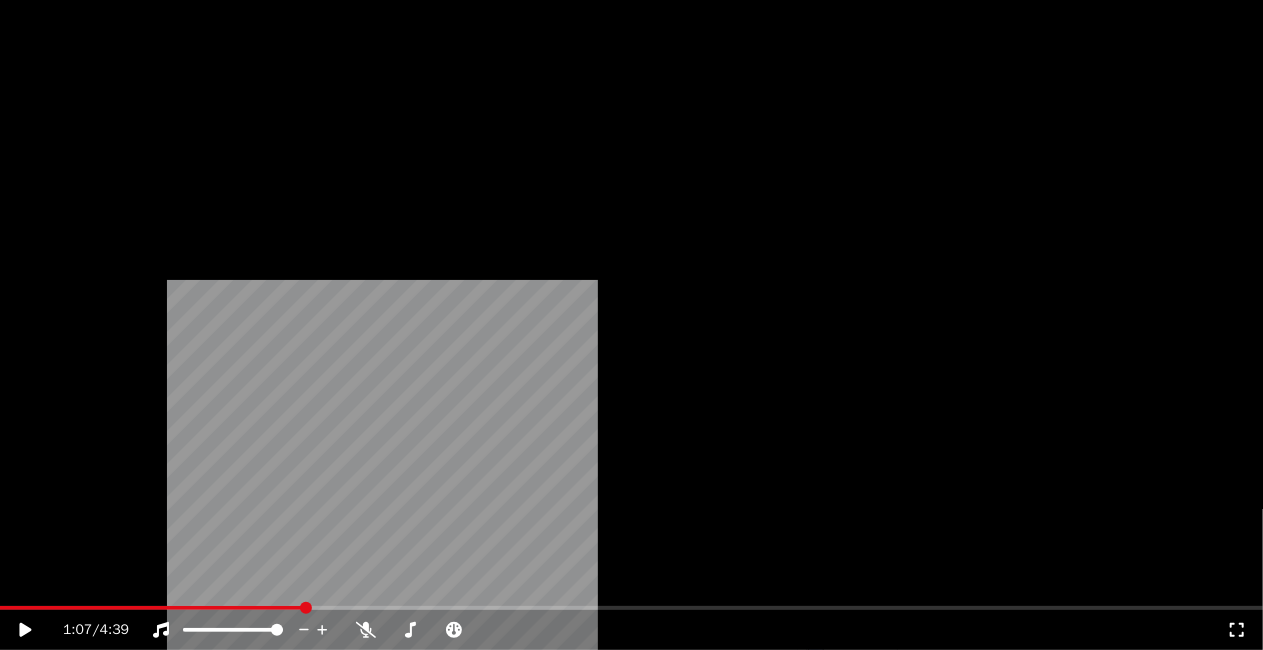 scroll, scrollTop: 27119, scrollLeft: 0, axis: vertical 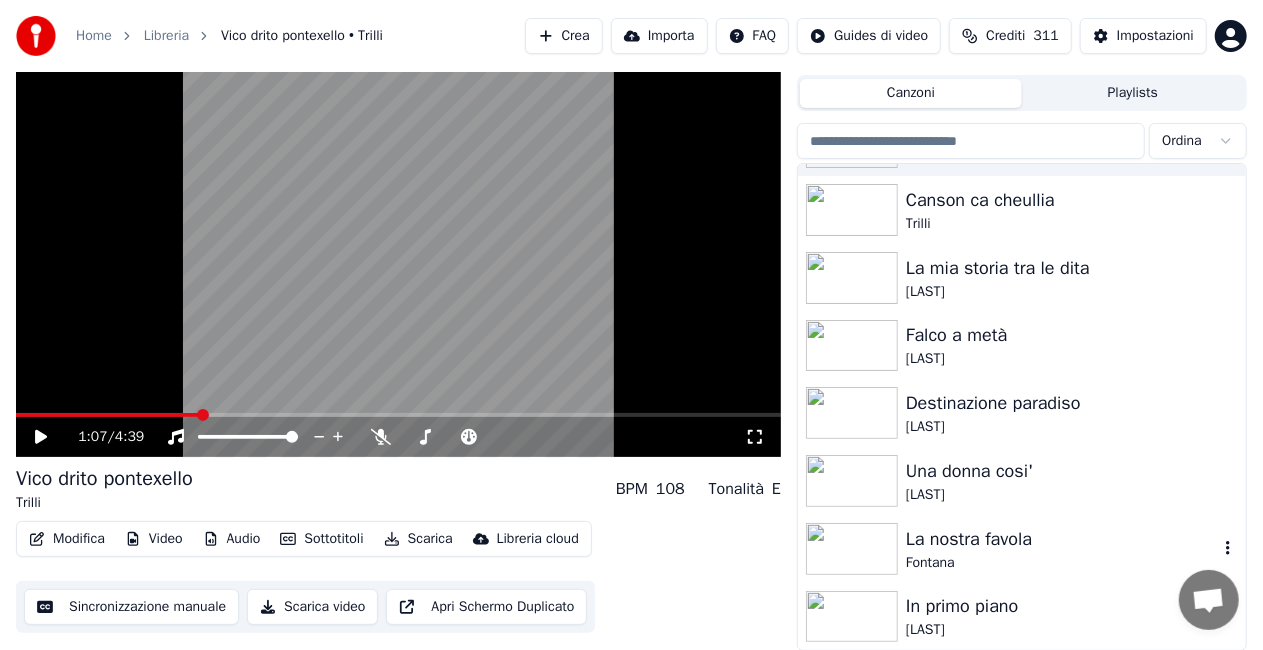click on "Fontana" at bounding box center (1062, 563) 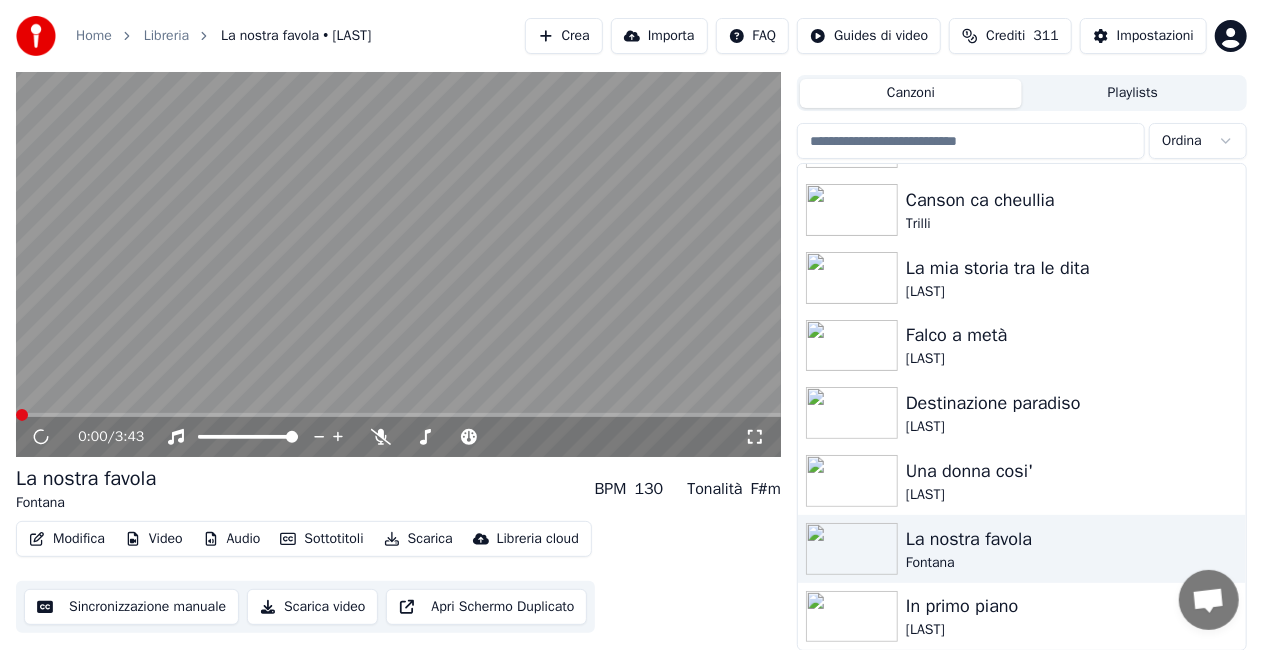 click on "In primo piano" at bounding box center [1062, 606] 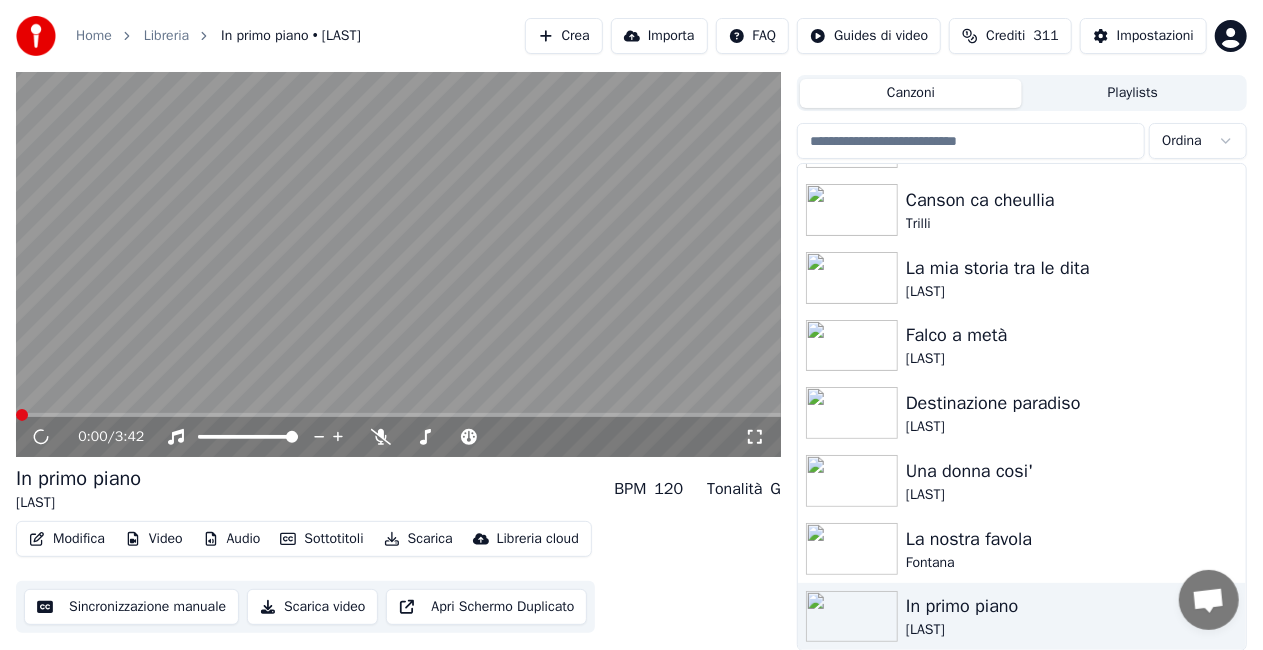 click 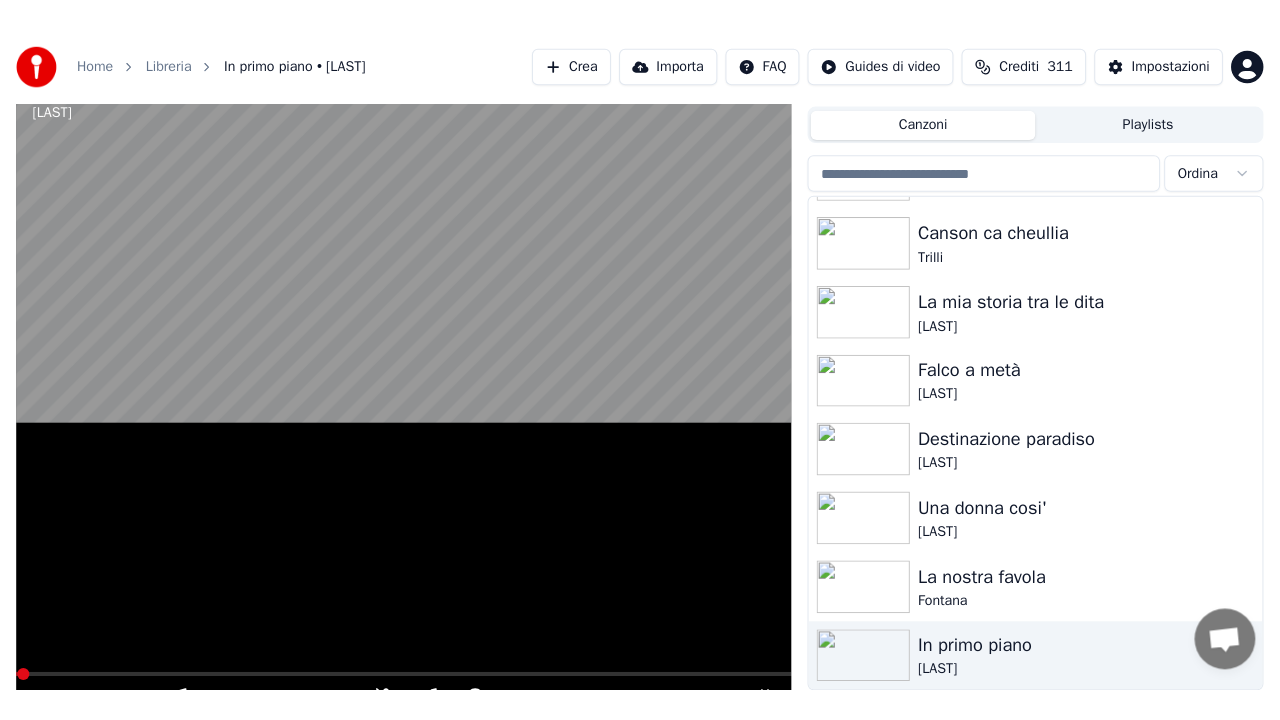 scroll, scrollTop: 28, scrollLeft: 0, axis: vertical 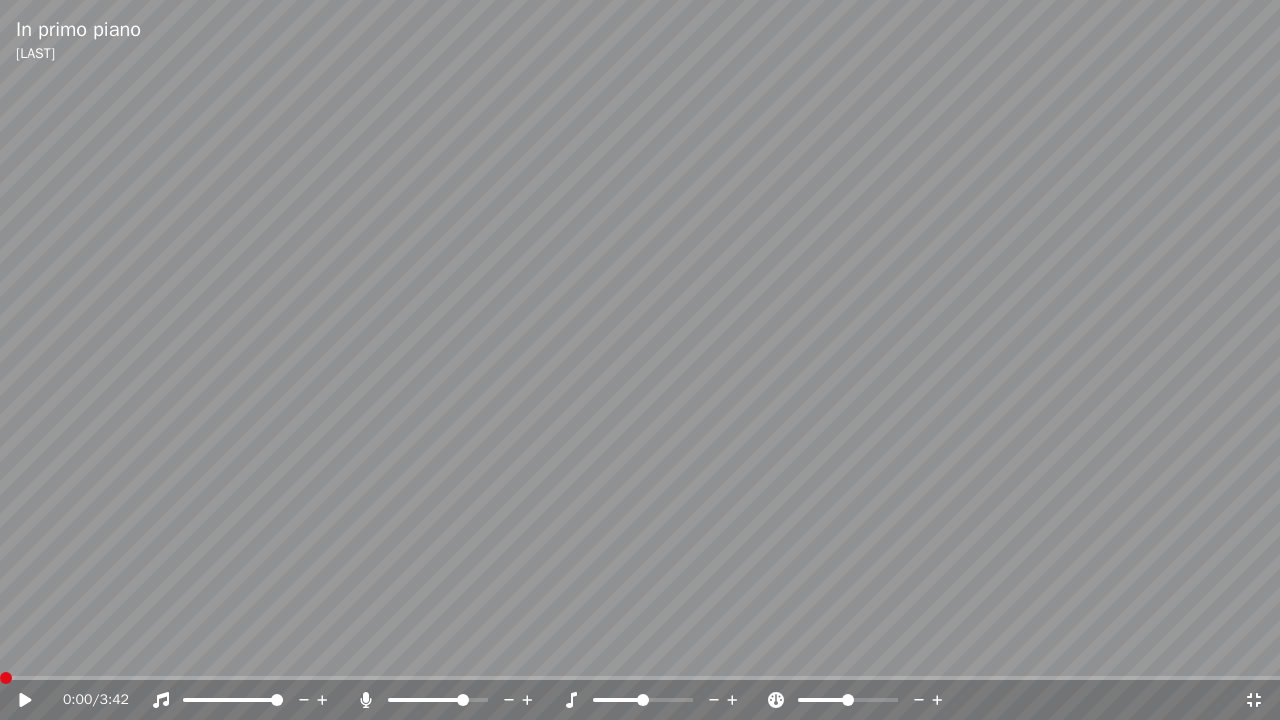 click at bounding box center (463, 700) 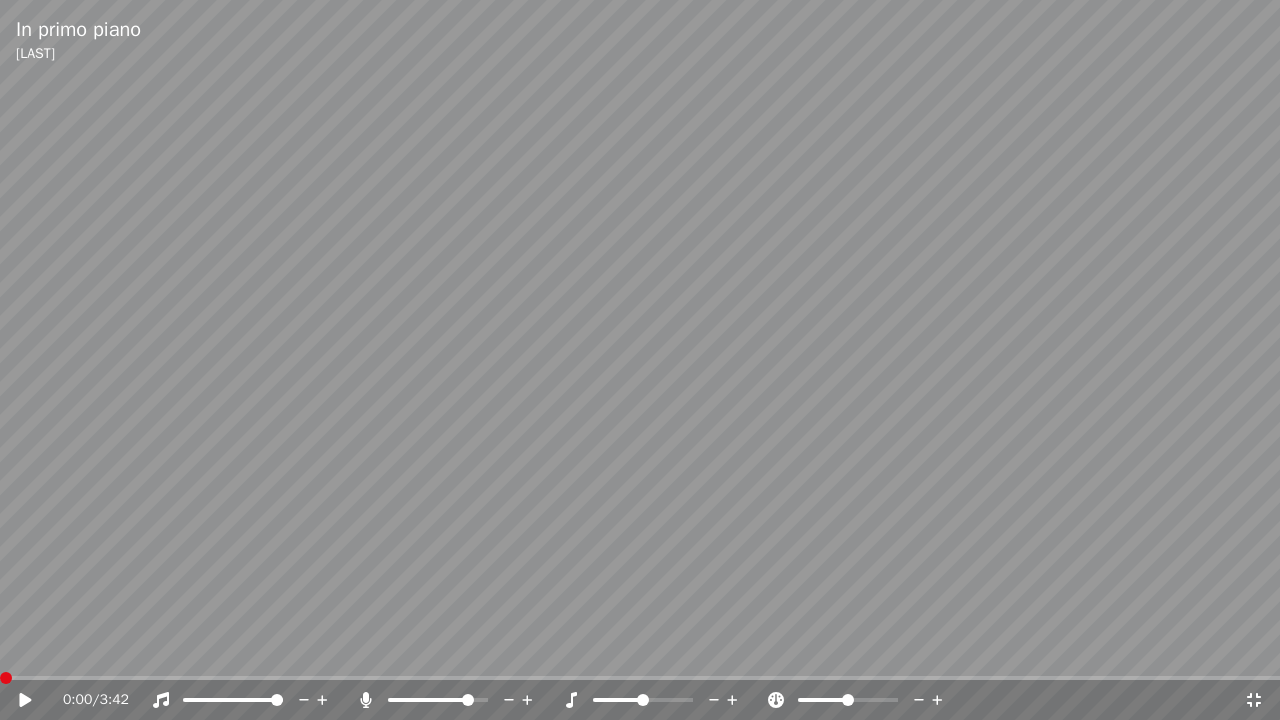 click 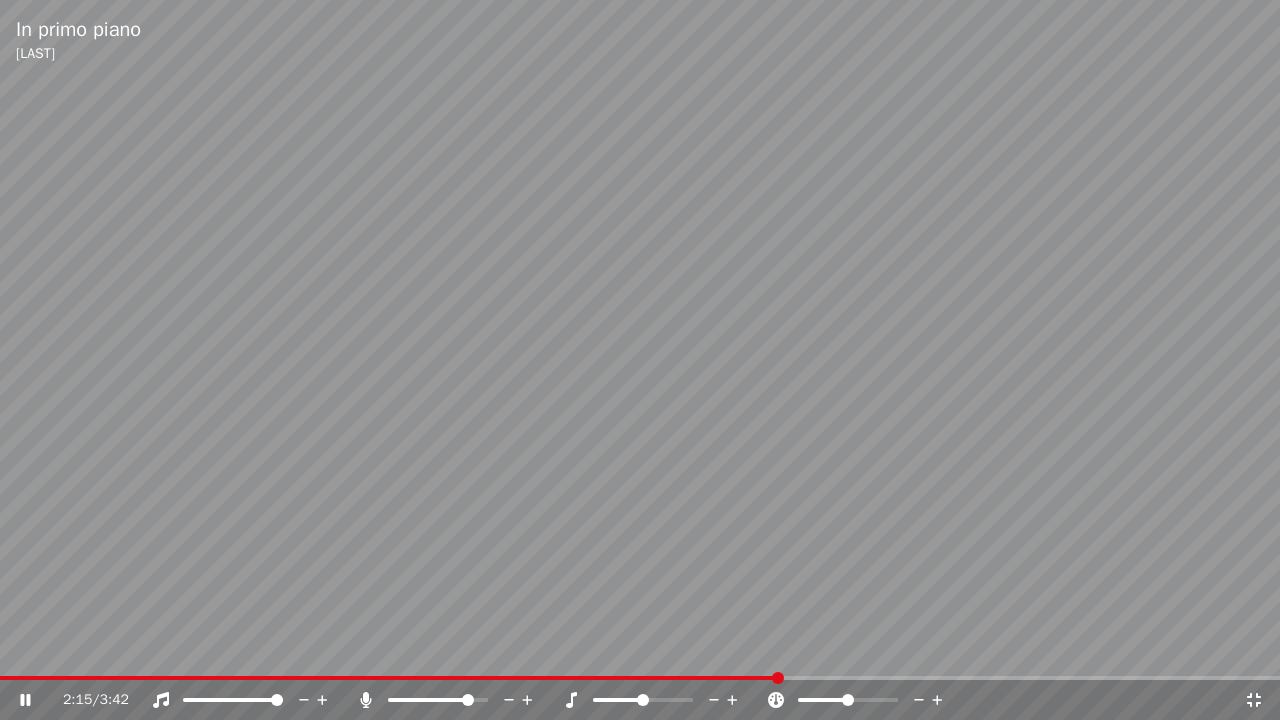click at bounding box center [640, 360] 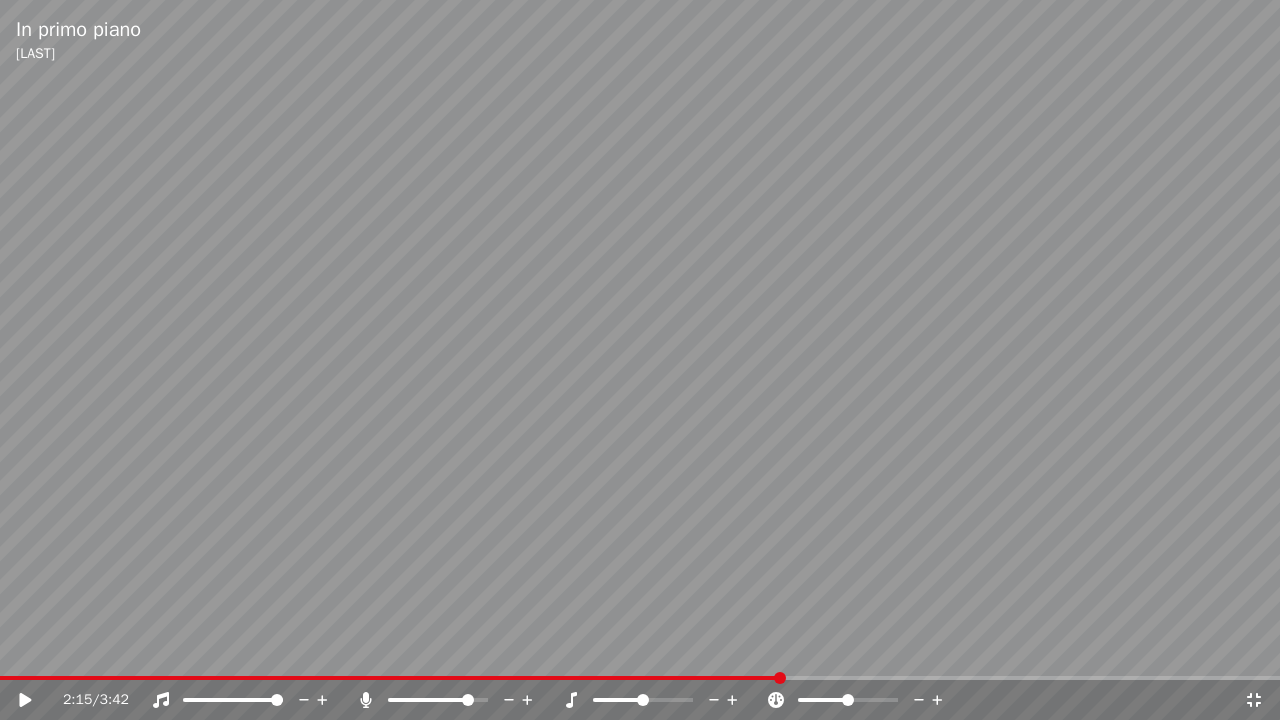 click 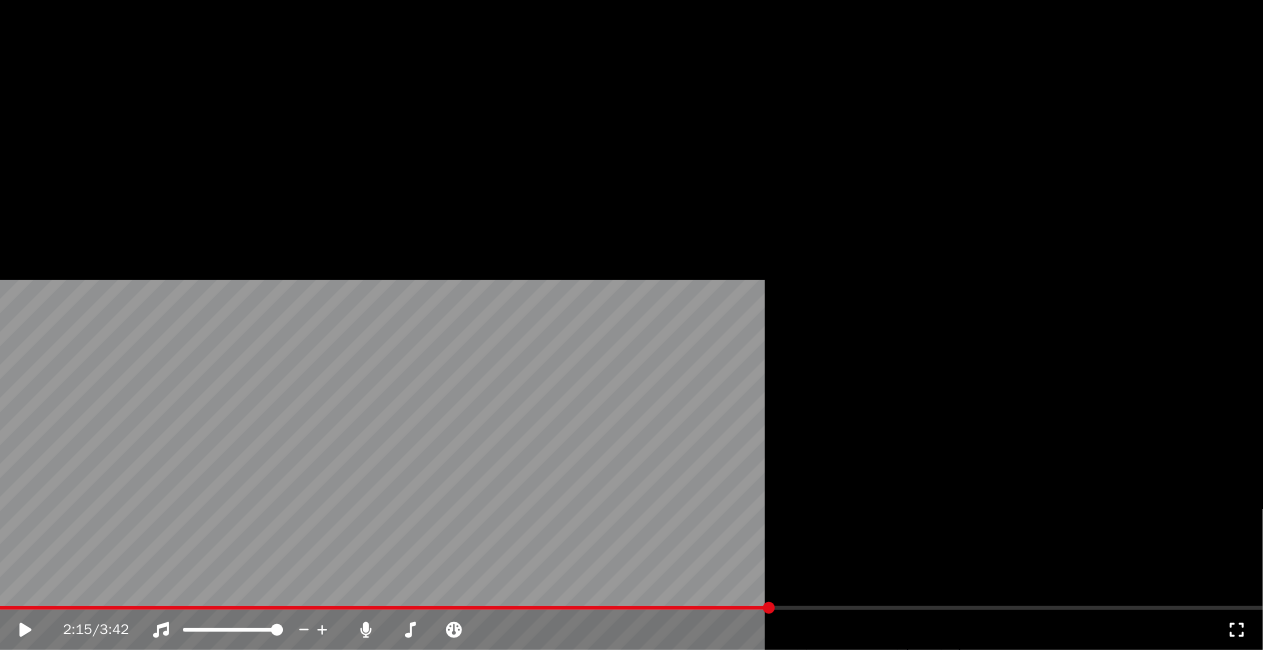 scroll, scrollTop: 26220, scrollLeft: 0, axis: vertical 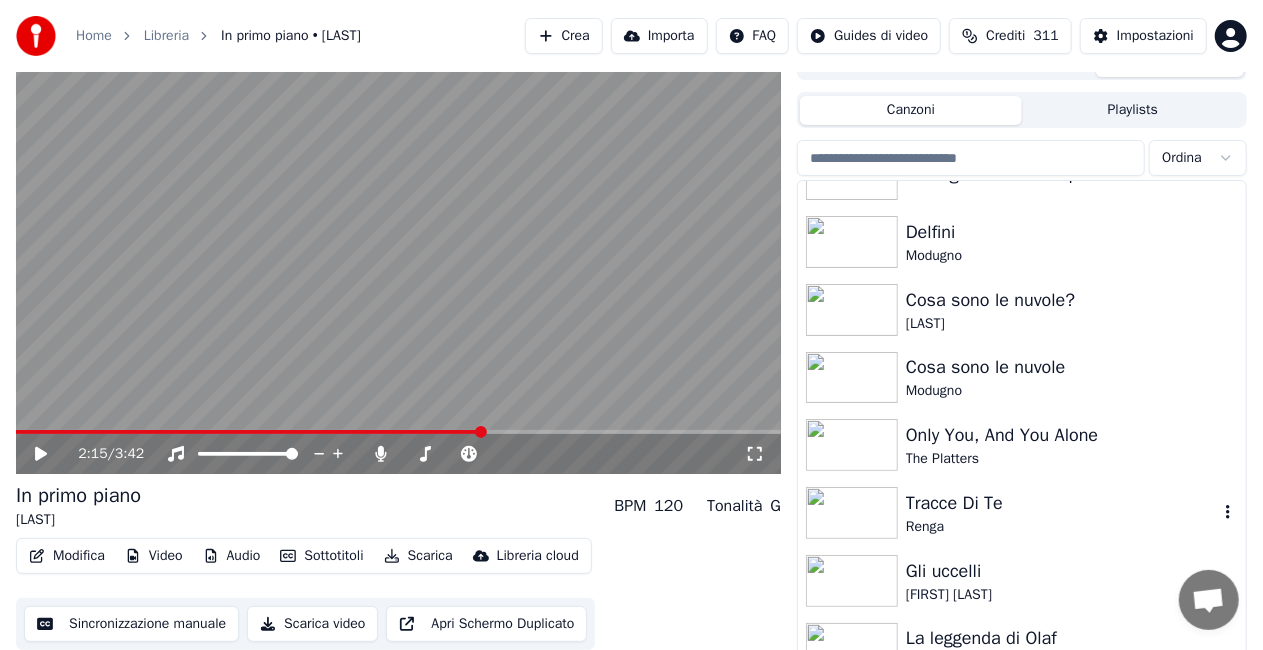 click on "Tracce Di Te" at bounding box center (1062, 503) 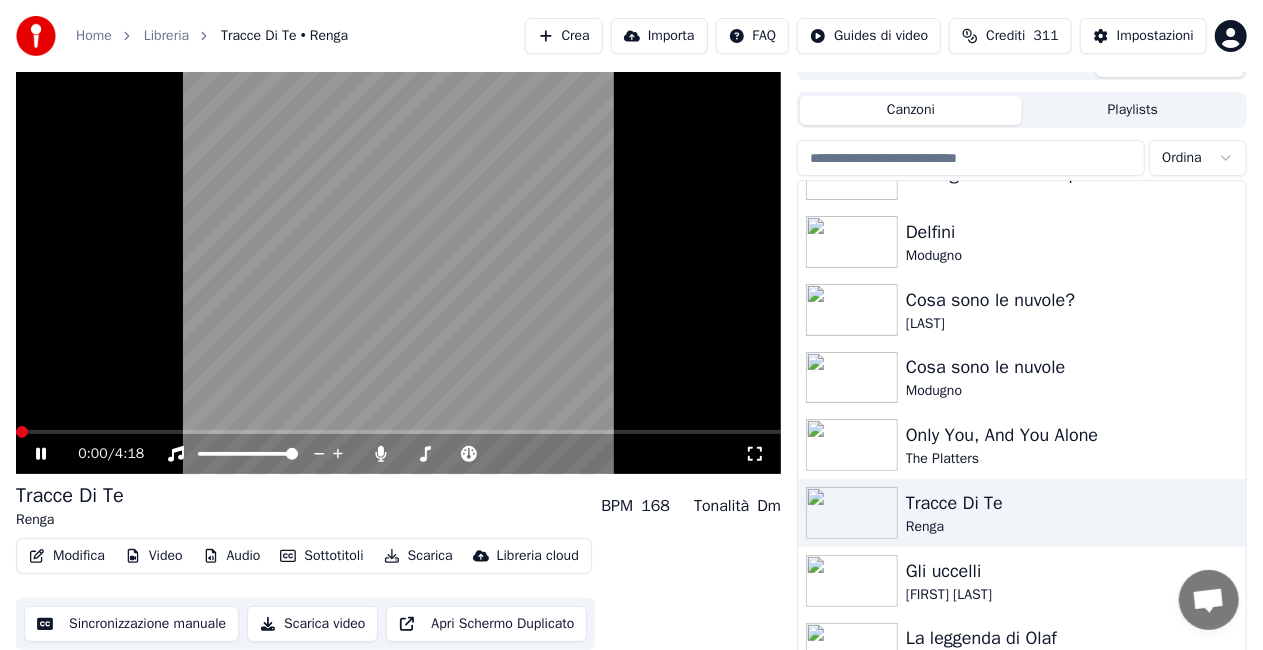 click 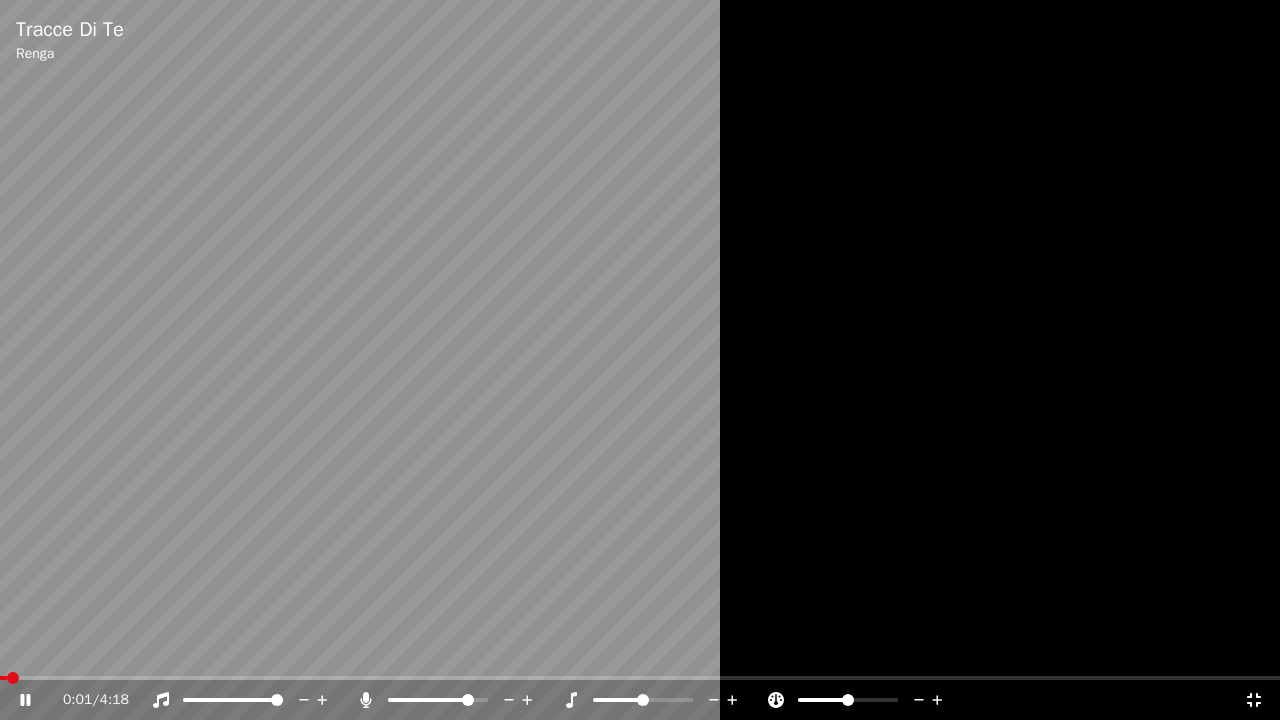 click 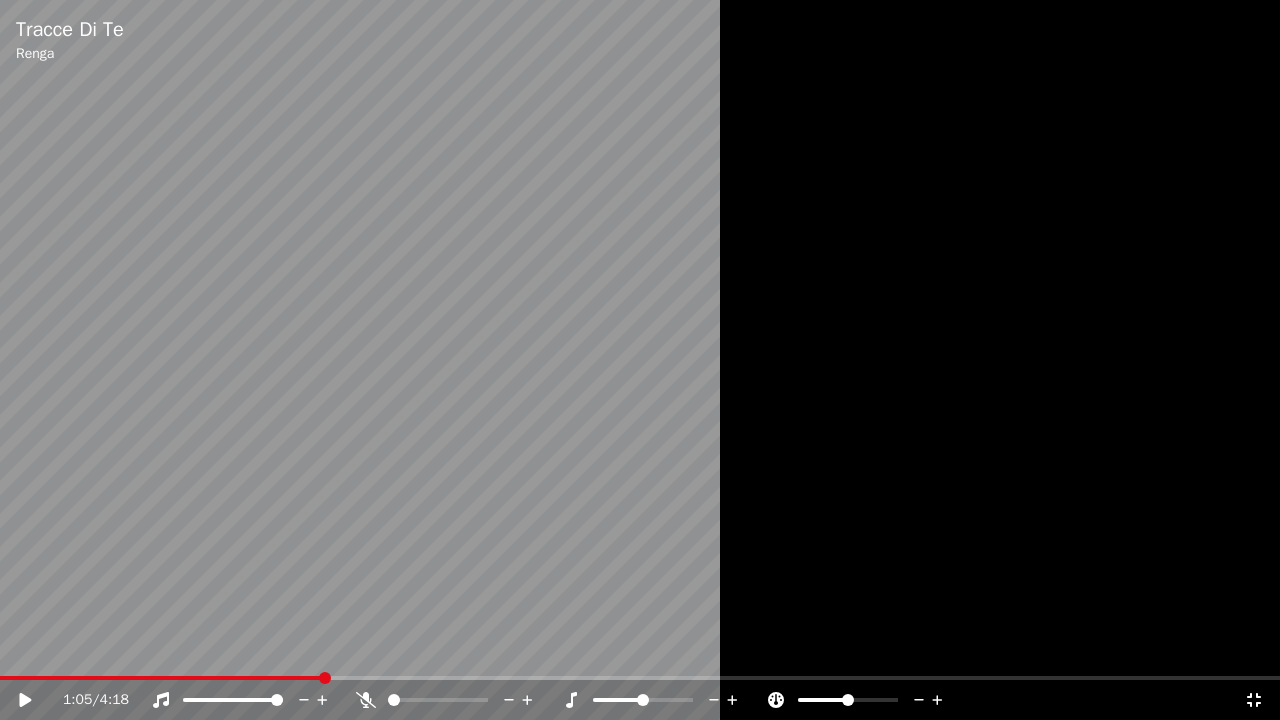 click at bounding box center [161, 678] 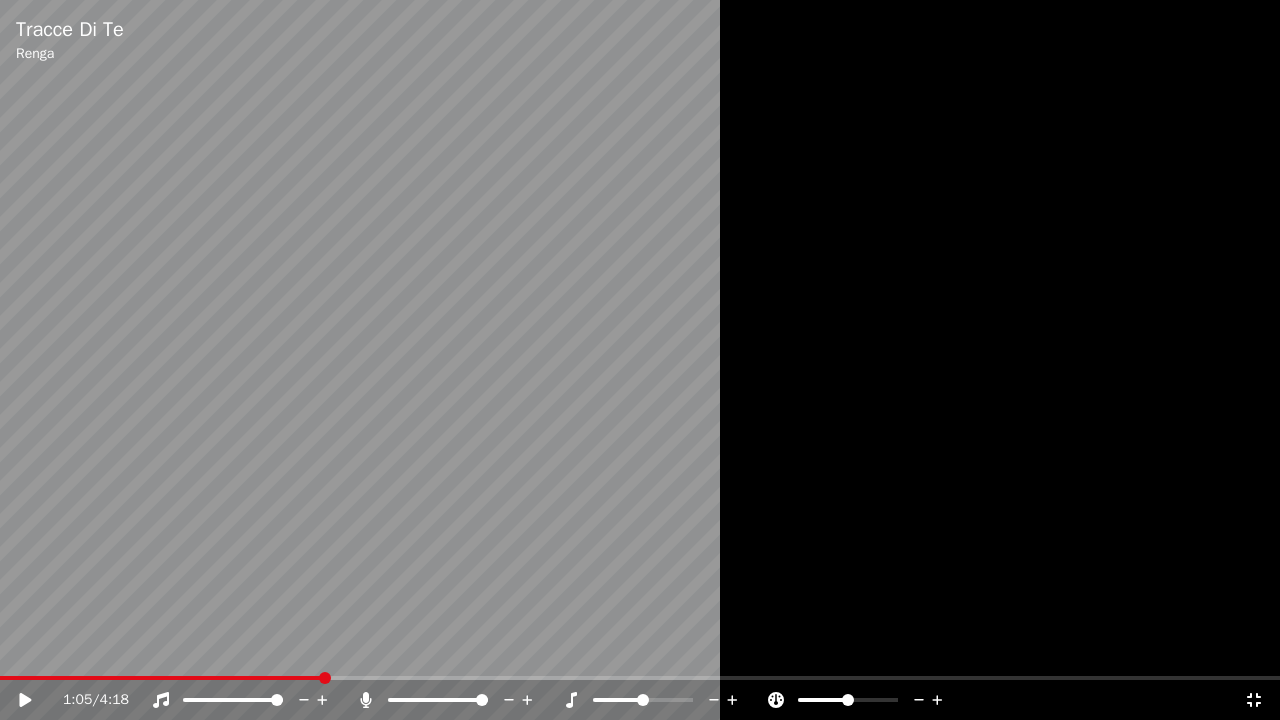 click at bounding box center (640, 360) 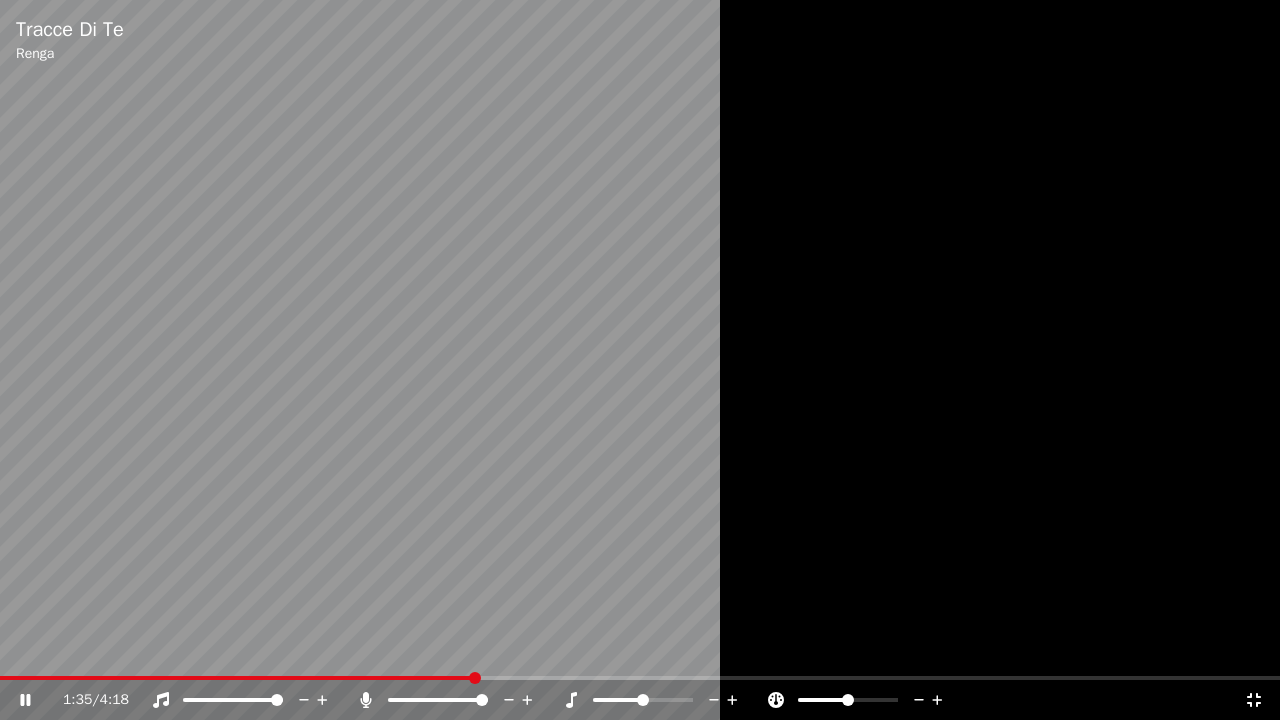 click 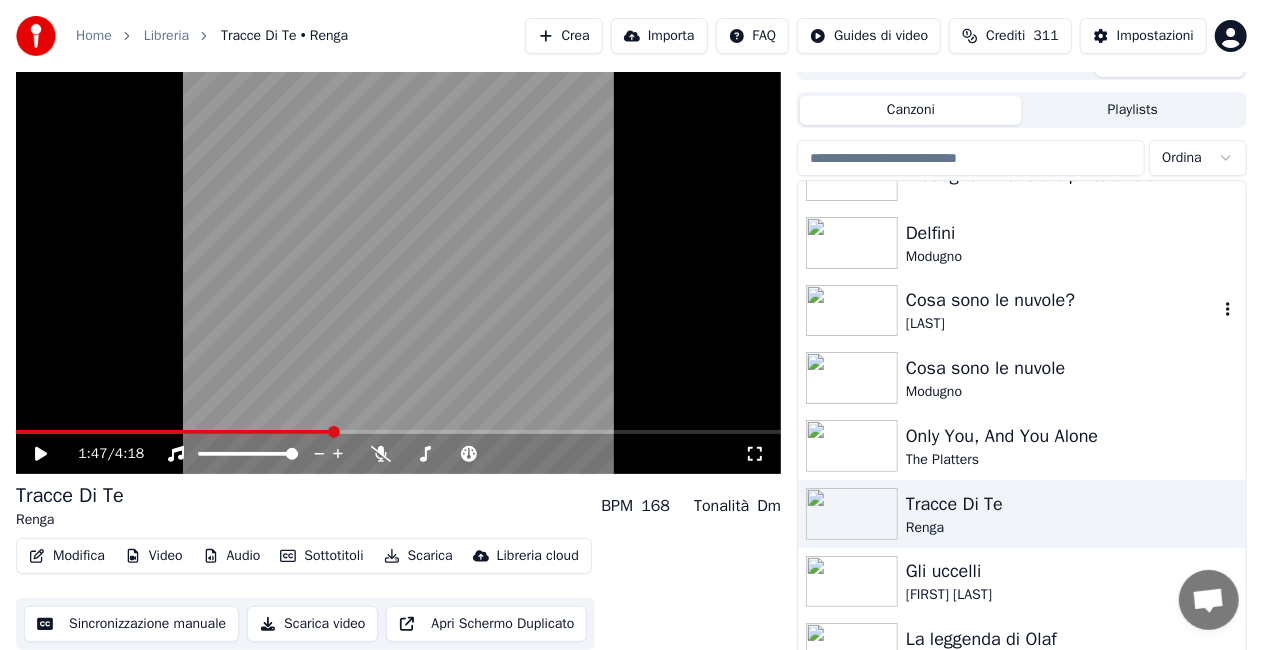 drag, startPoint x: 1015, startPoint y: 287, endPoint x: 912, endPoint y: 282, distance: 103.121284 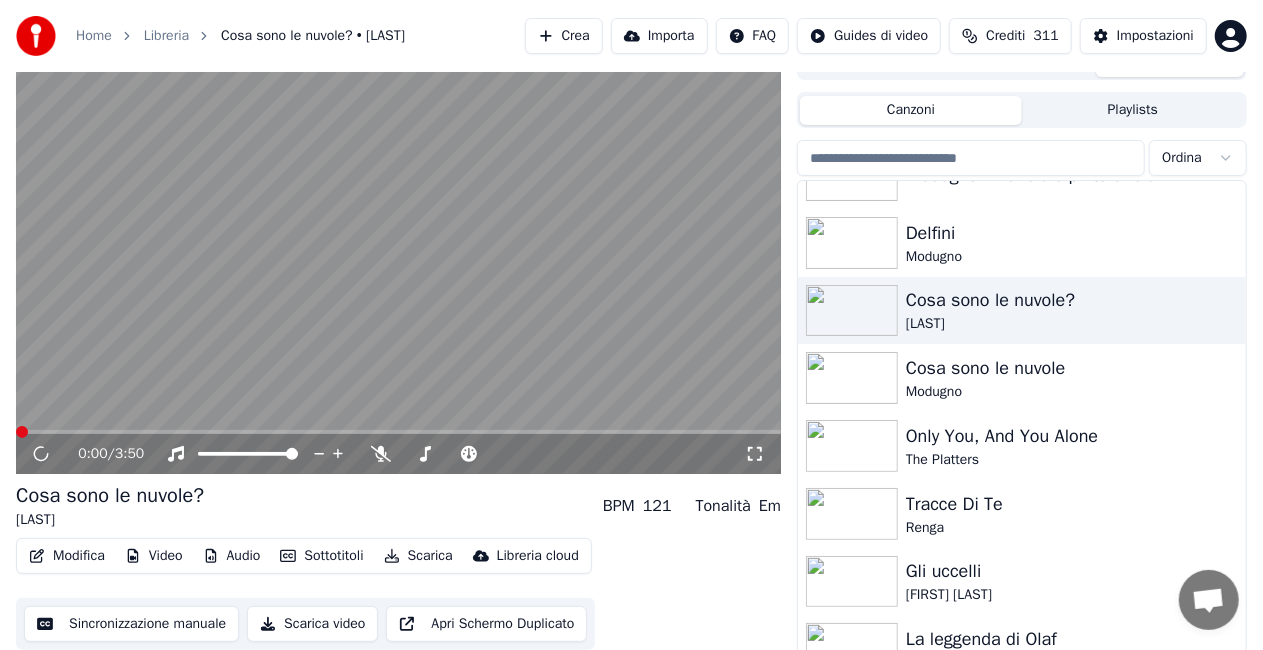 click 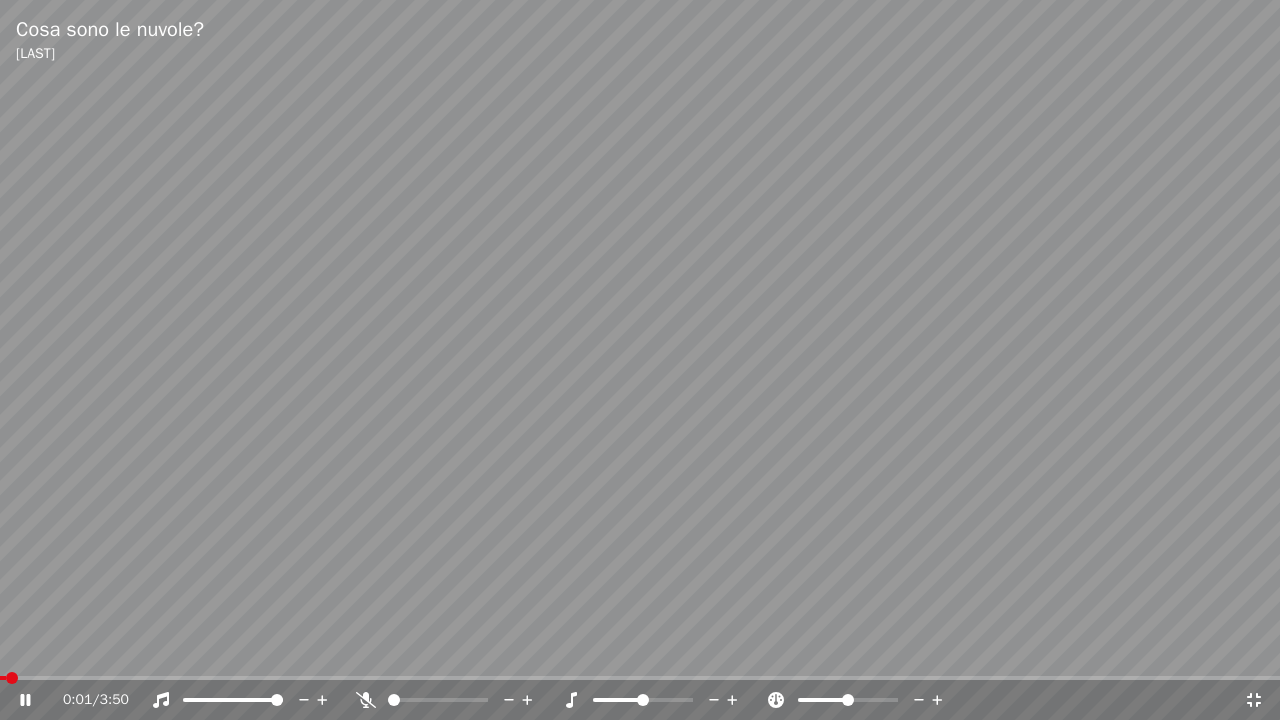 click 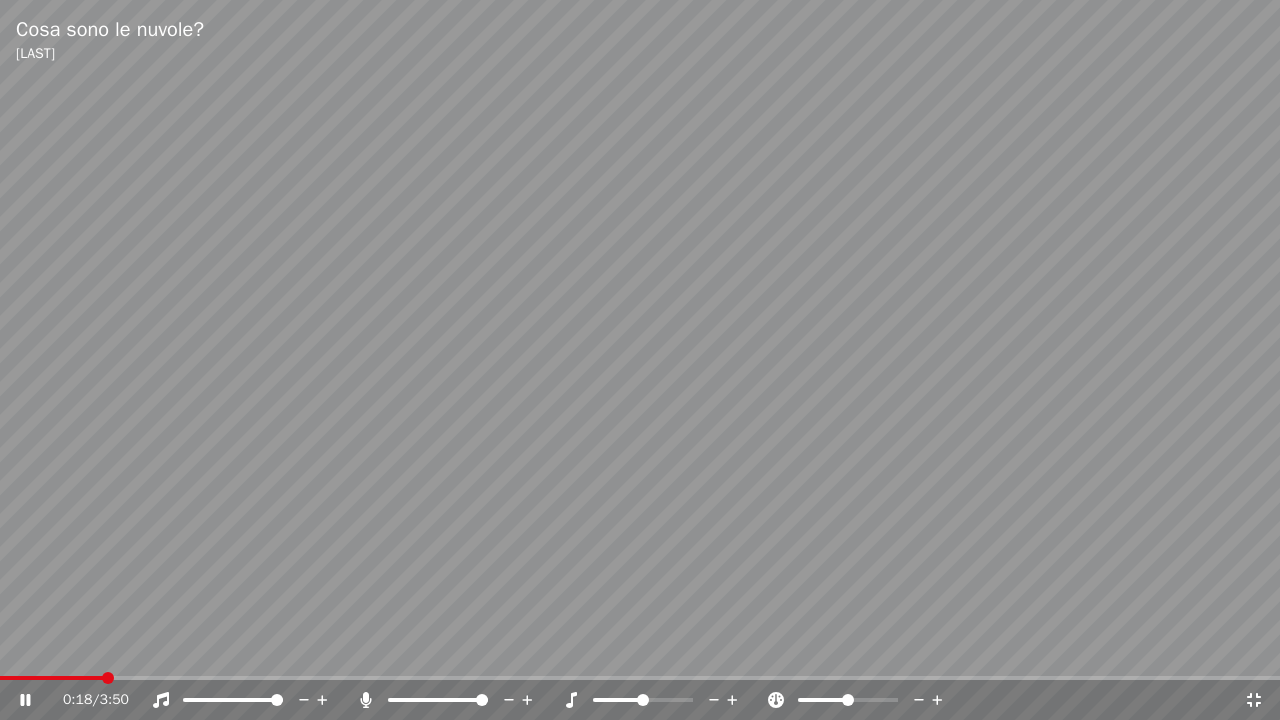 click 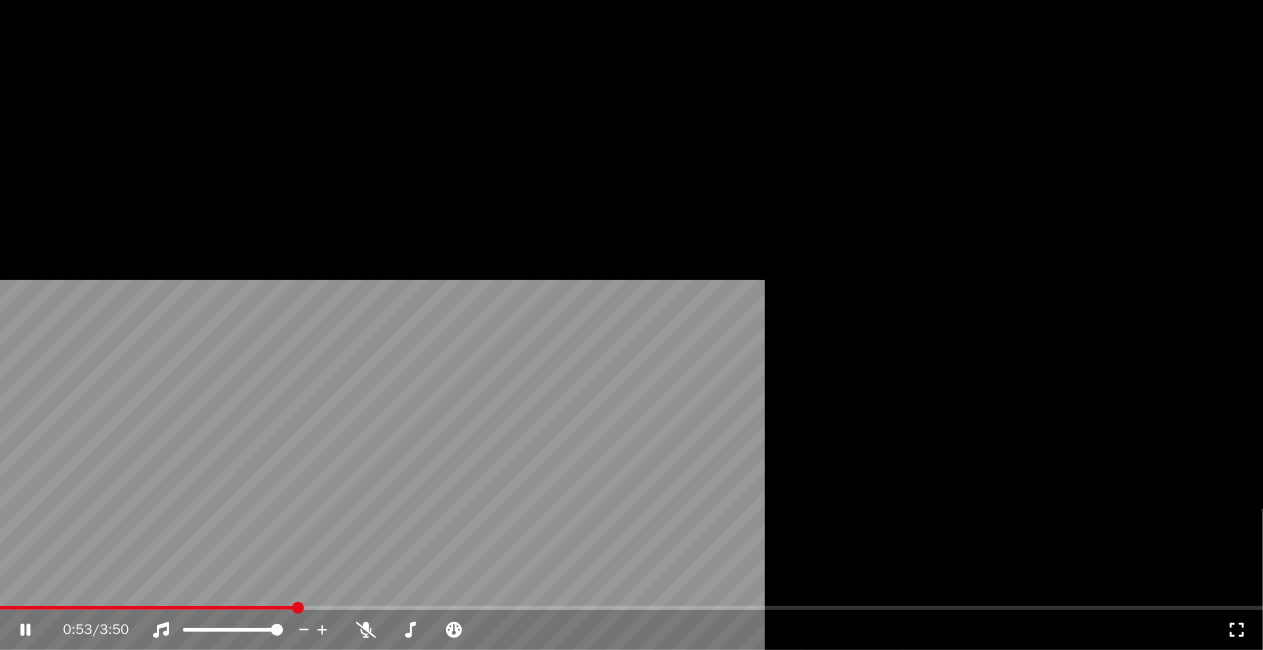 scroll, scrollTop: 25920, scrollLeft: 0, axis: vertical 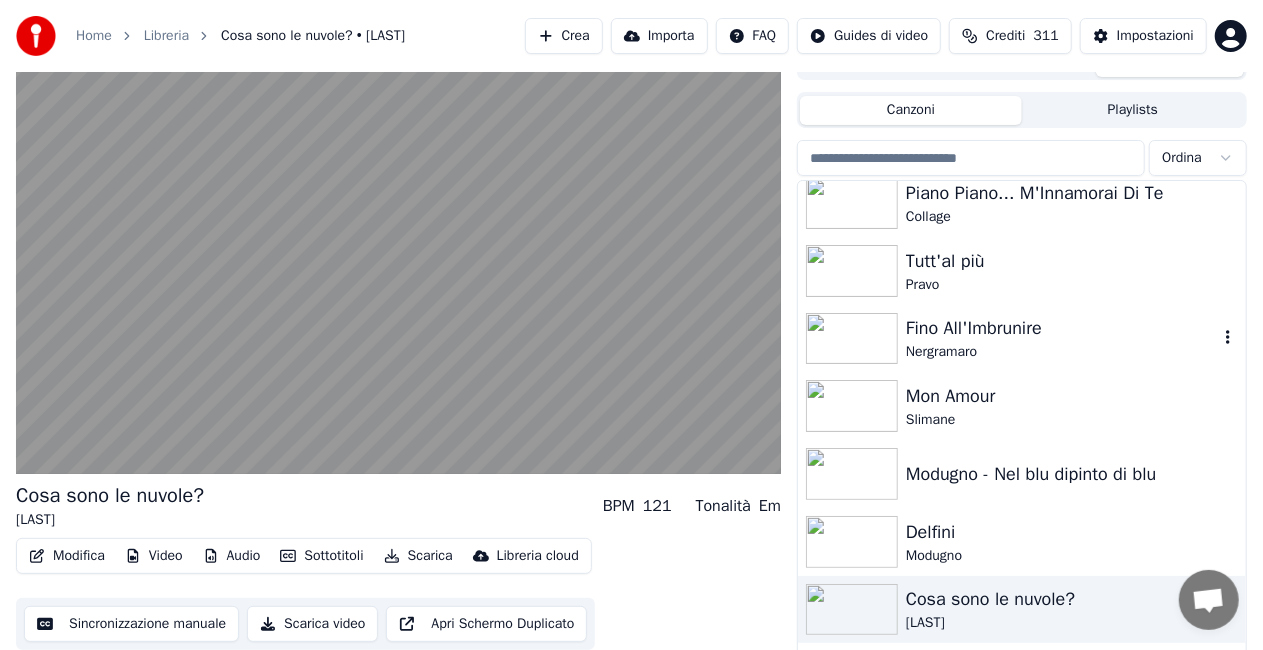 click on "Fino All'Imbrunire" at bounding box center [1062, 328] 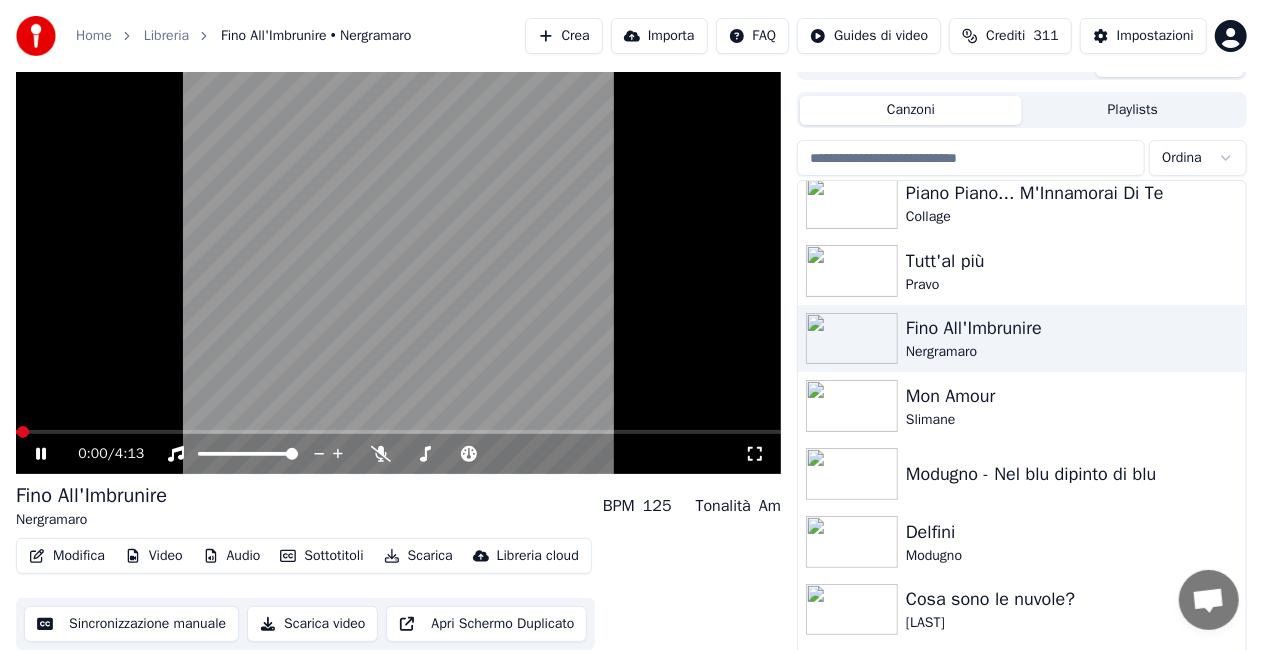 click 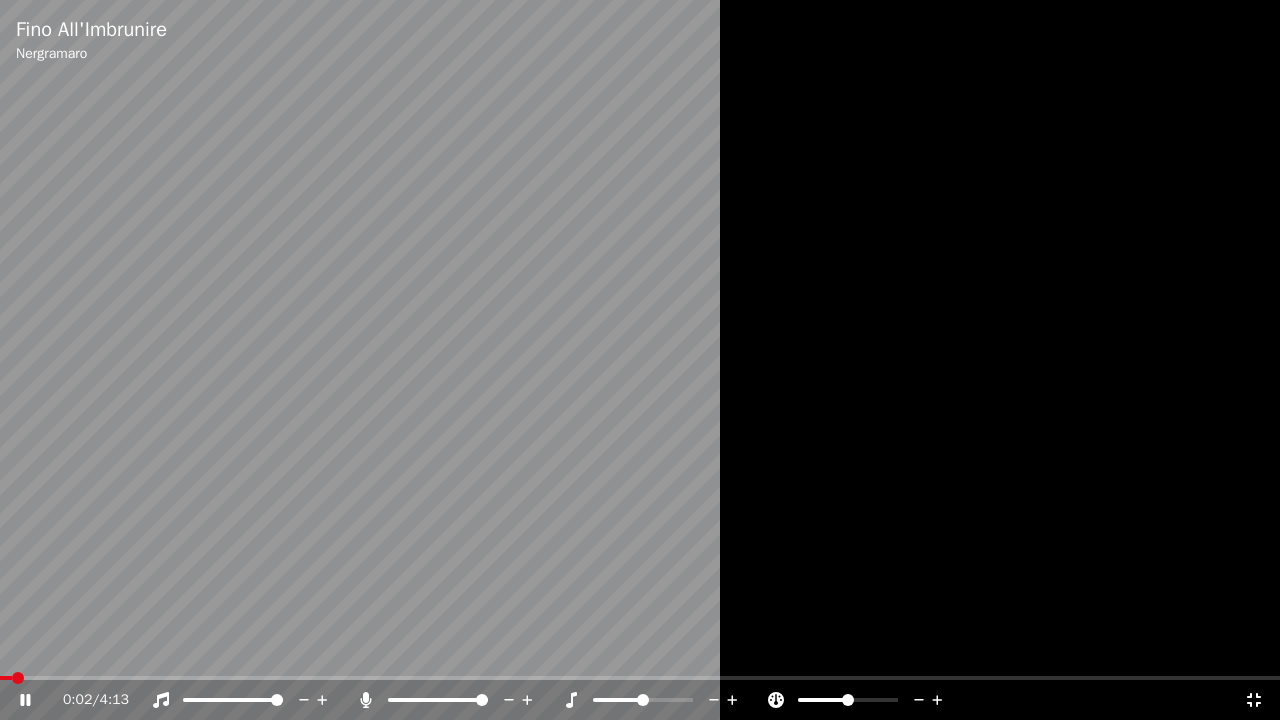 click at bounding box center (482, 700) 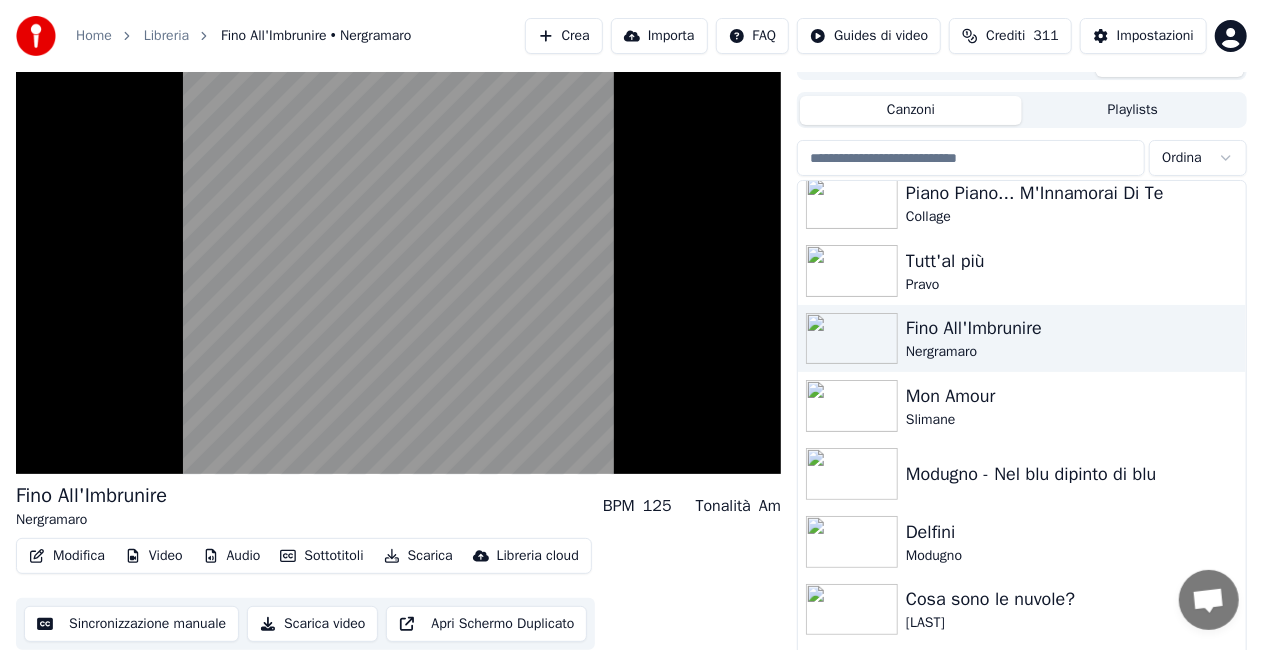 click at bounding box center (971, 158) 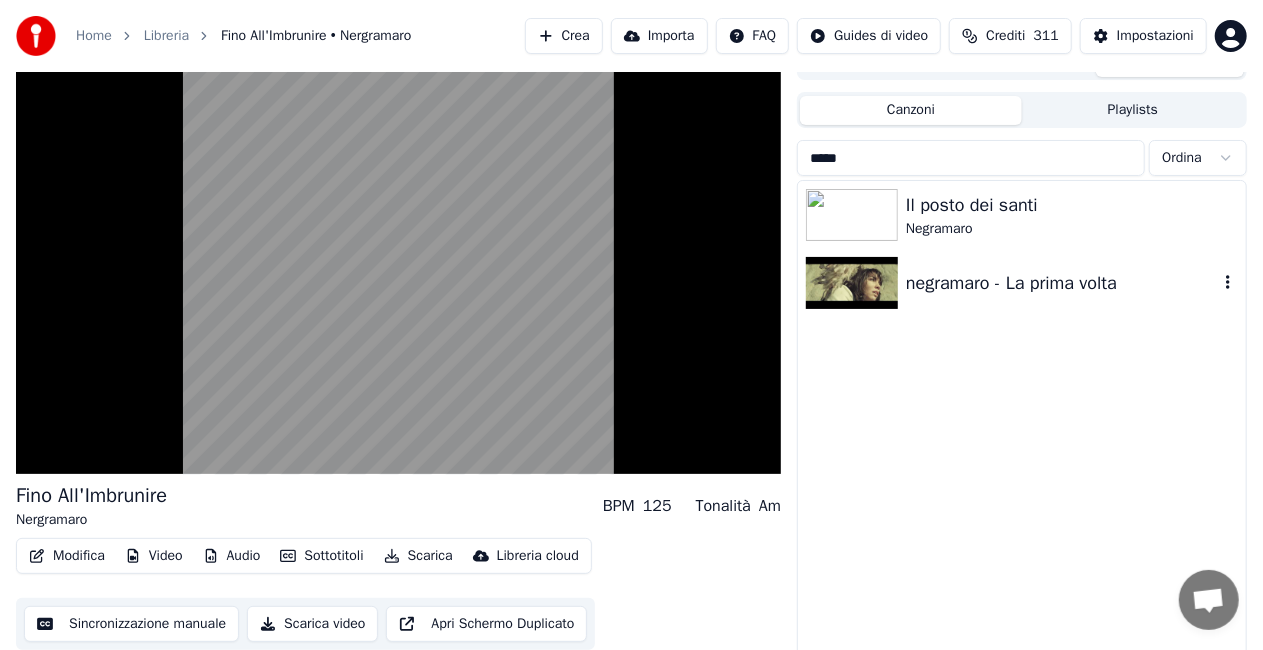 type on "*****" 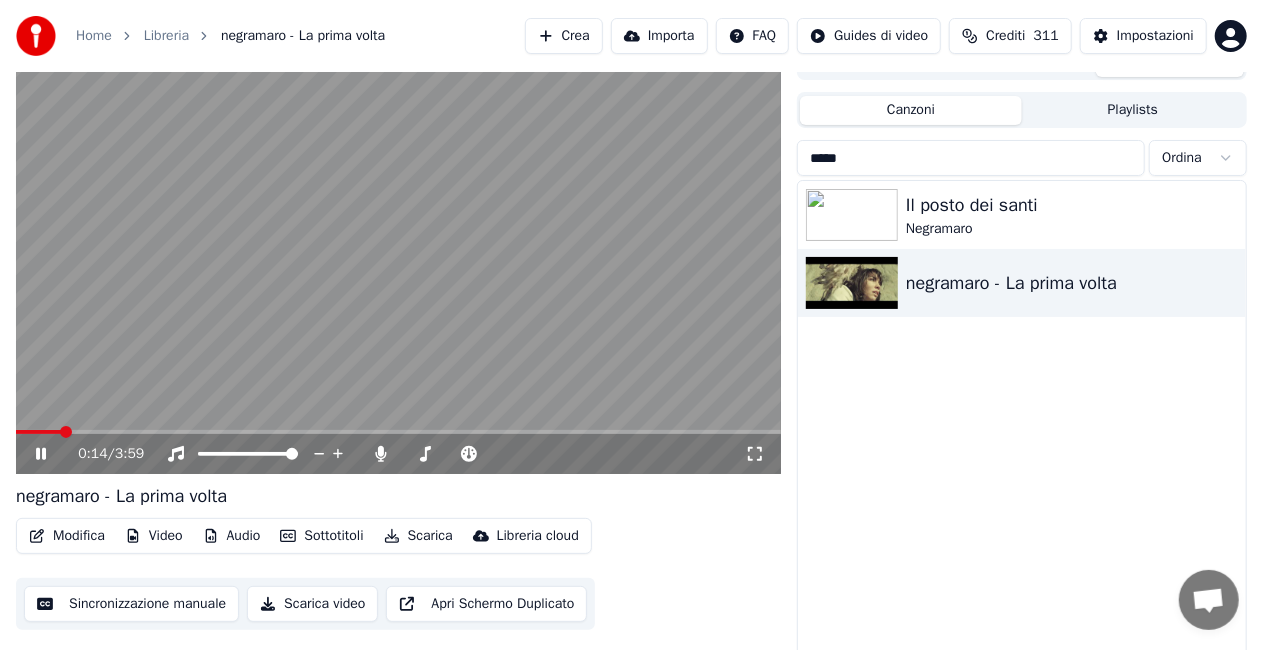 click at bounding box center (398, 432) 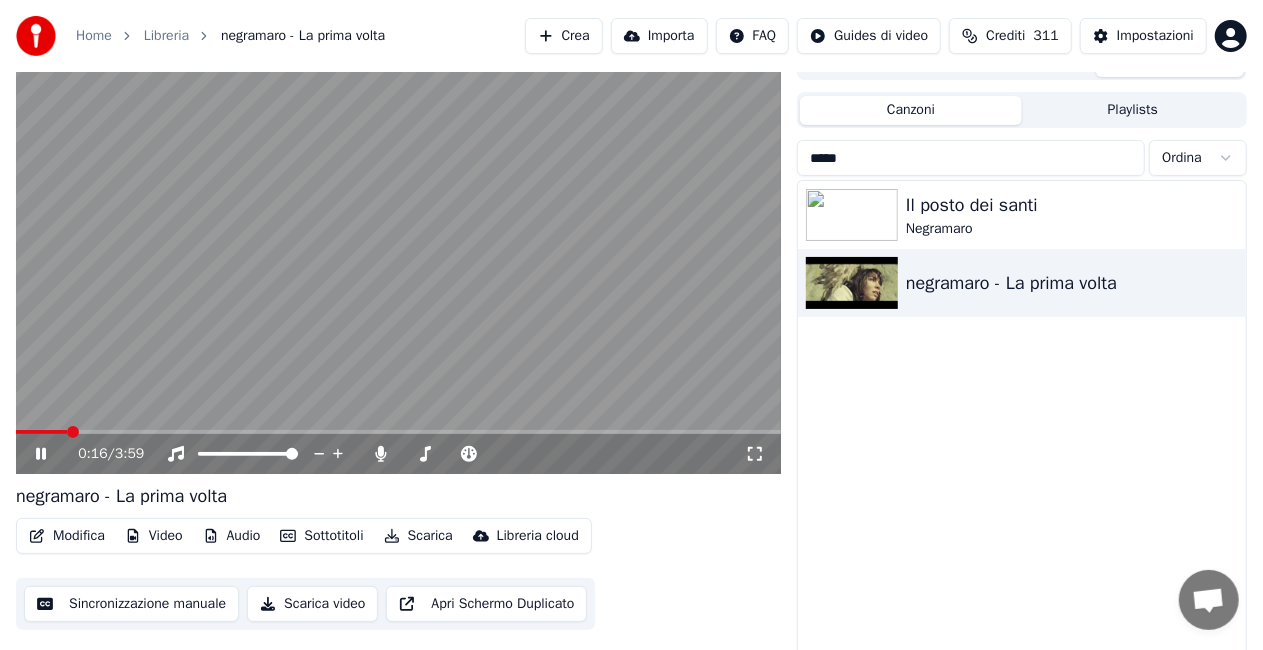 click 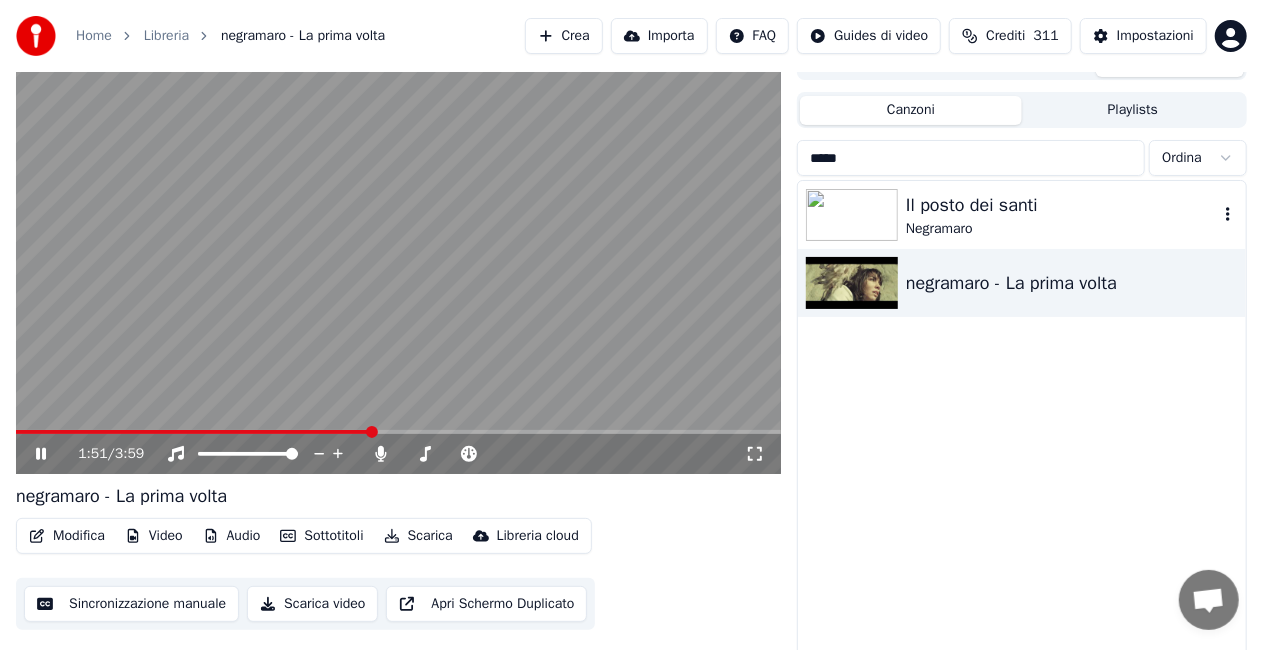 click on "Negramaro" at bounding box center [1062, 229] 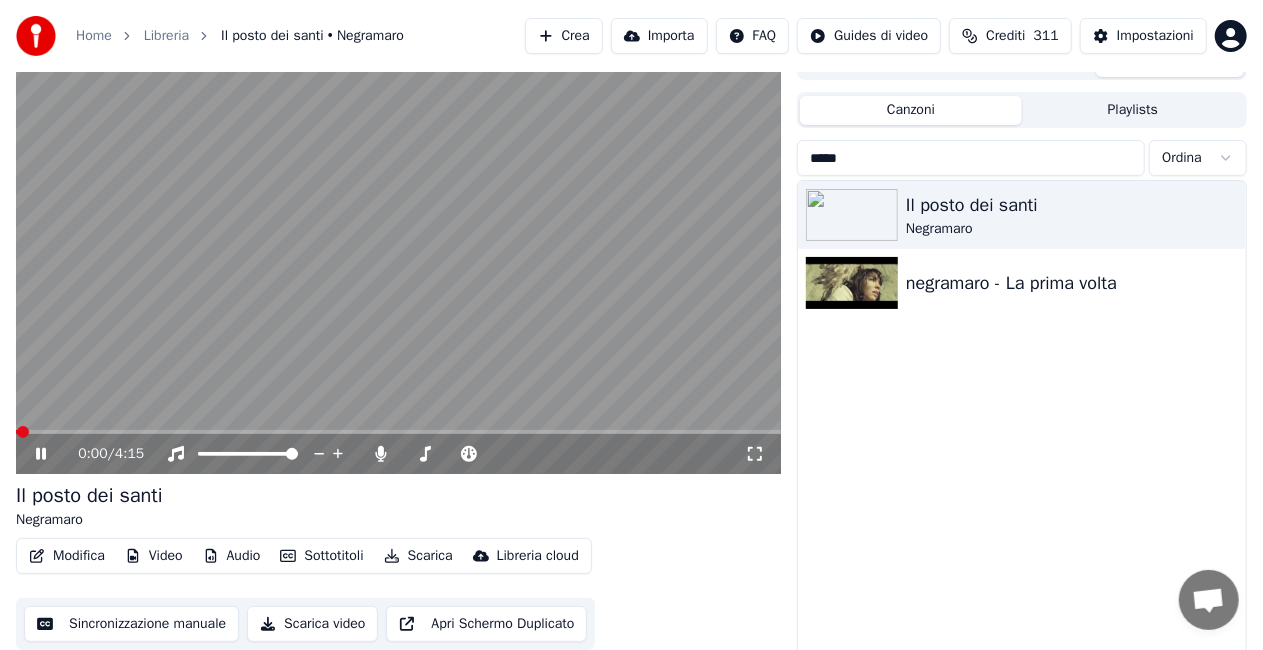 click on "0:00  /  4:15" at bounding box center (398, 454) 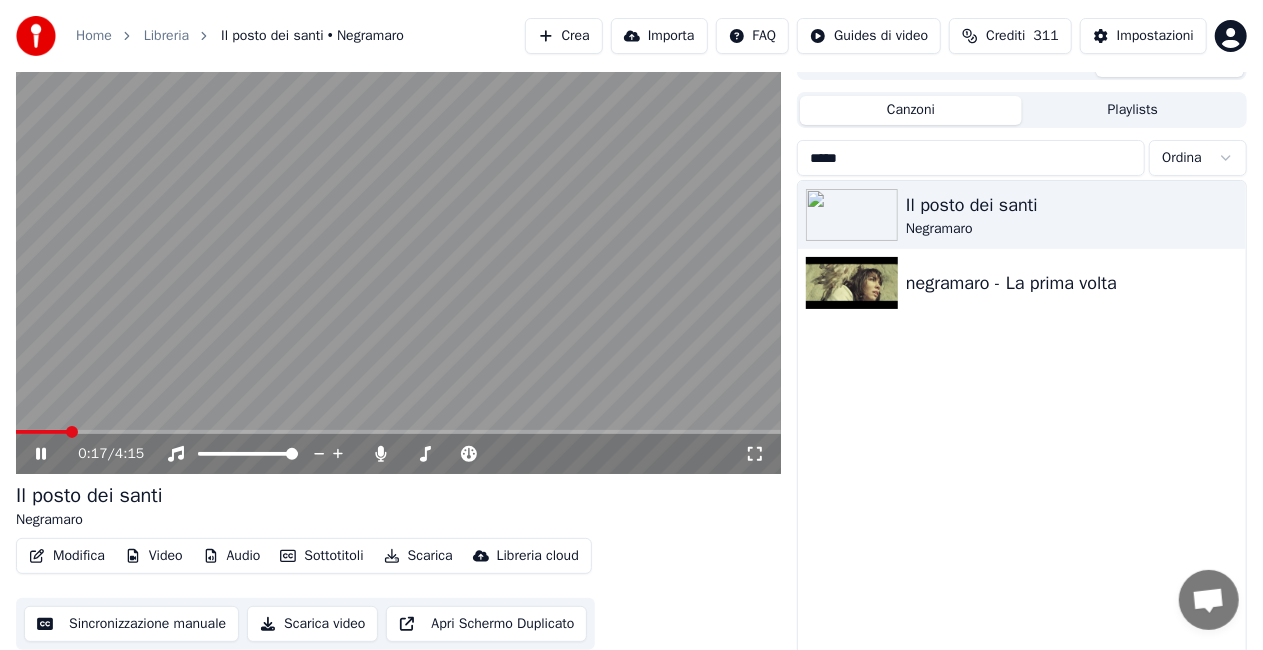 click at bounding box center (398, 432) 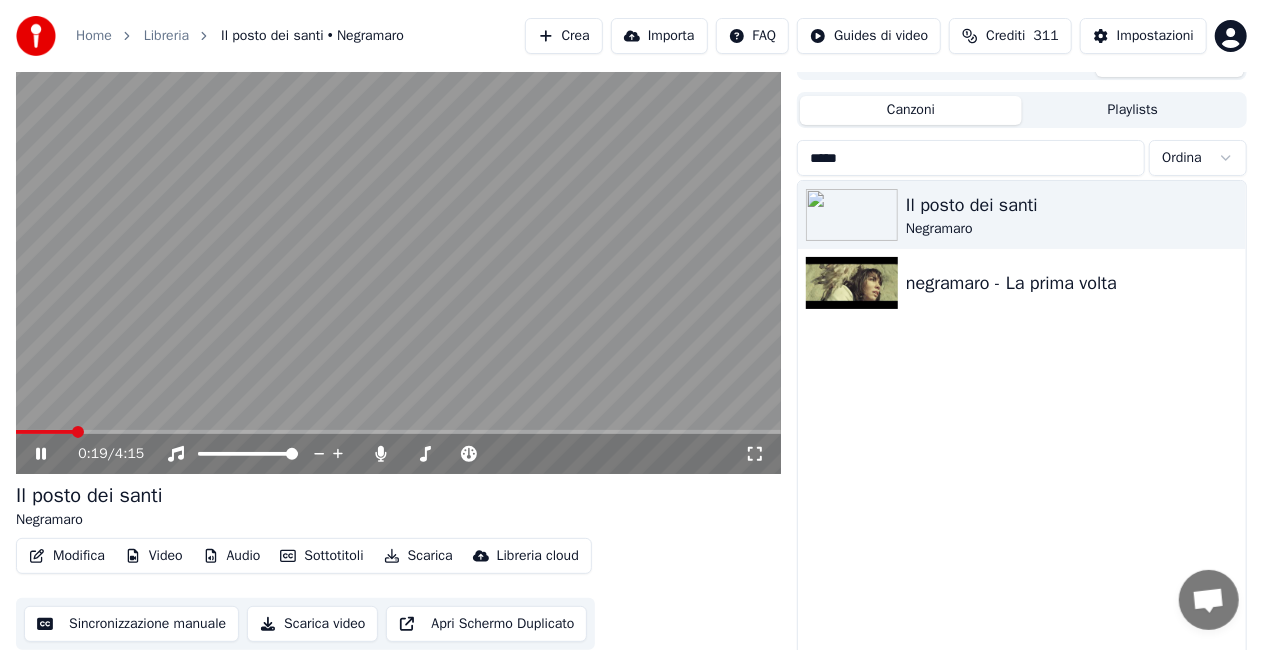 click 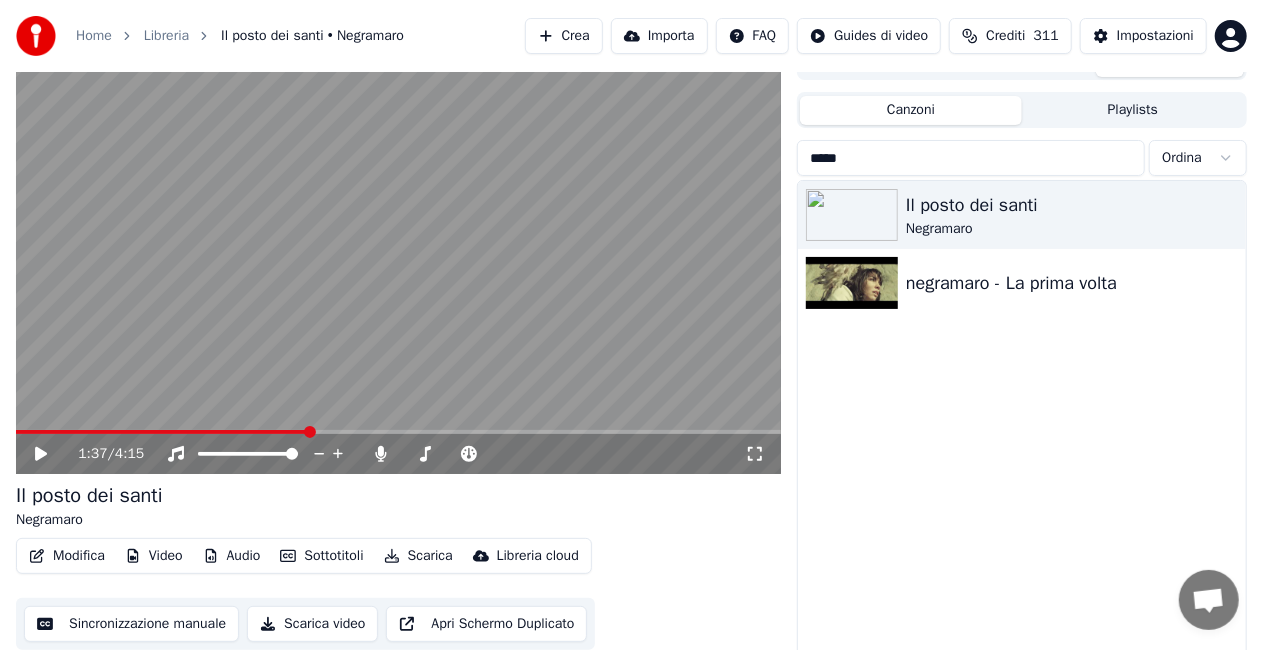 click on "*****" at bounding box center [971, 158] 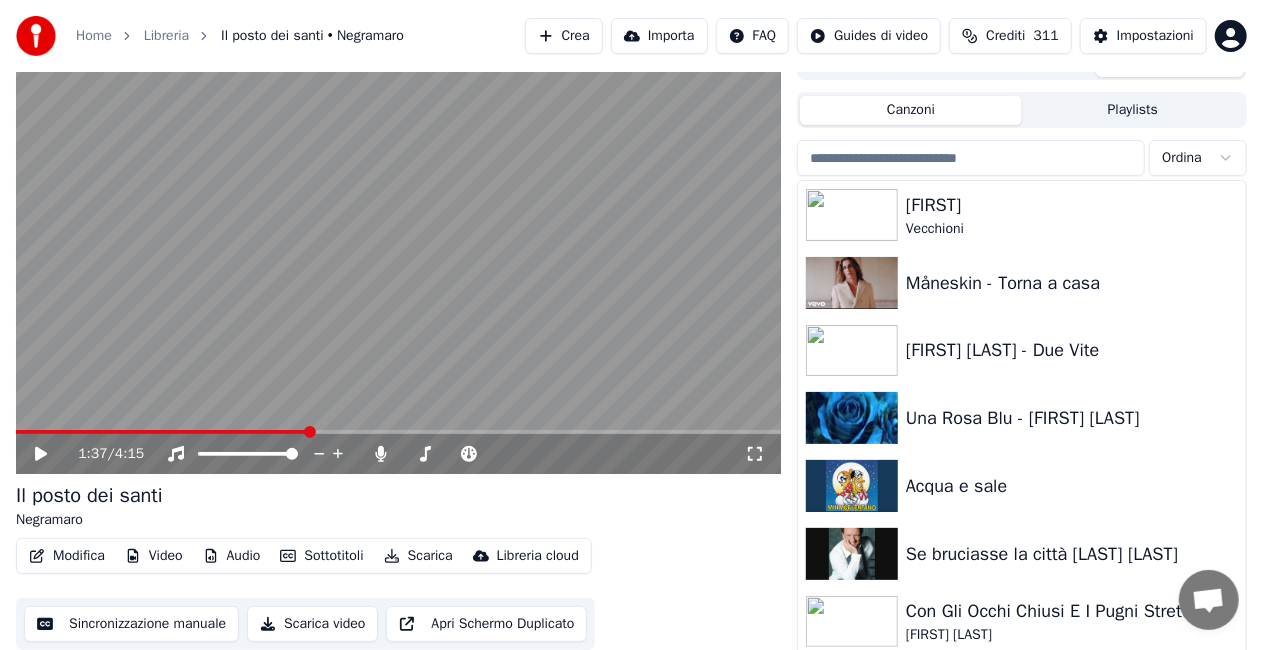 click on "Playlists" at bounding box center (1133, 110) 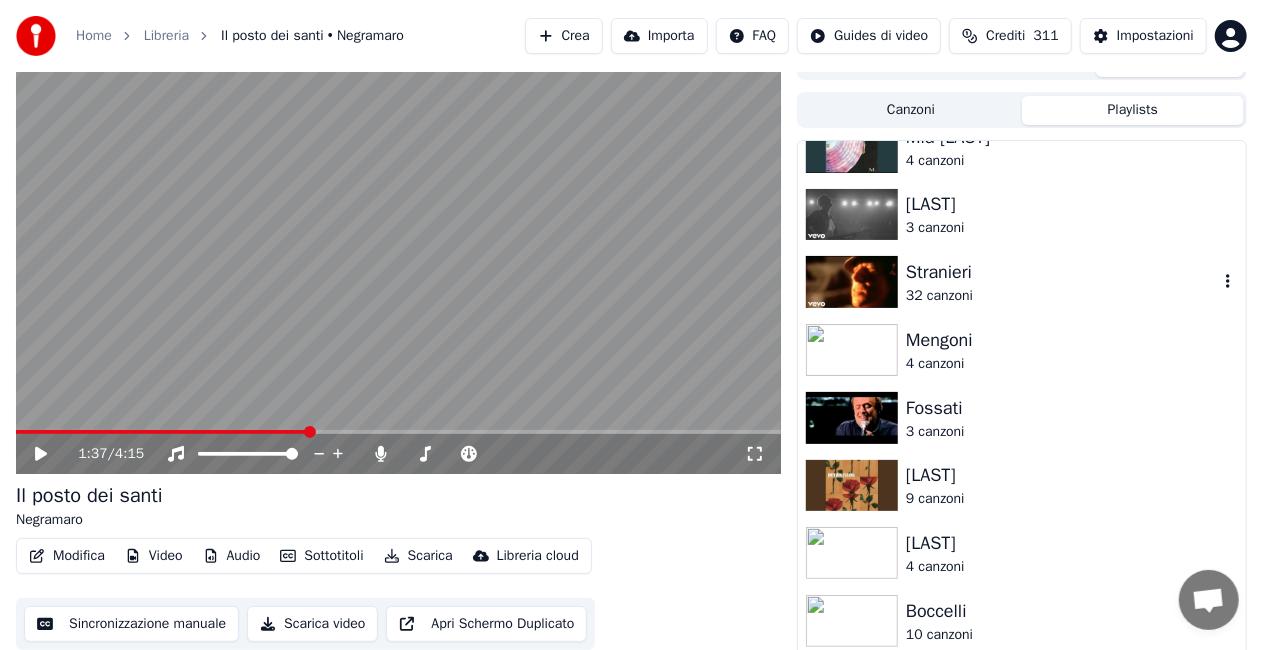 scroll, scrollTop: 200, scrollLeft: 0, axis: vertical 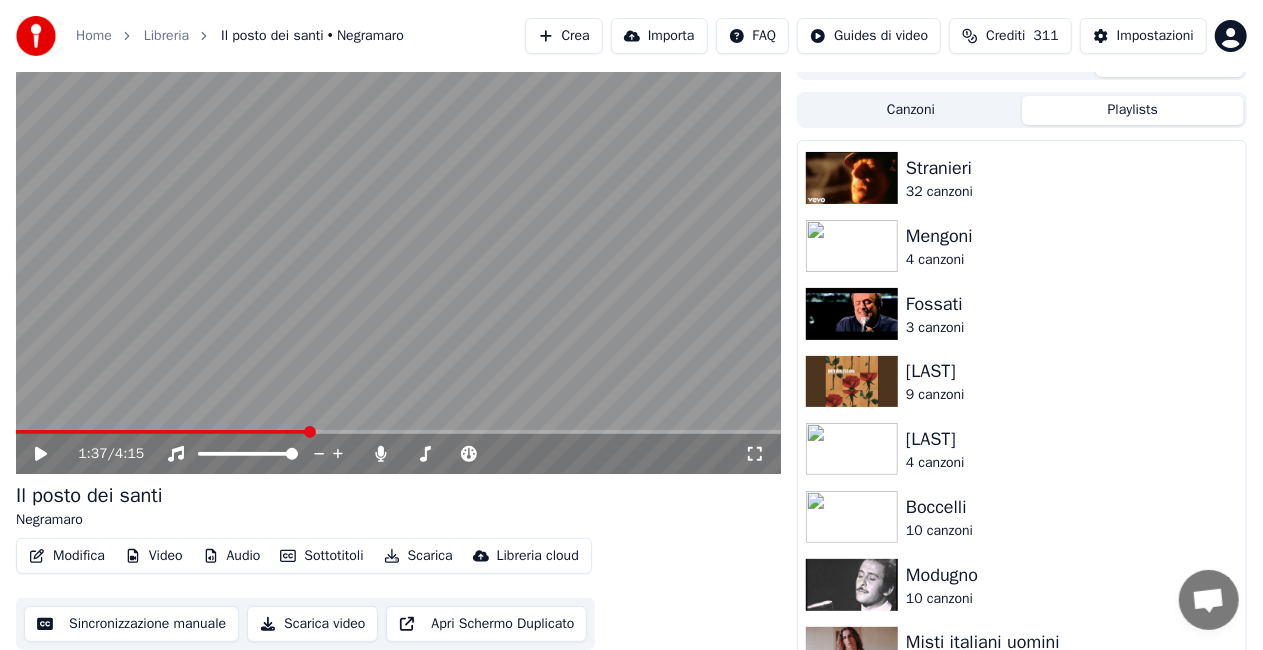 drag, startPoint x: 1051, startPoint y: 396, endPoint x: 1086, endPoint y: 567, distance: 174.54512 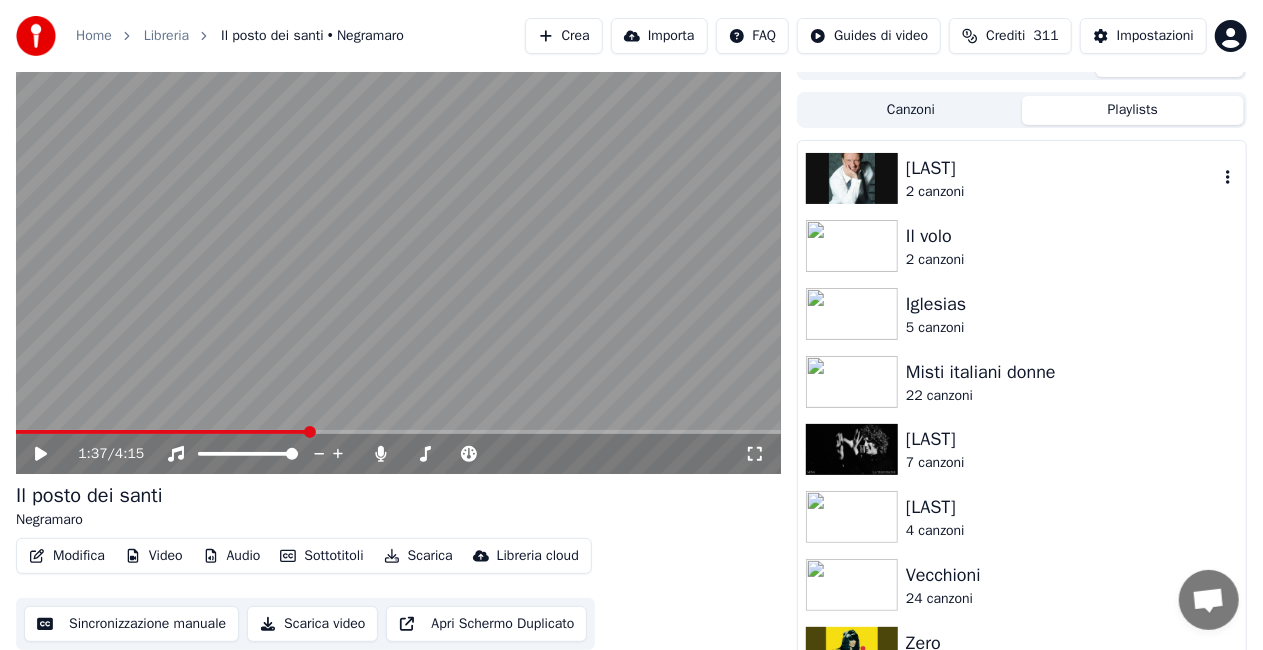 scroll, scrollTop: 1500, scrollLeft: 0, axis: vertical 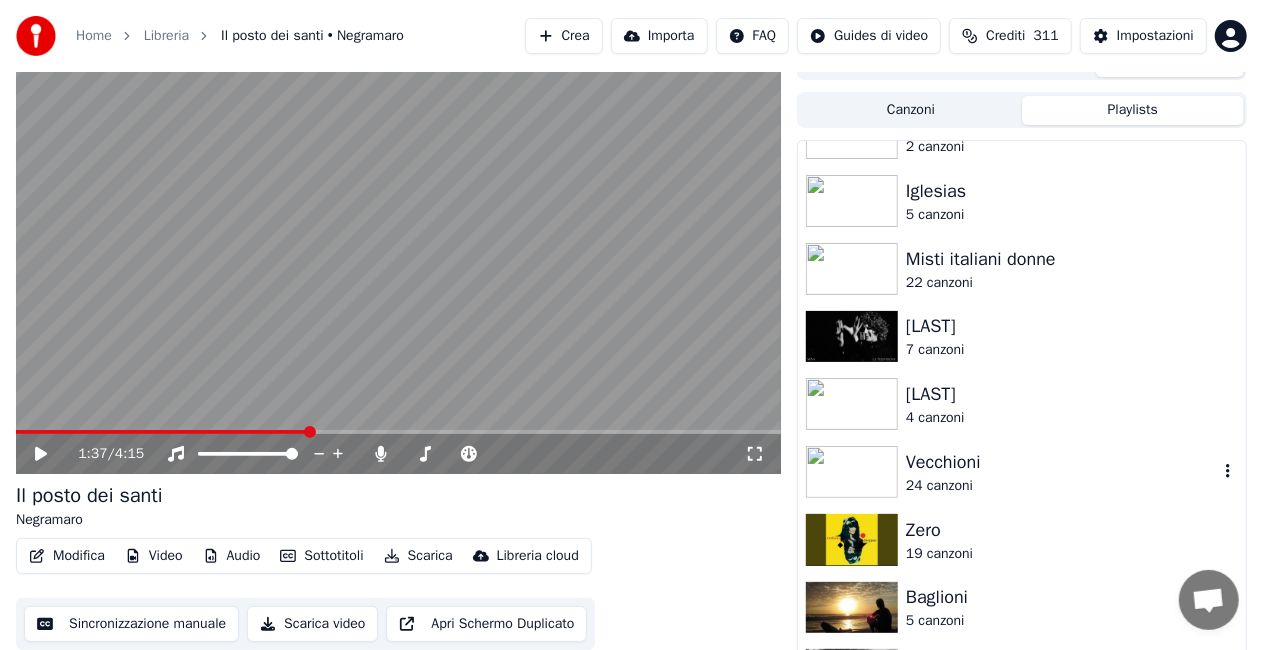 click on "Vecchioni" at bounding box center [1062, 462] 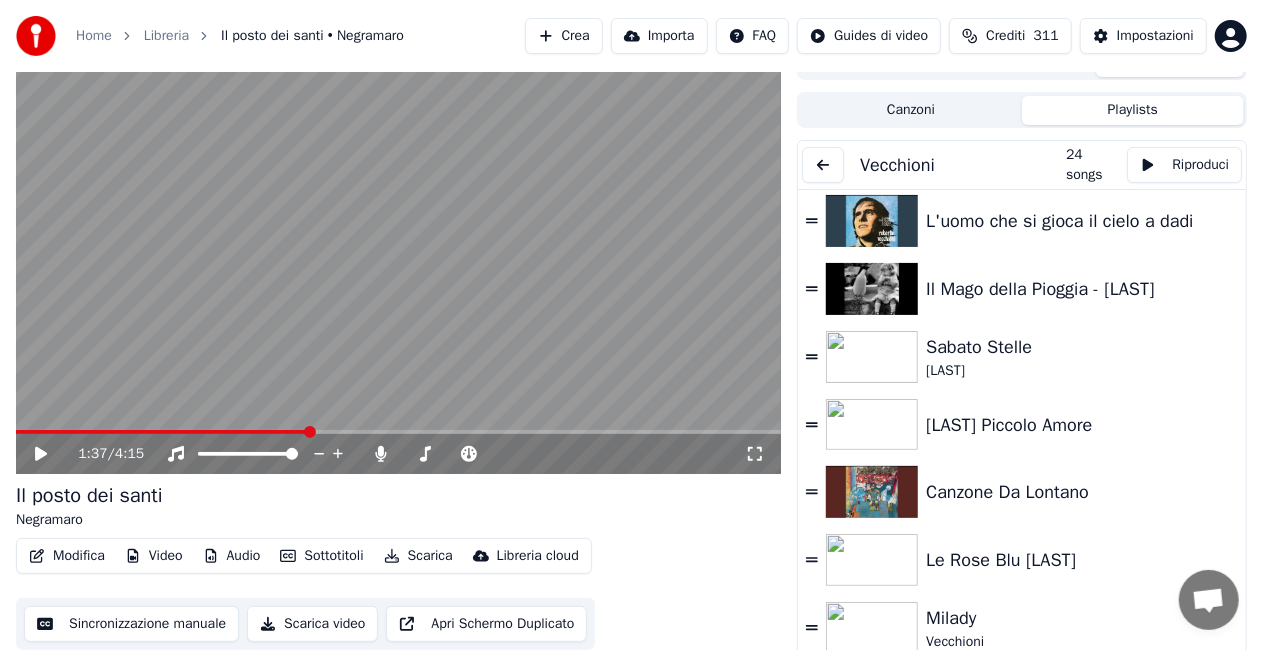 scroll, scrollTop: 0, scrollLeft: 0, axis: both 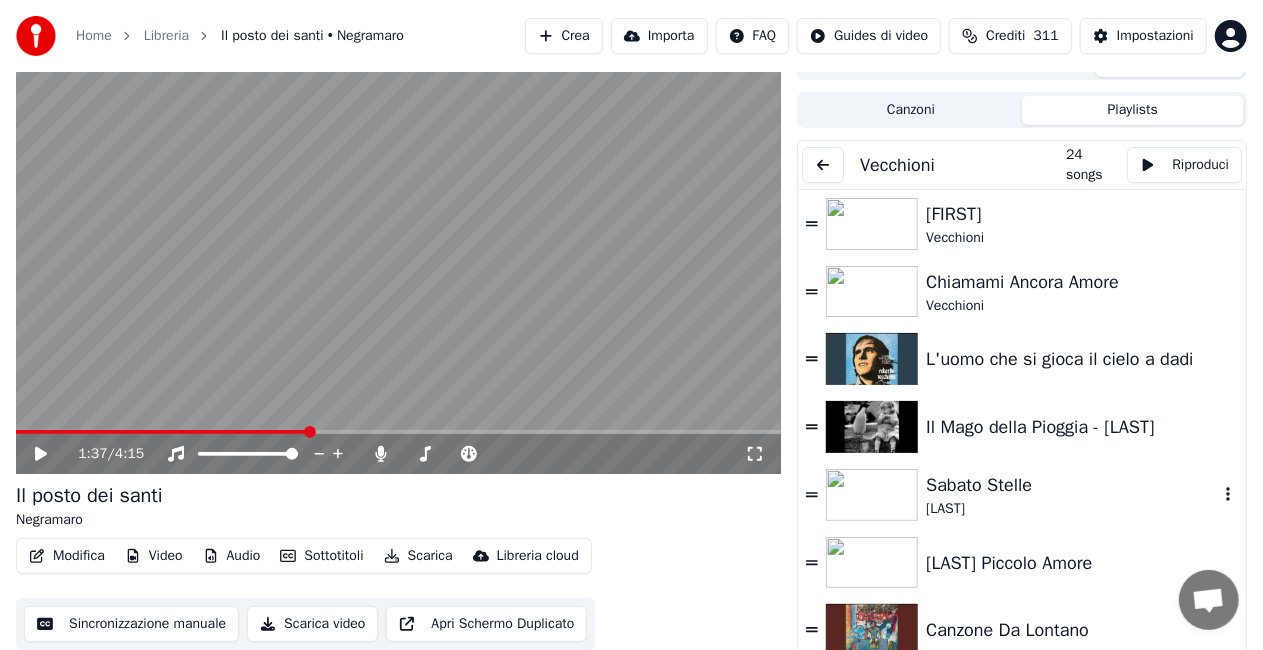 click on "Sabato Stelle" at bounding box center (1072, 485) 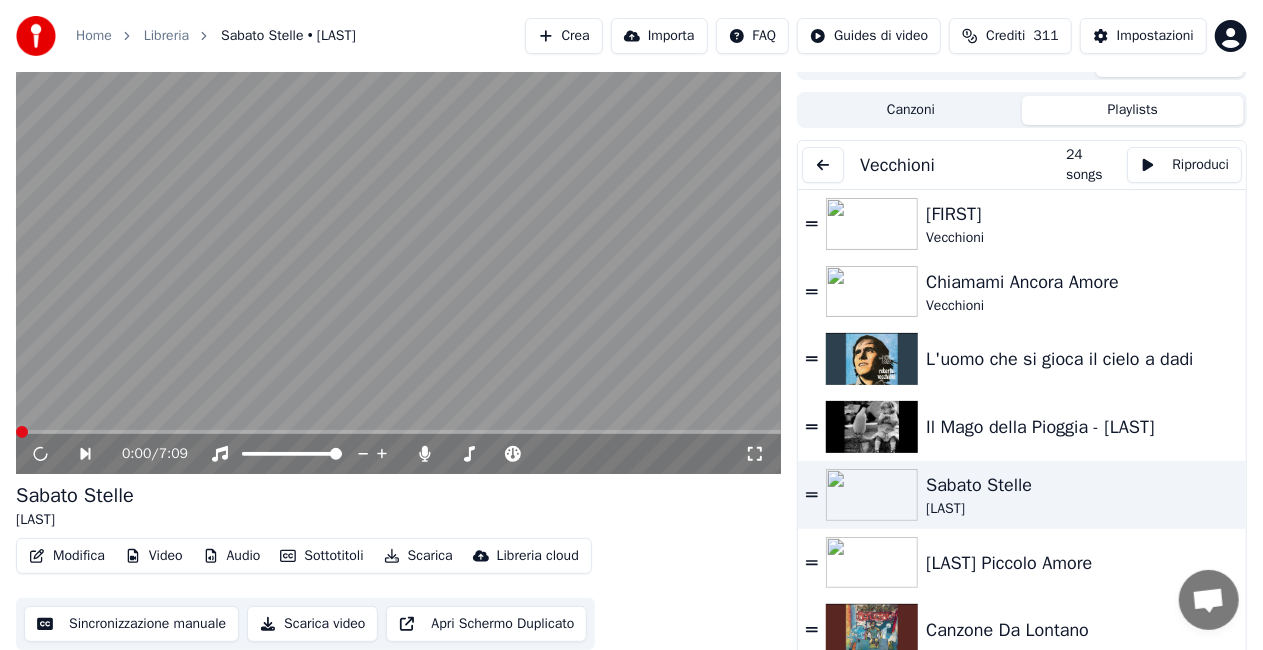 click 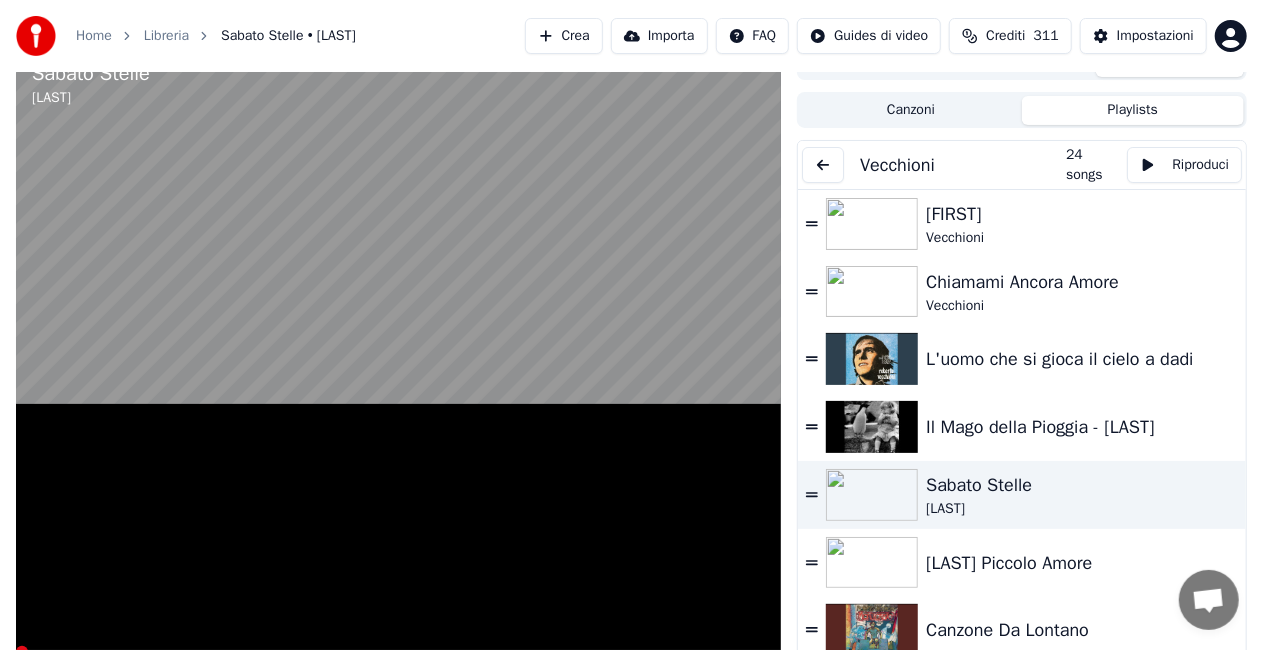 scroll, scrollTop: 24, scrollLeft: 0, axis: vertical 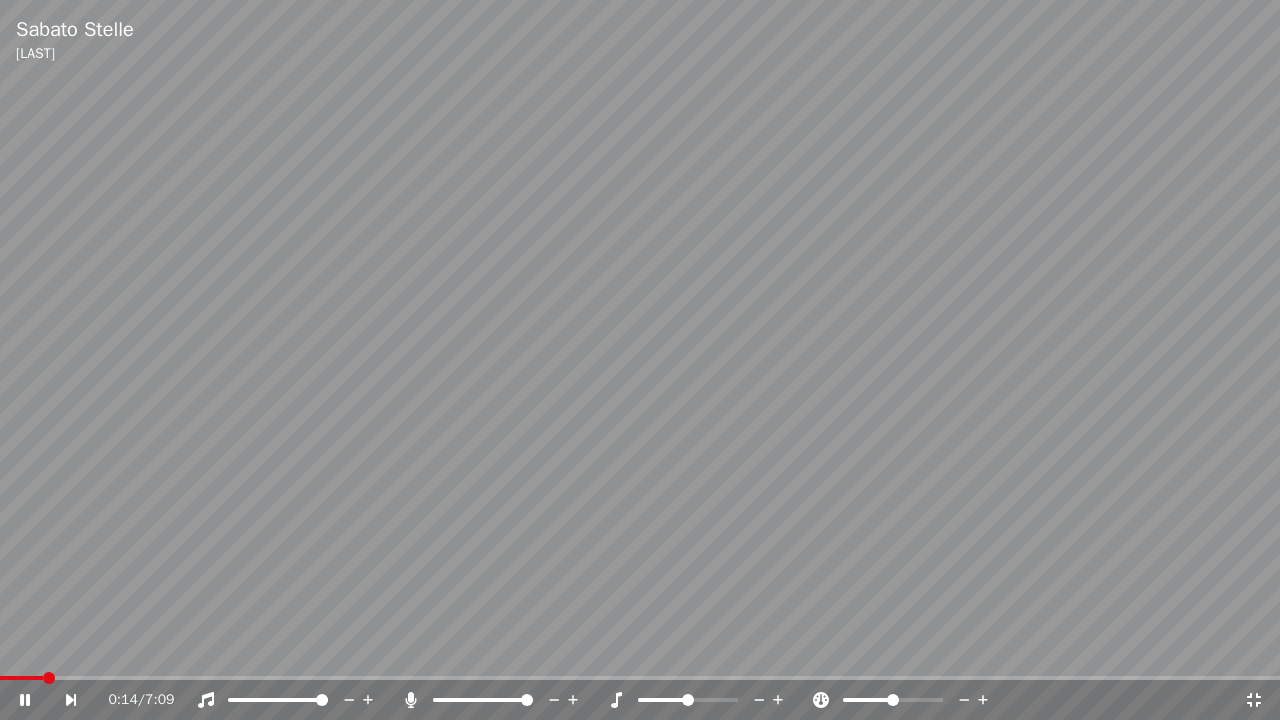 click 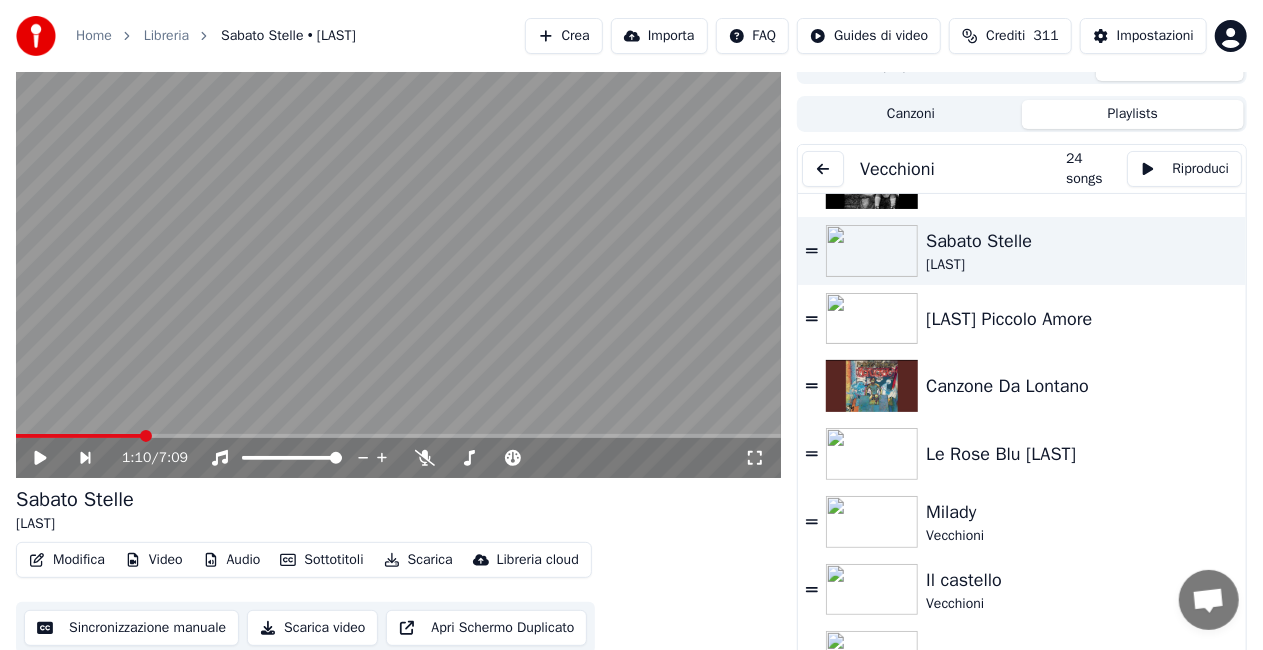 scroll, scrollTop: 400, scrollLeft: 0, axis: vertical 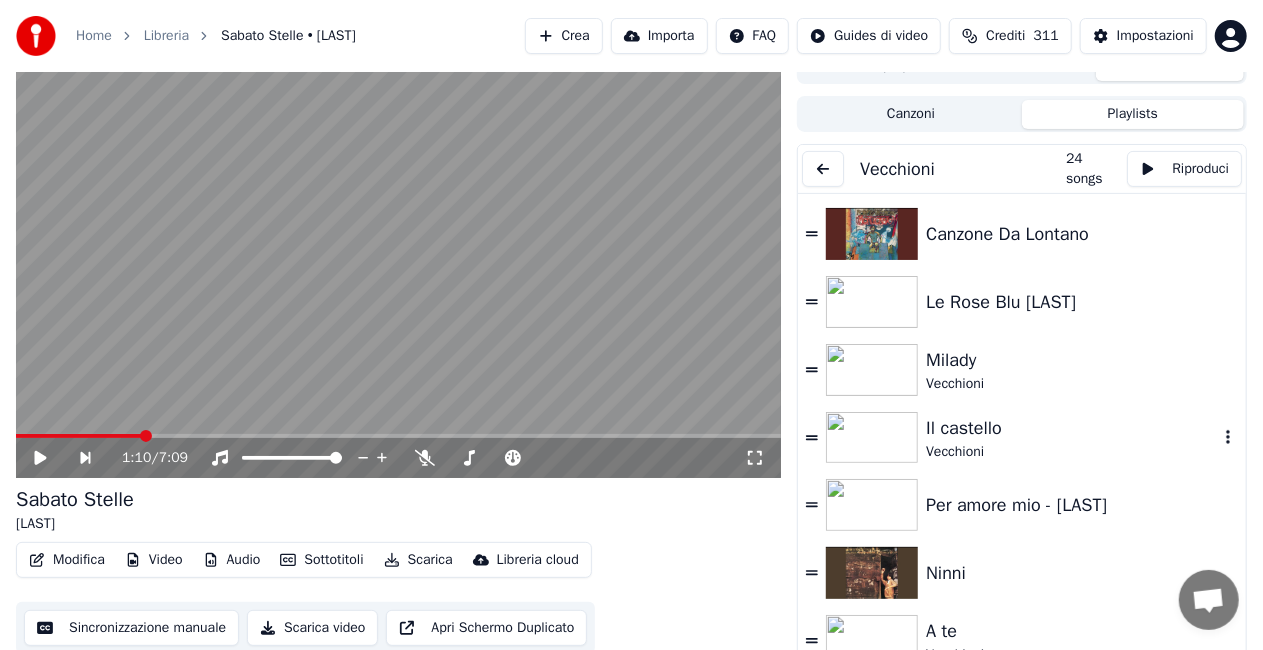 click on "Vecchioni" at bounding box center [1072, 452] 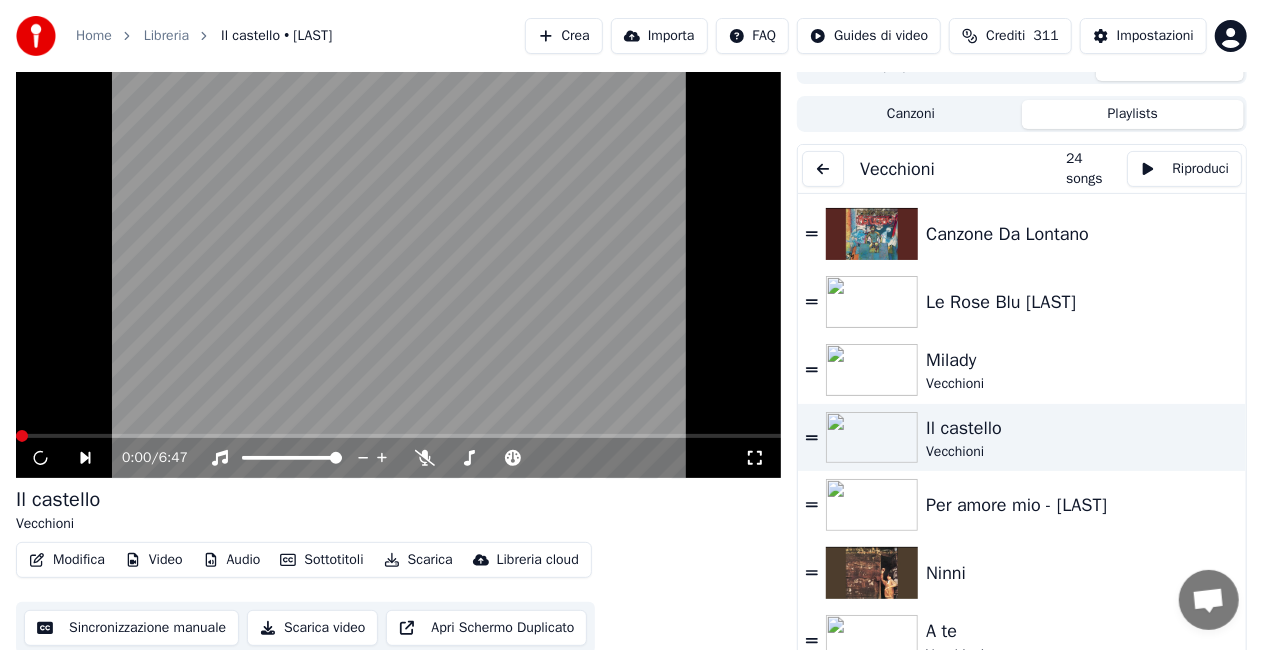 click 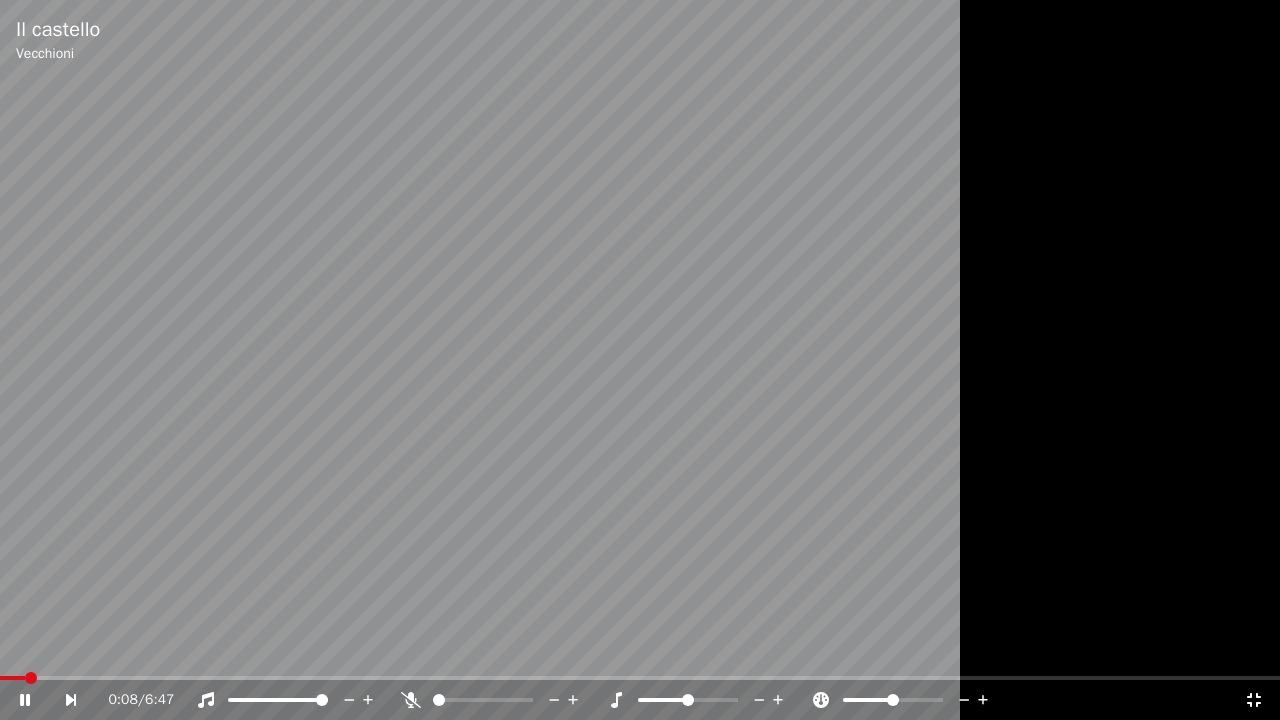 click at bounding box center (640, 678) 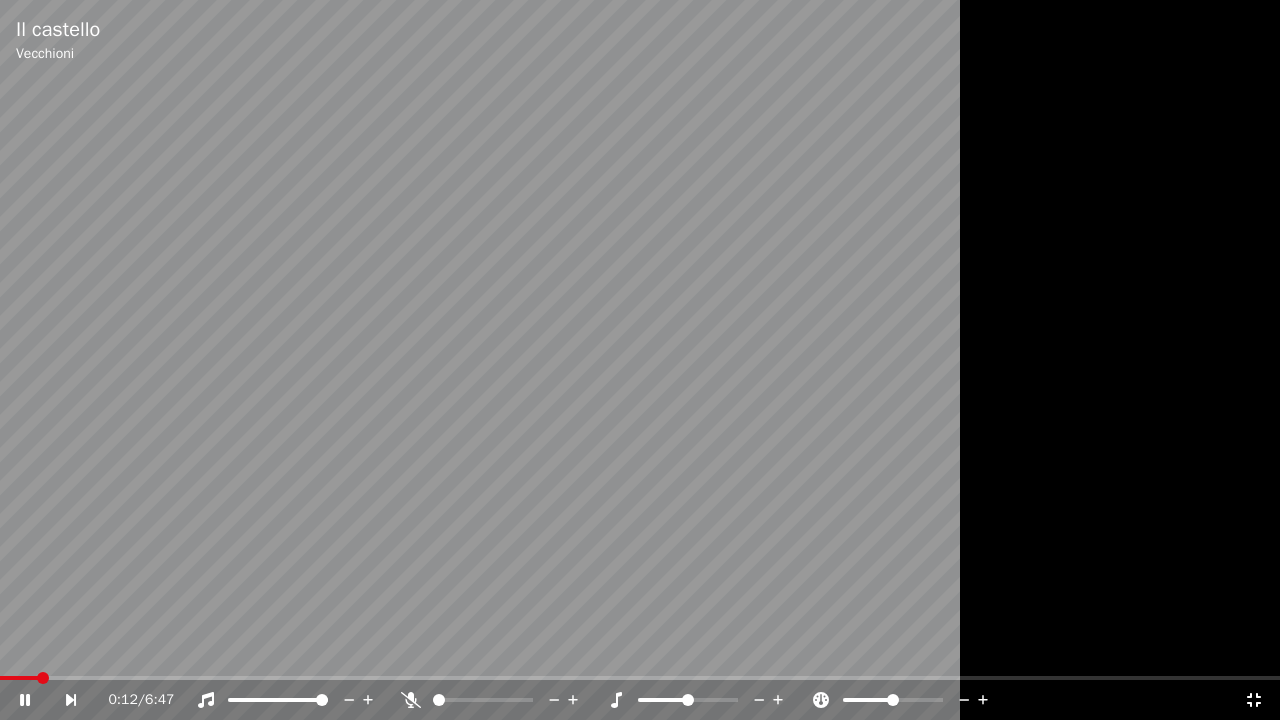 click at bounding box center [43, 678] 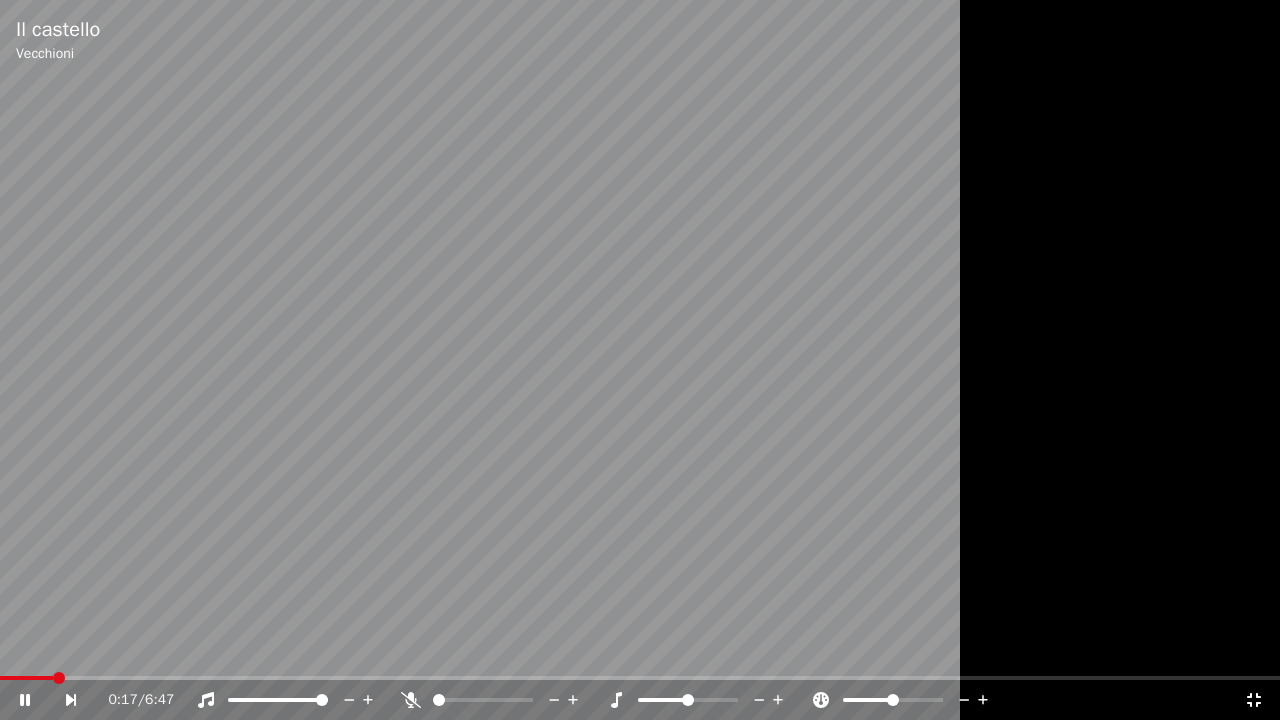 click at bounding box center (640, 678) 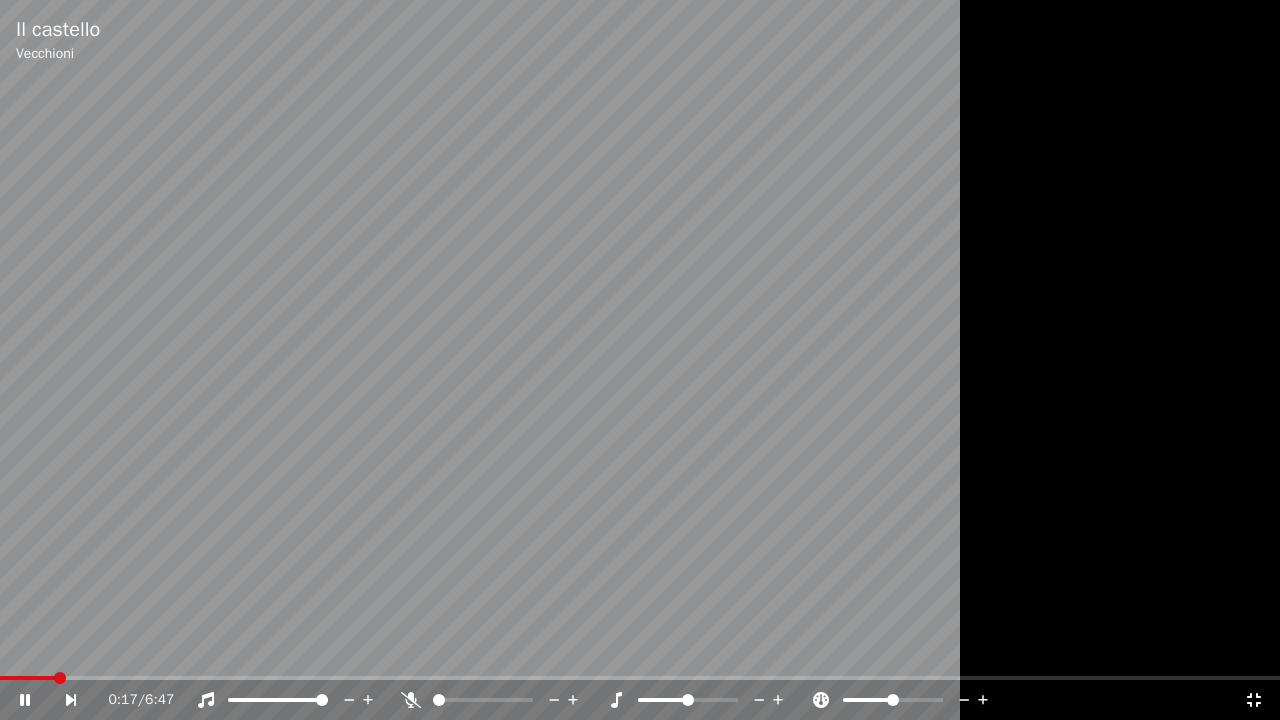 click at bounding box center [640, 678] 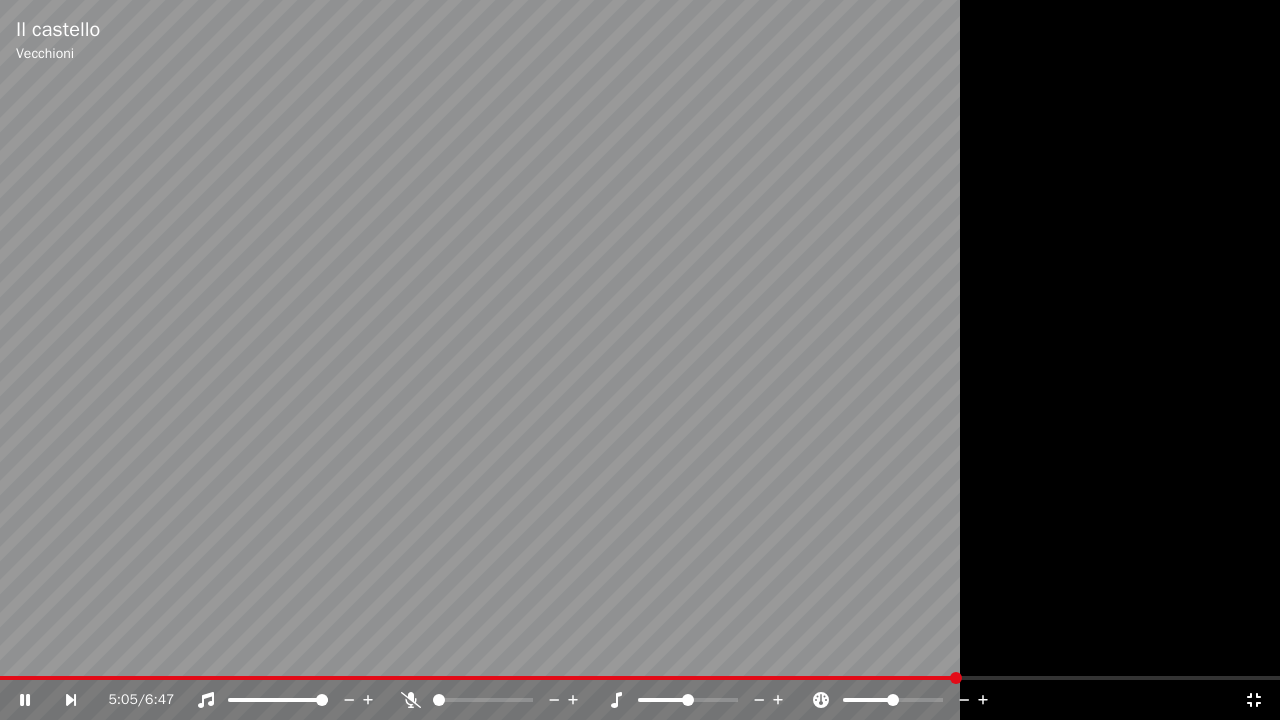 click 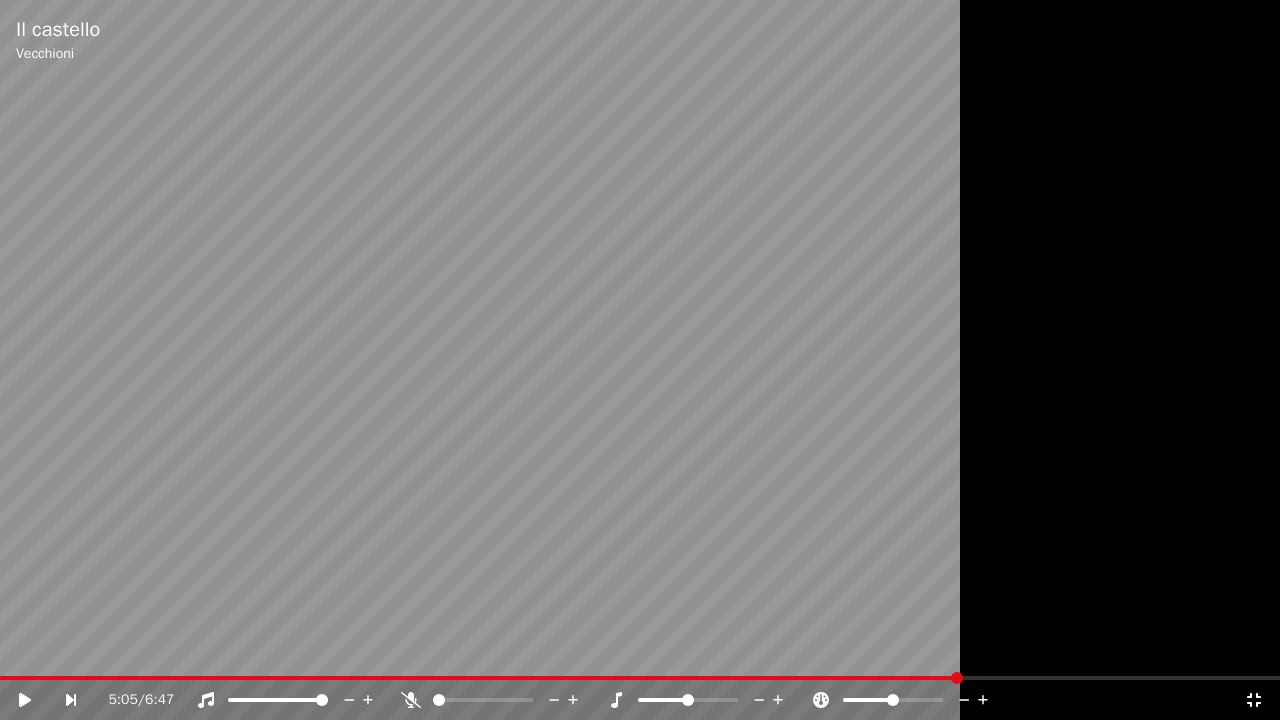 click 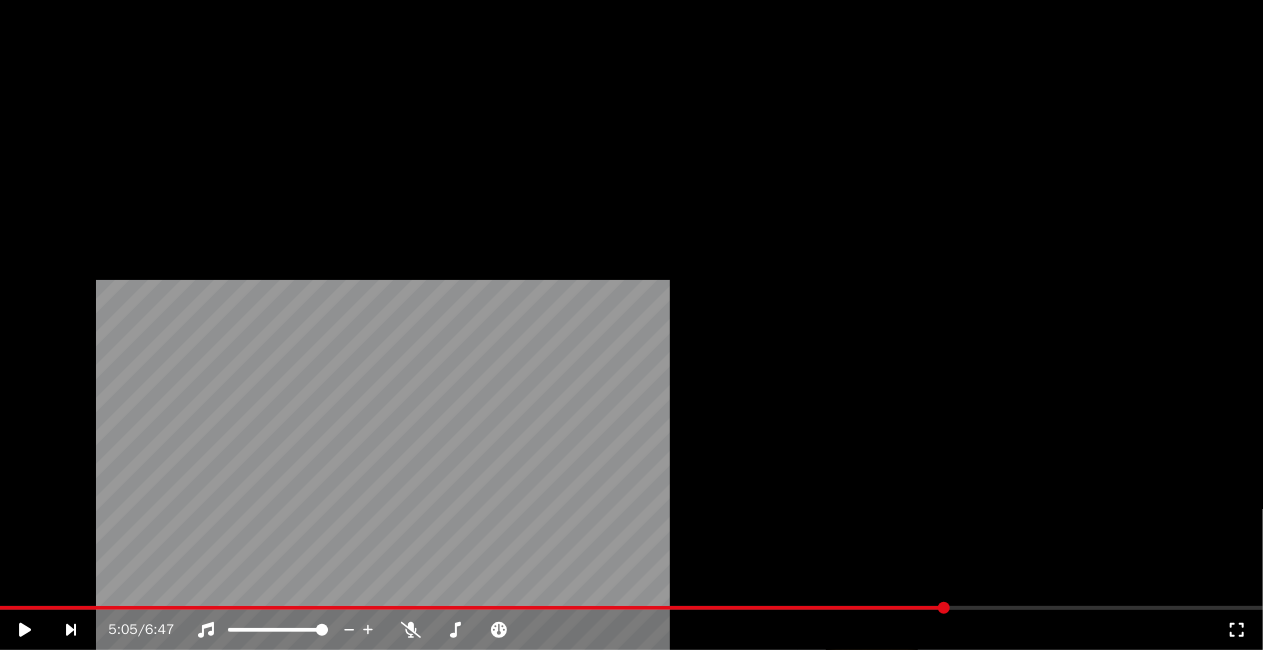 scroll, scrollTop: 800, scrollLeft: 0, axis: vertical 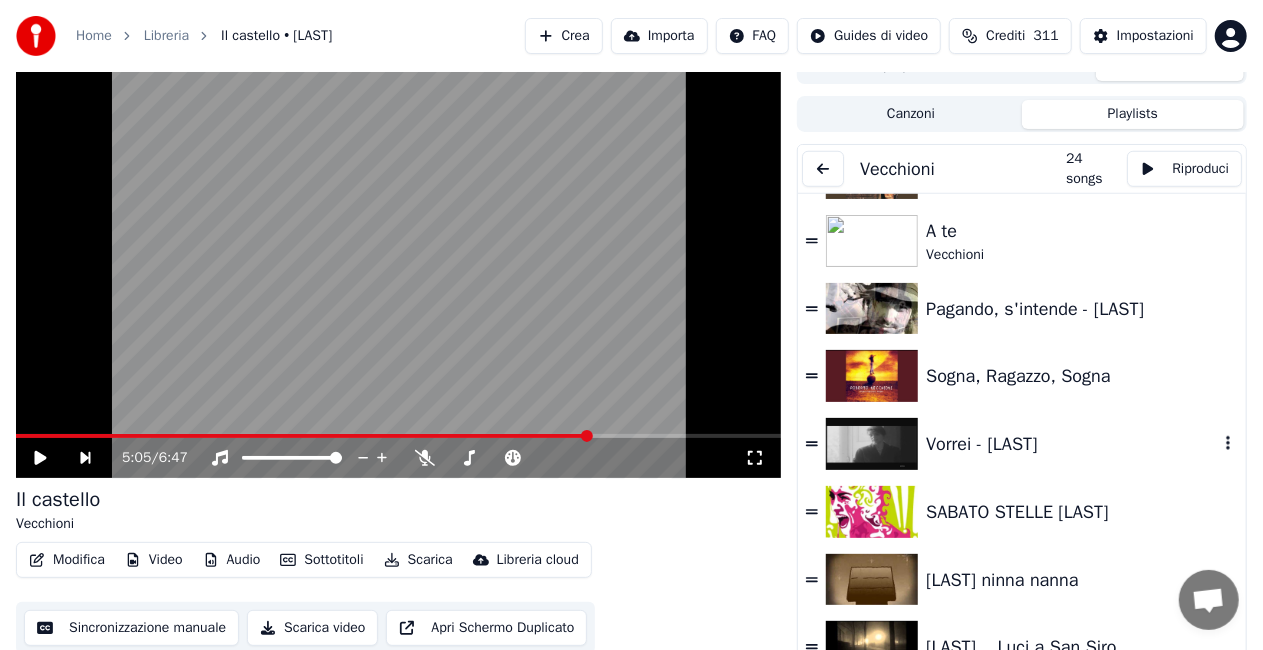 click on "Vorrei - [LAST]" at bounding box center [1072, 444] 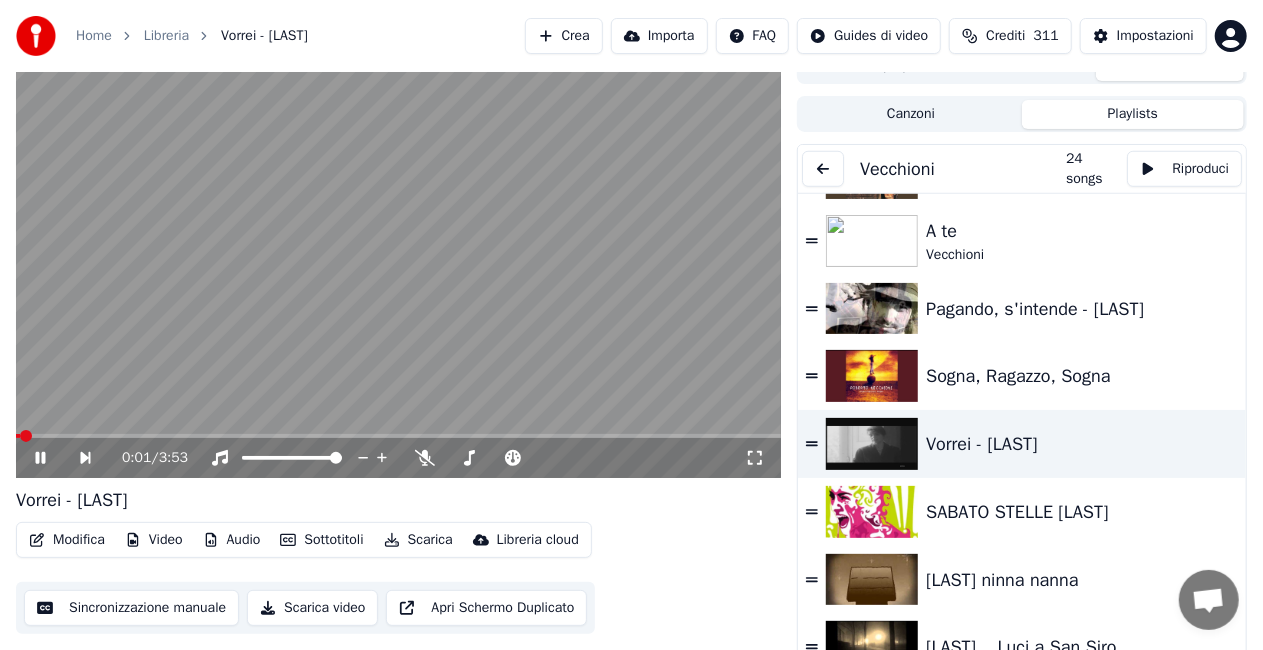 click 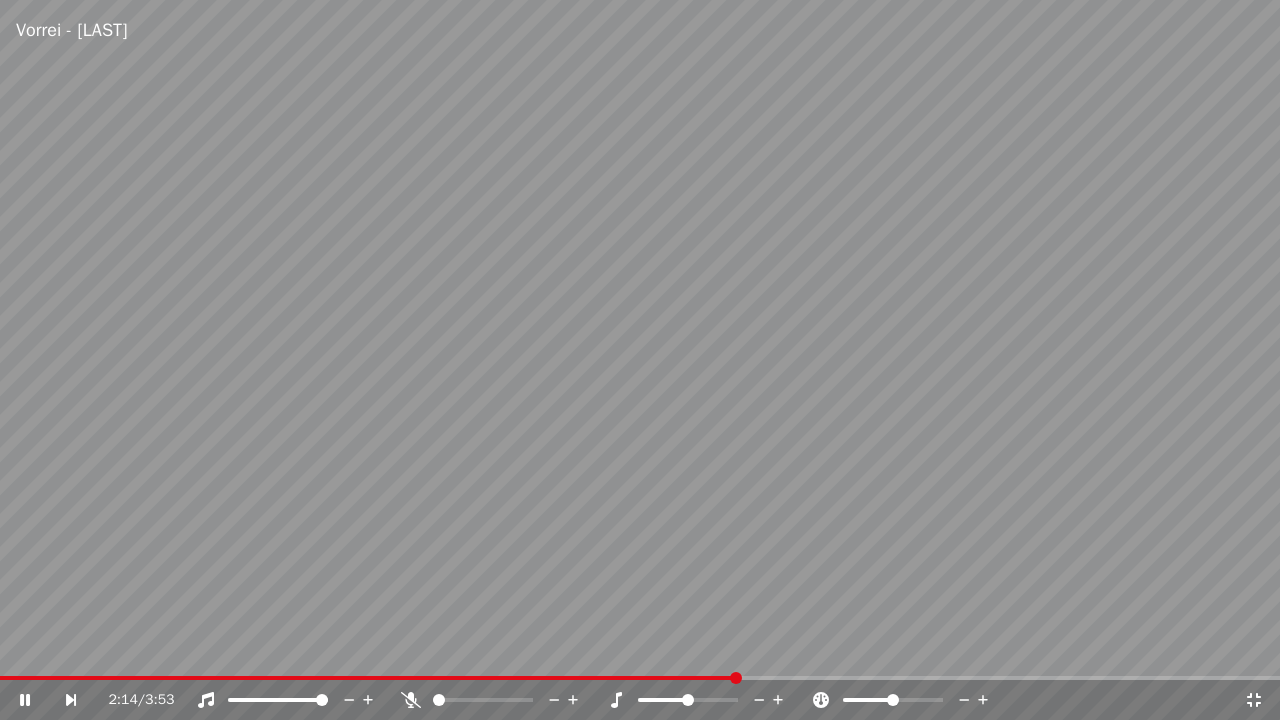 click 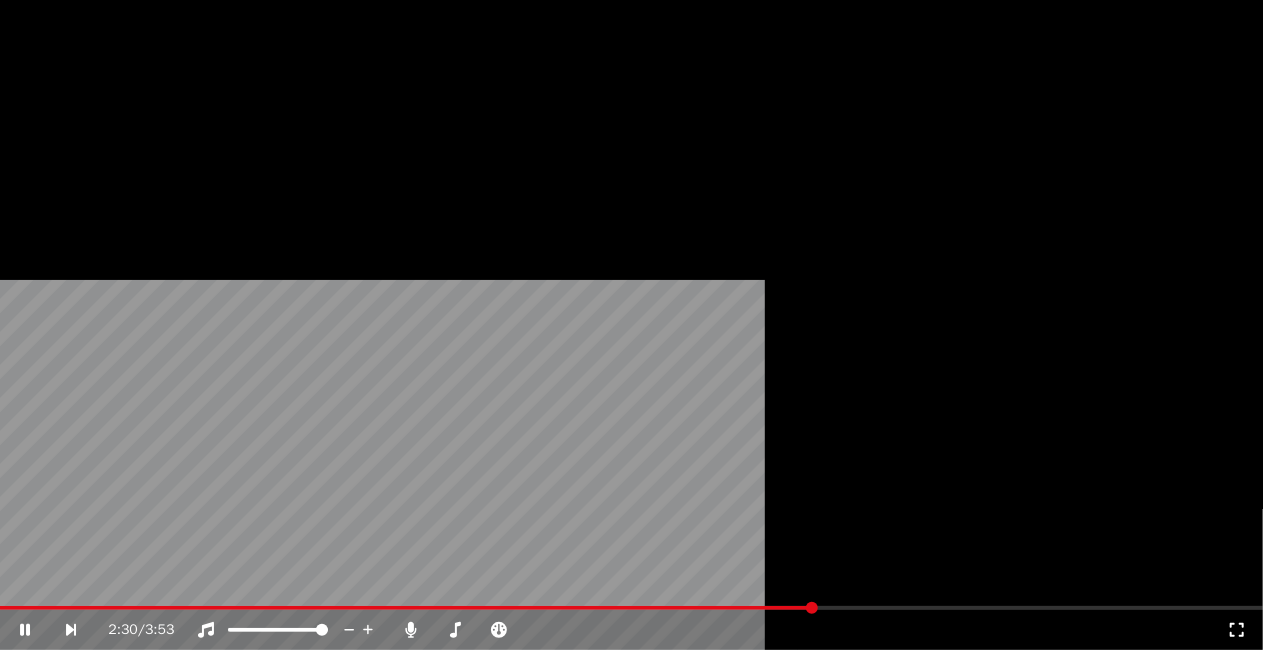 scroll, scrollTop: 1100, scrollLeft: 0, axis: vertical 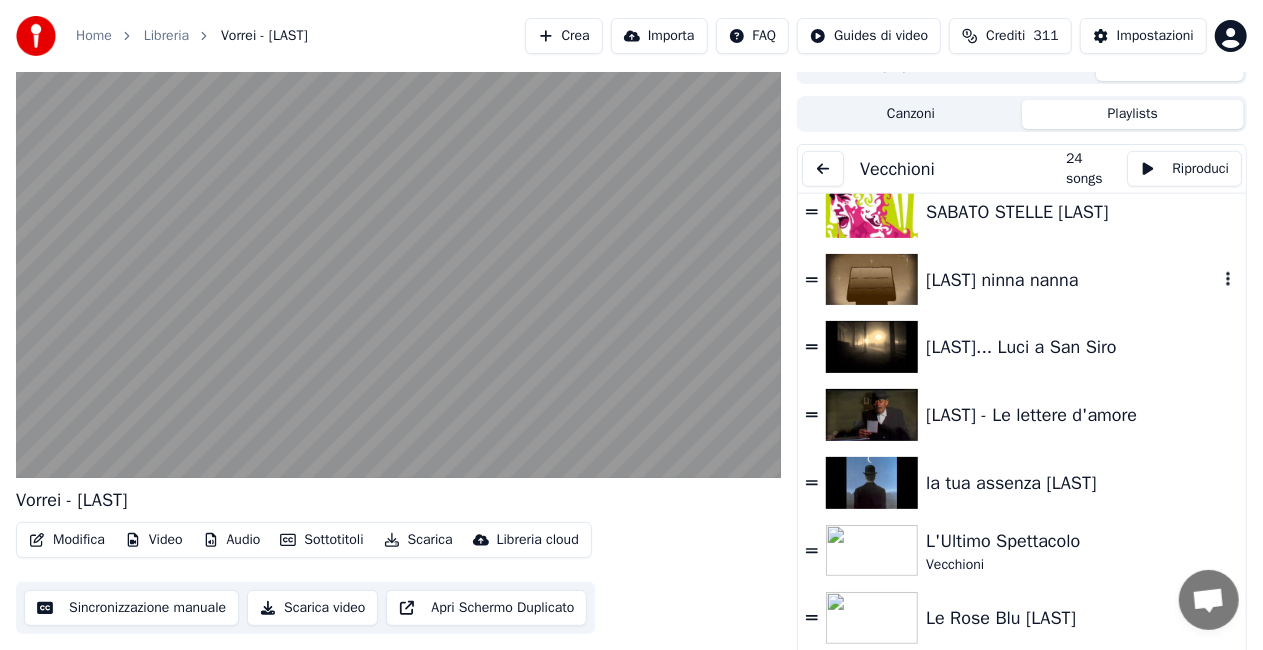 click on "[LAST] ninna nanna" at bounding box center (1072, 280) 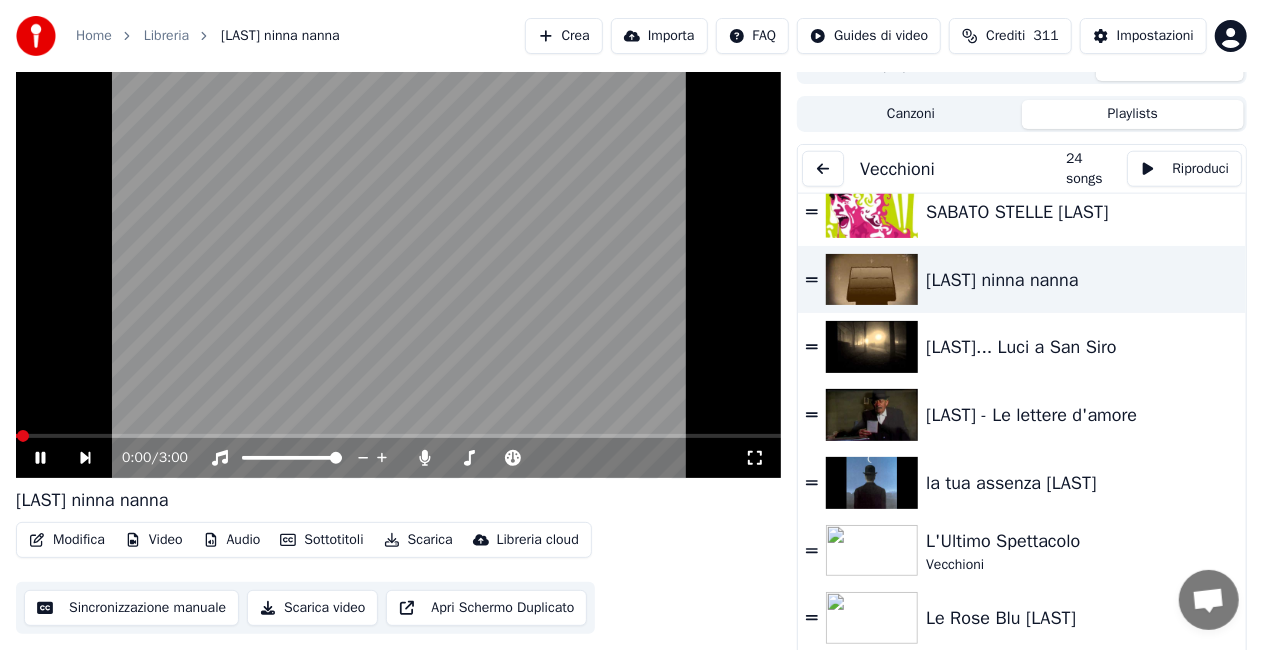 click 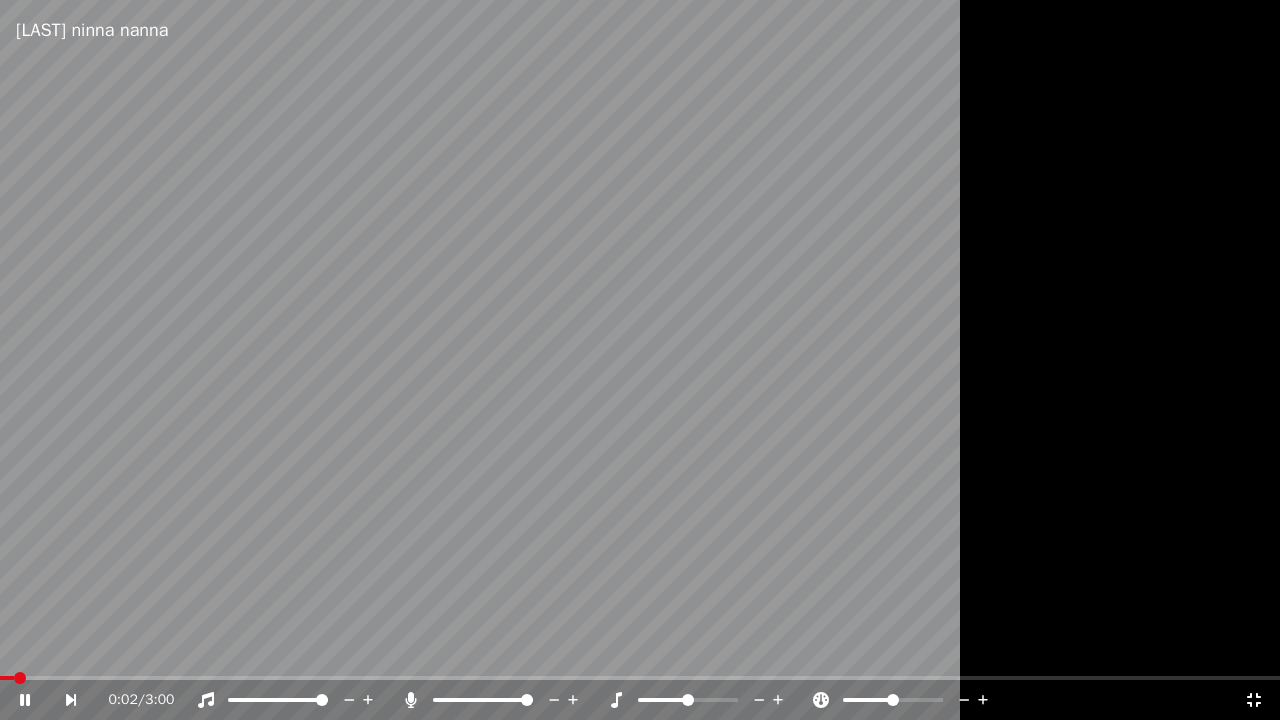 click at bounding box center [296, 700] 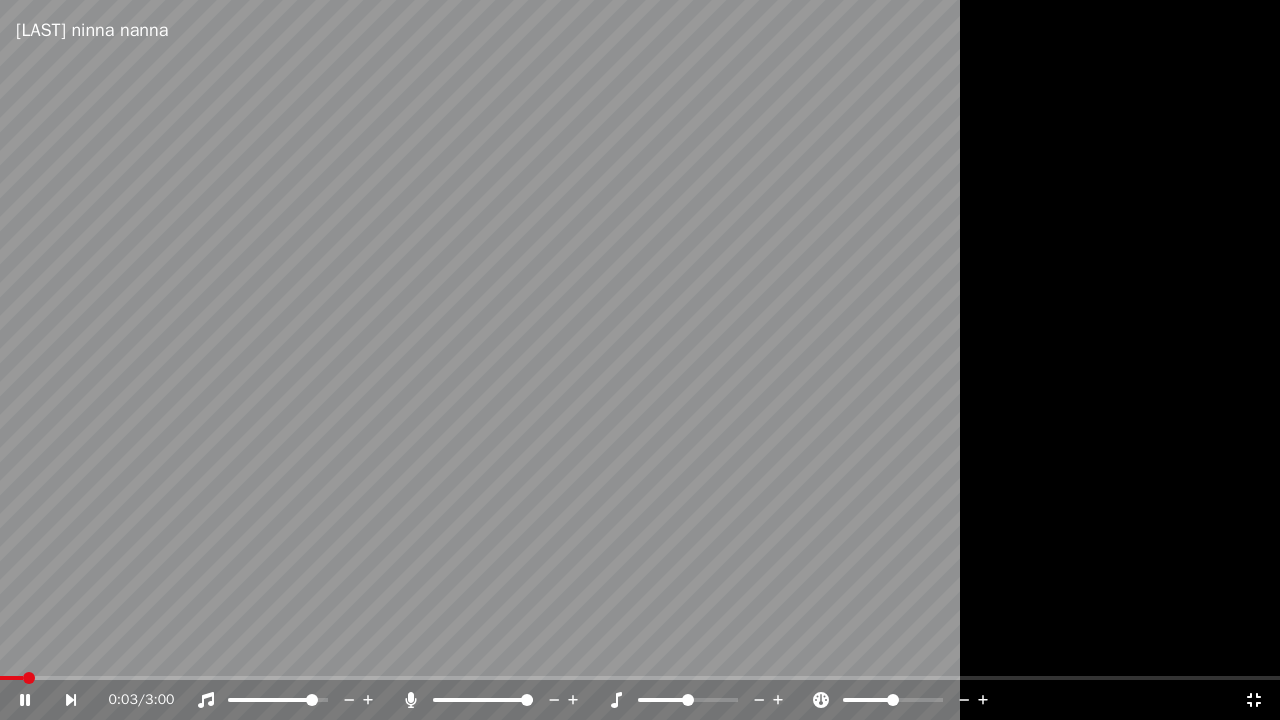 click at bounding box center (312, 700) 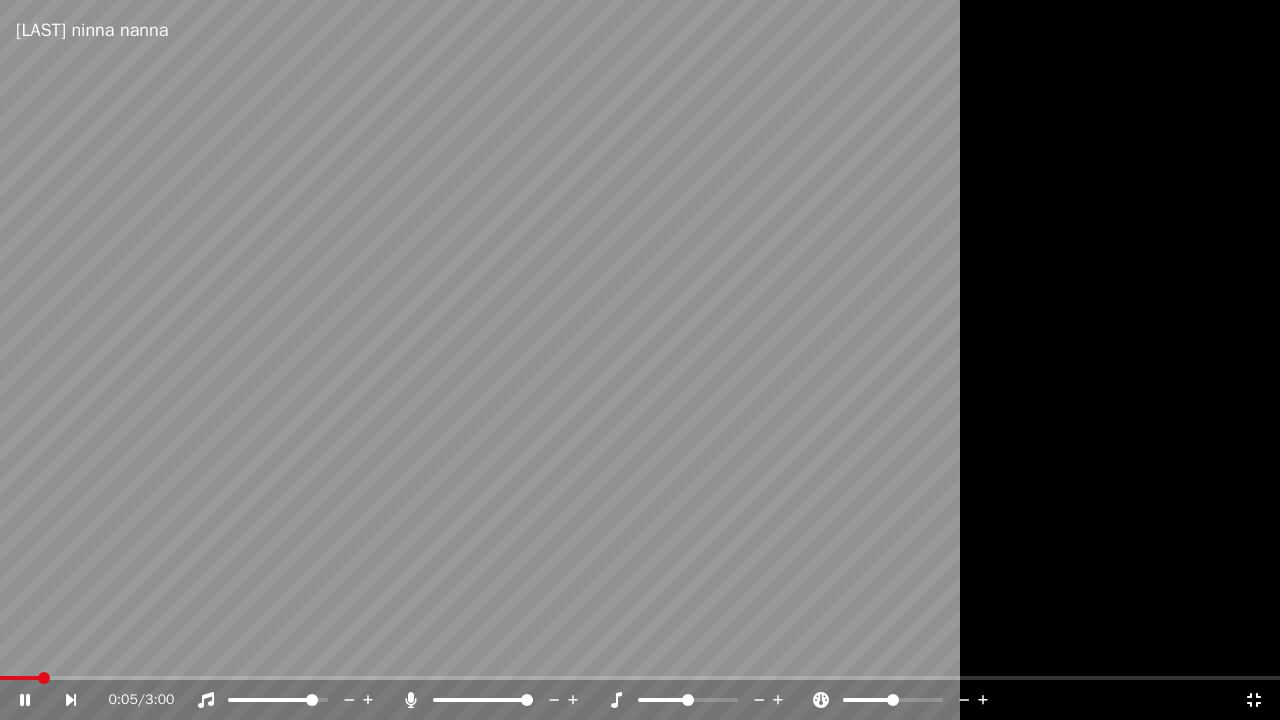 click 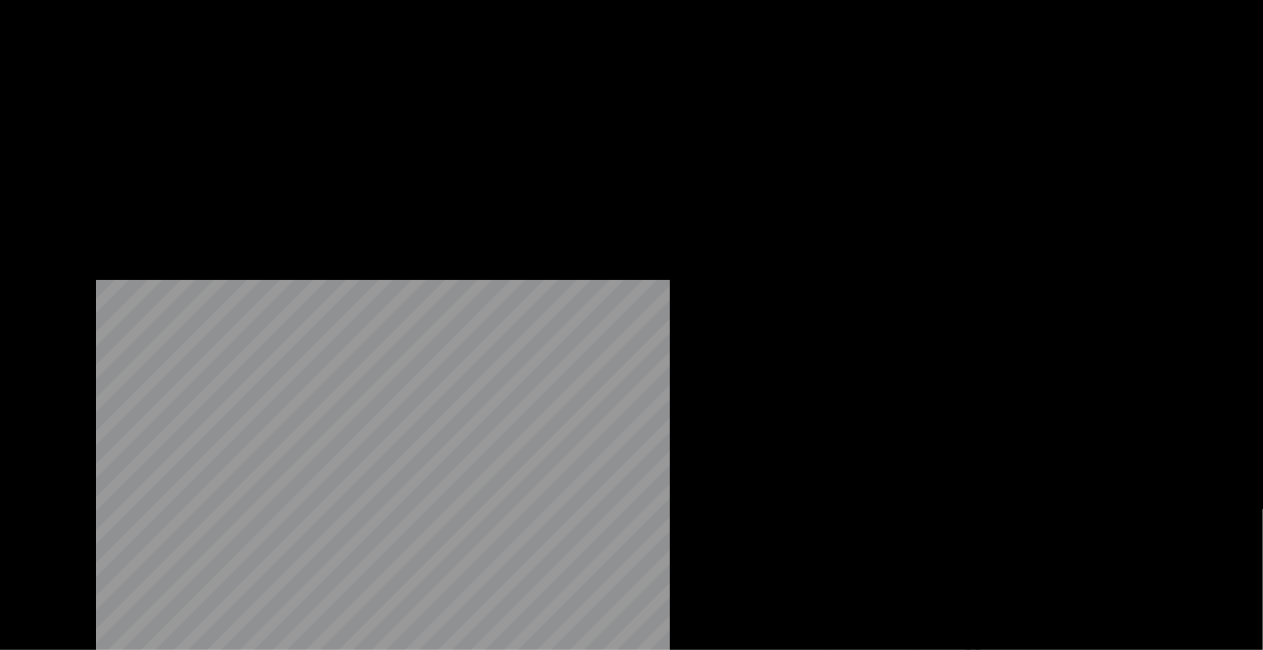 scroll, scrollTop: 1156, scrollLeft: 0, axis: vertical 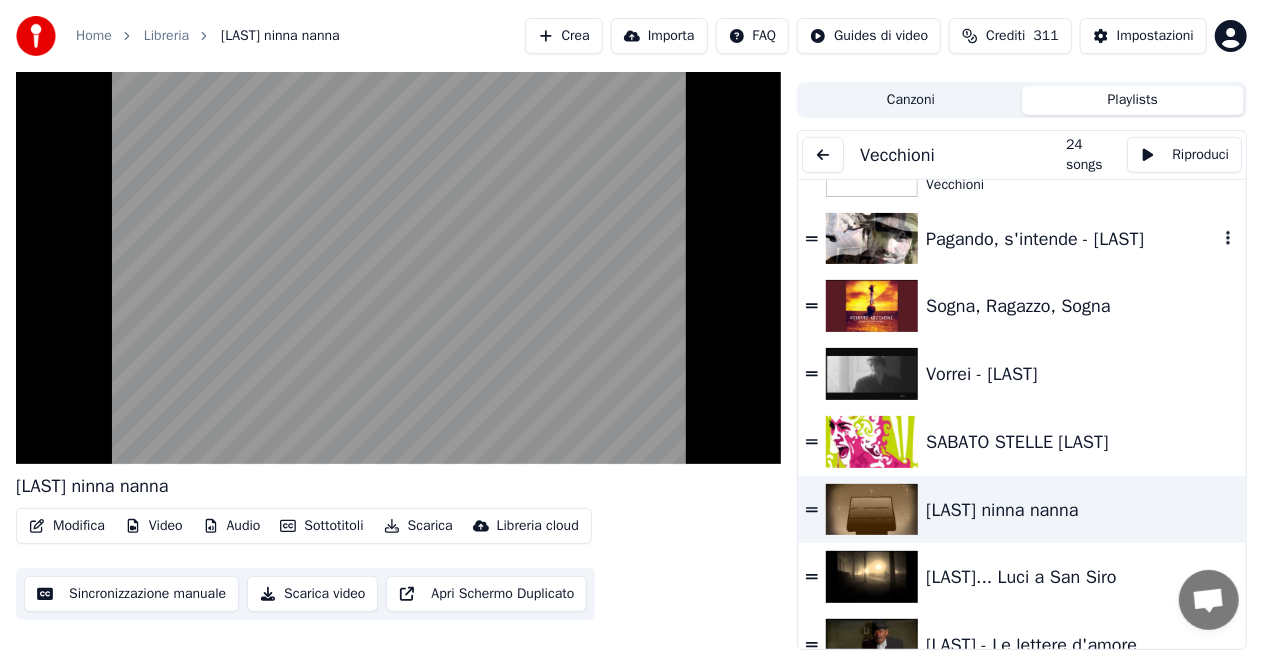 click on "Pagando, s'intende - [LAST]" at bounding box center [1022, 239] 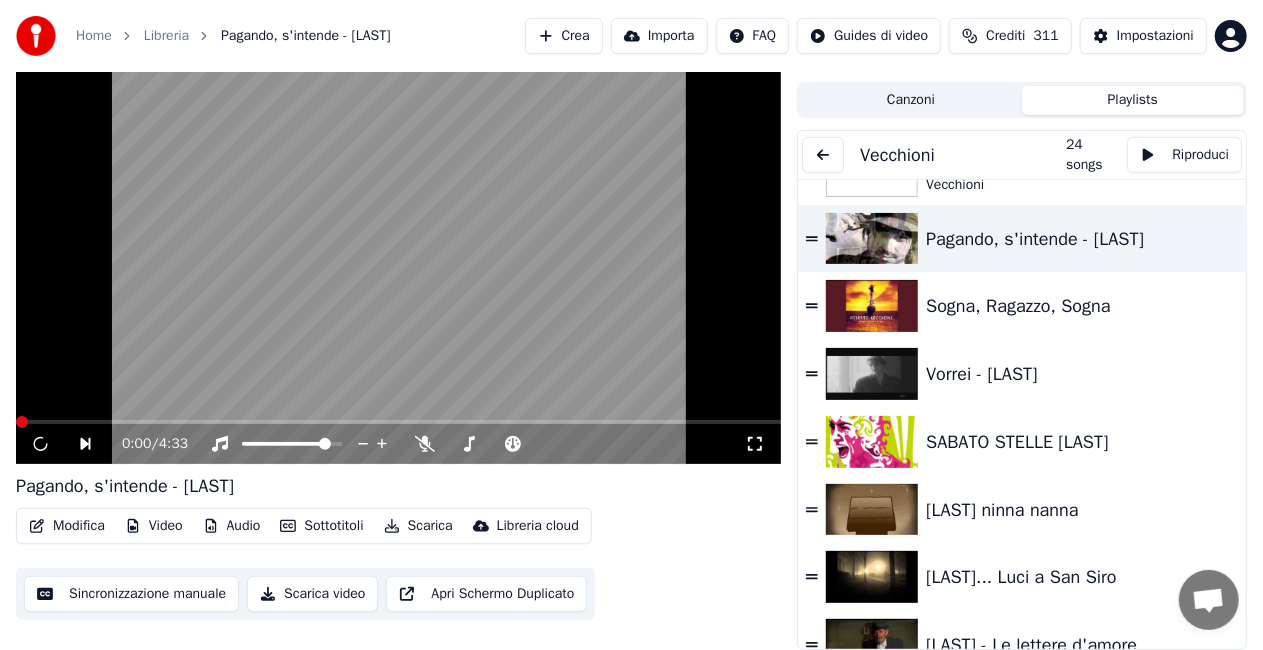 drag, startPoint x: 738, startPoint y: 445, endPoint x: 748, endPoint y: 446, distance: 10.049875 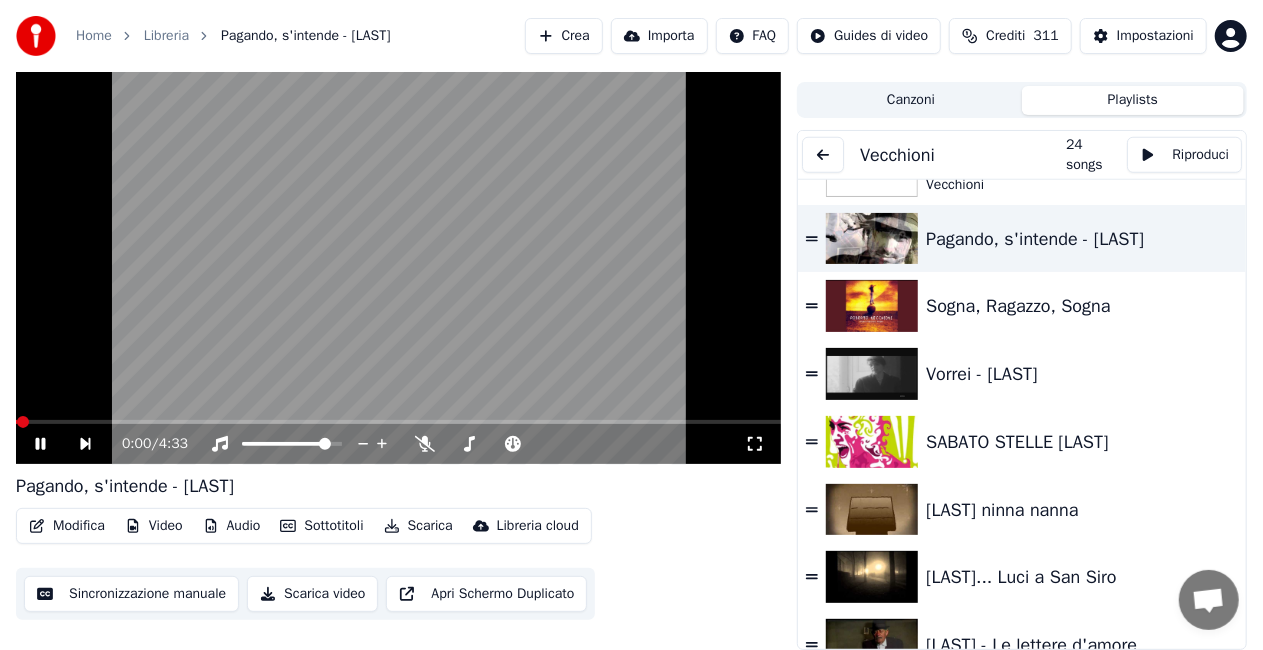 click 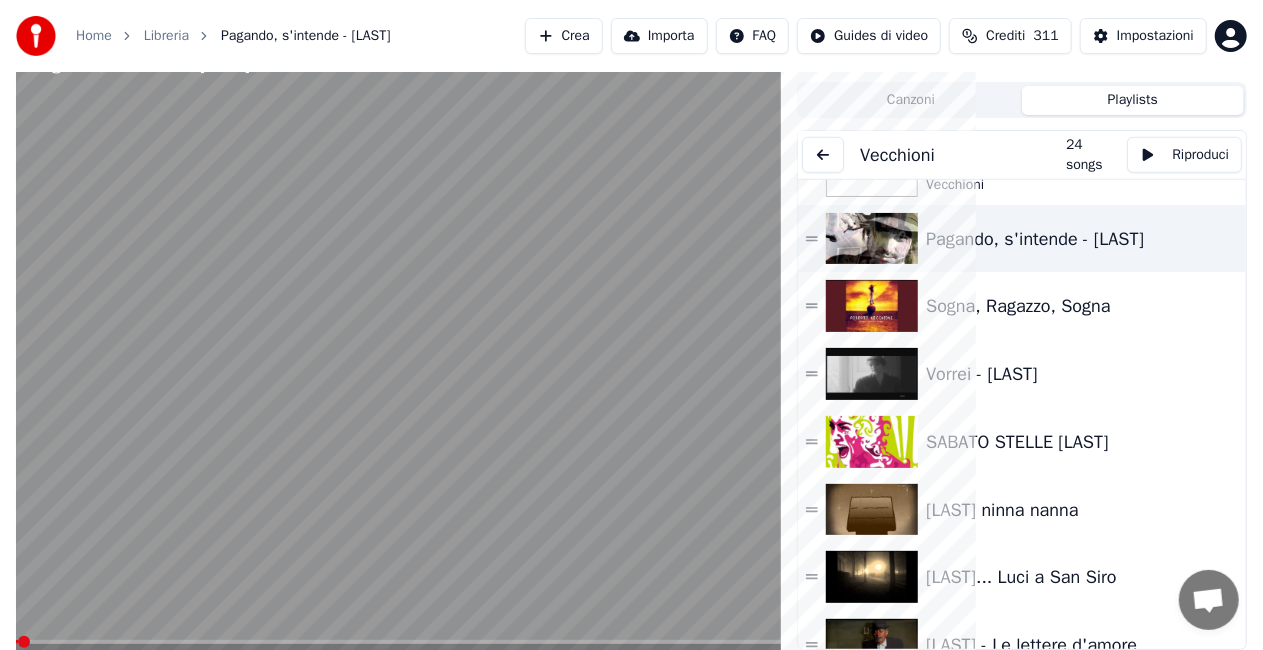 scroll, scrollTop: 24, scrollLeft: 0, axis: vertical 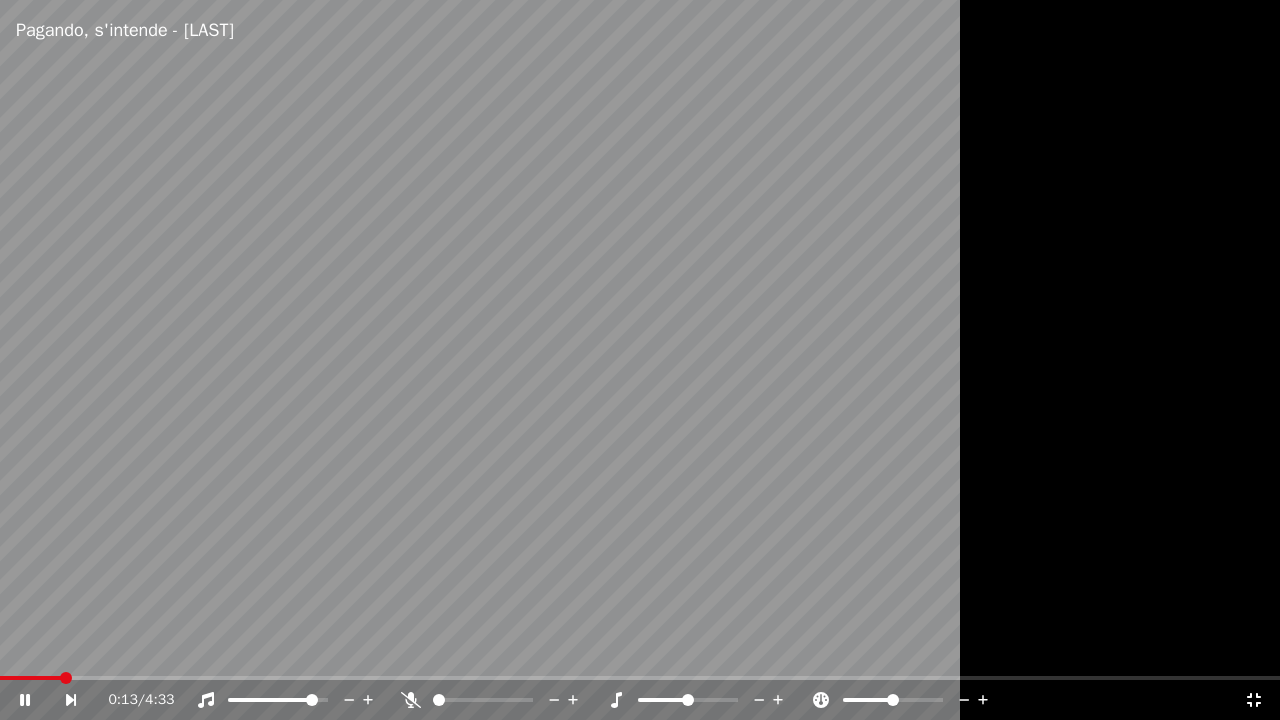 click 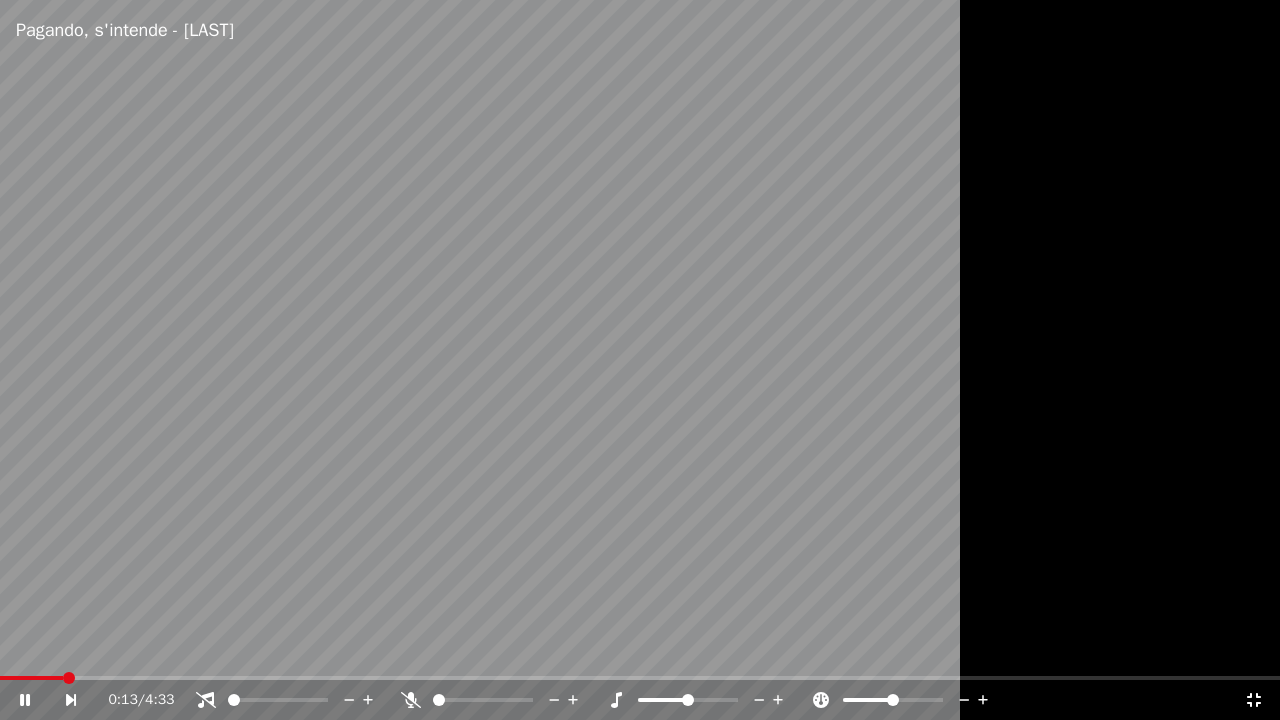 click 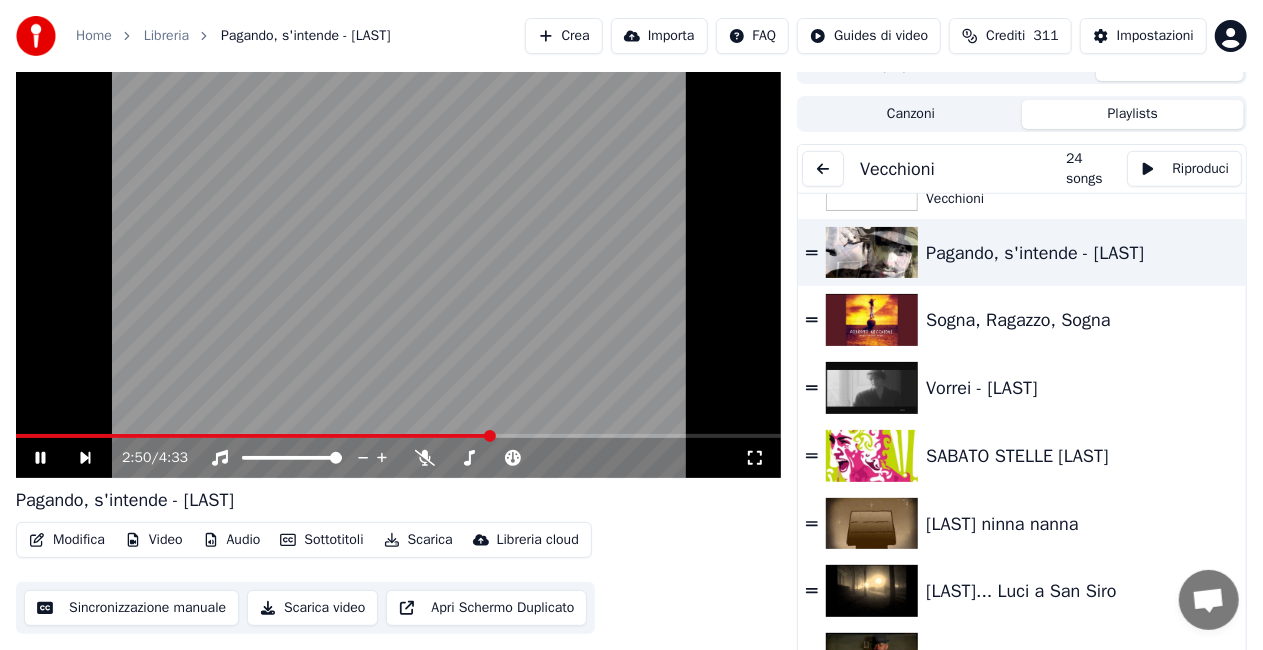 click at bounding box center (398, 263) 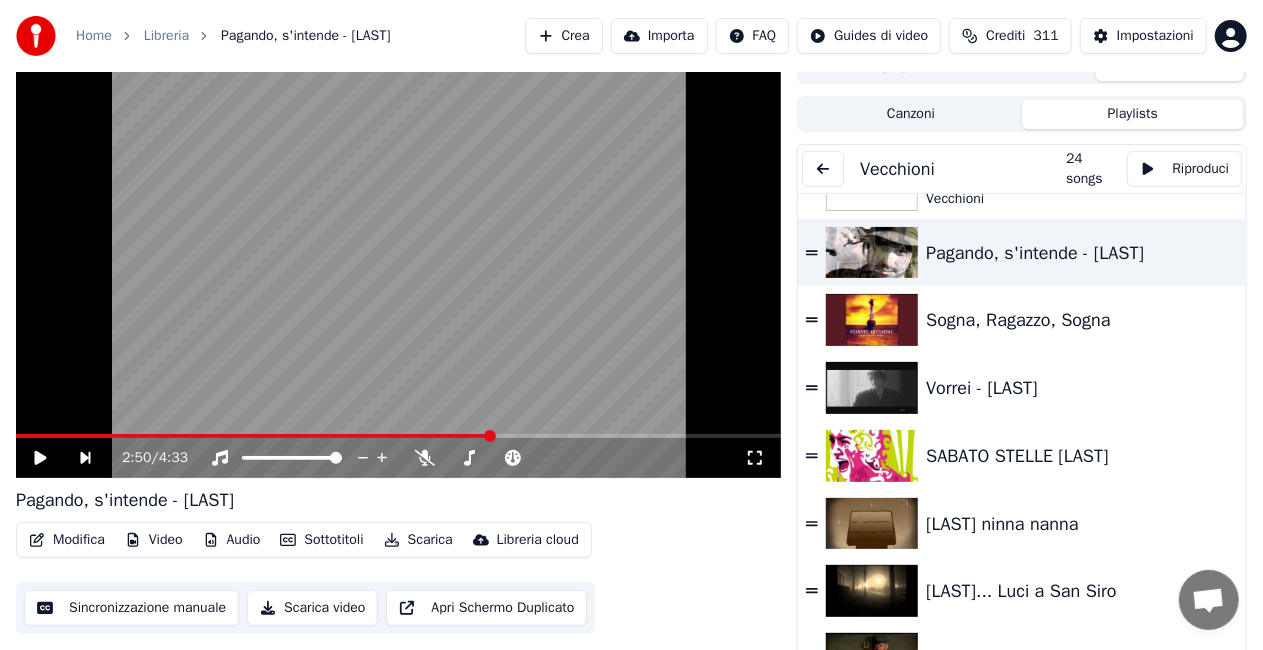 click at bounding box center [823, 169] 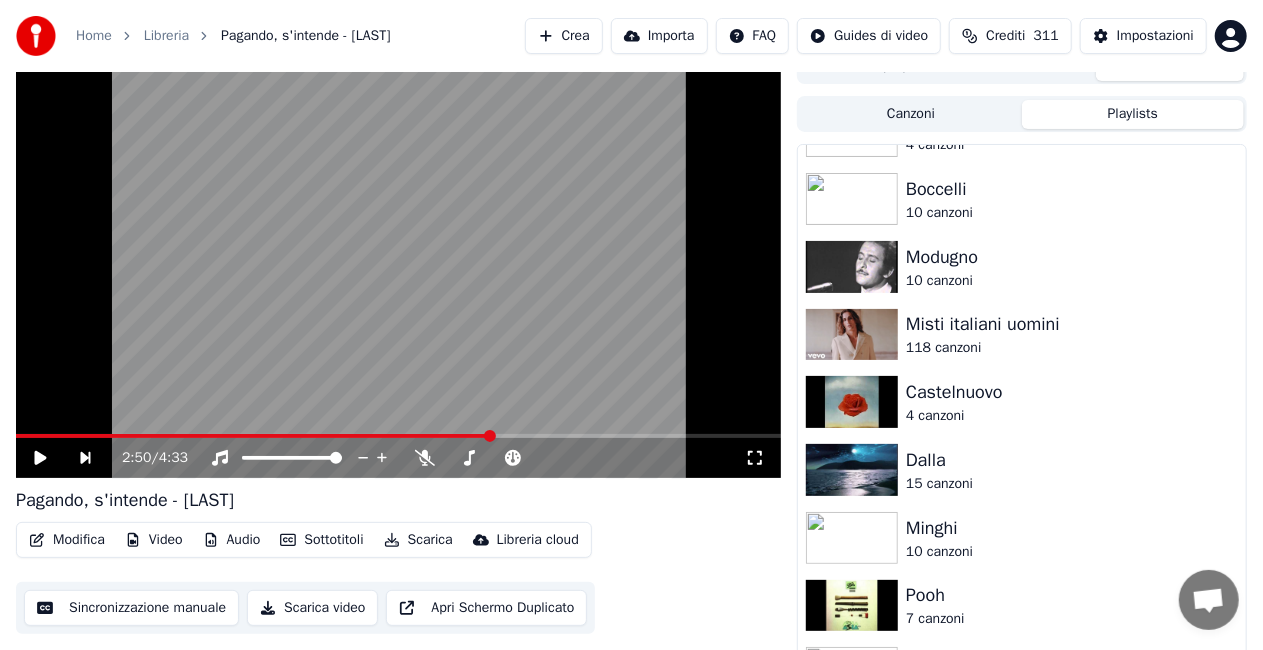 scroll, scrollTop: 256, scrollLeft: 0, axis: vertical 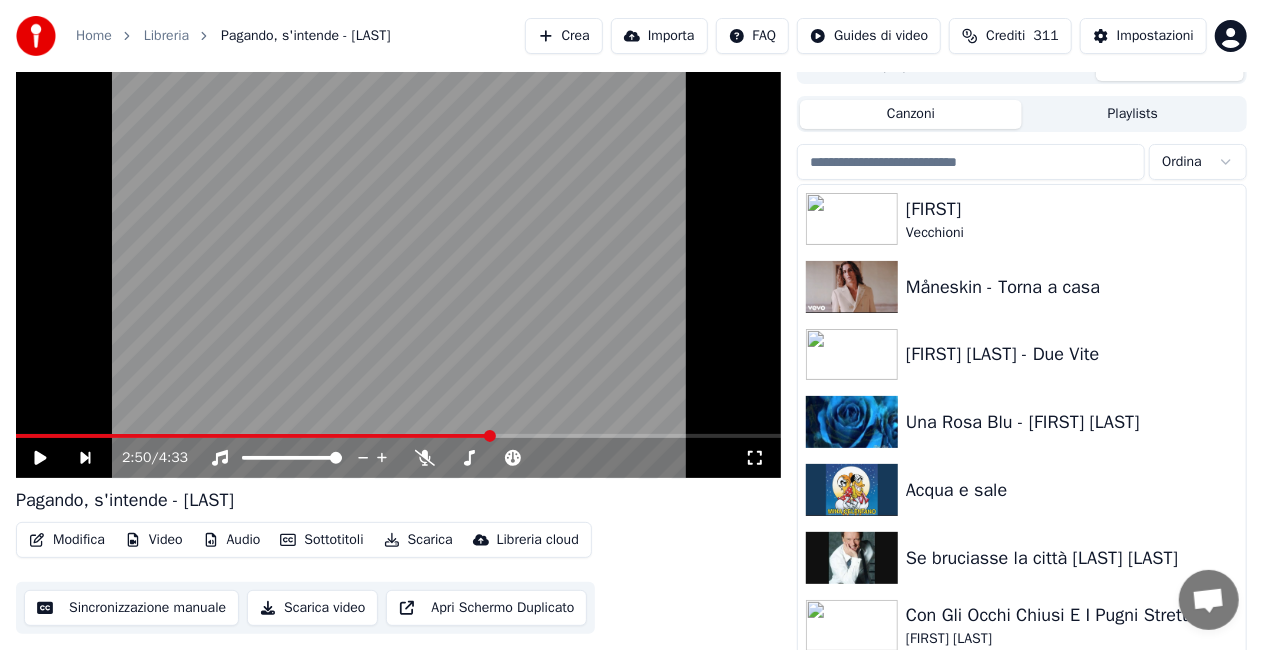 drag, startPoint x: 939, startPoint y: 116, endPoint x: 976, endPoint y: 165, distance: 61.400326 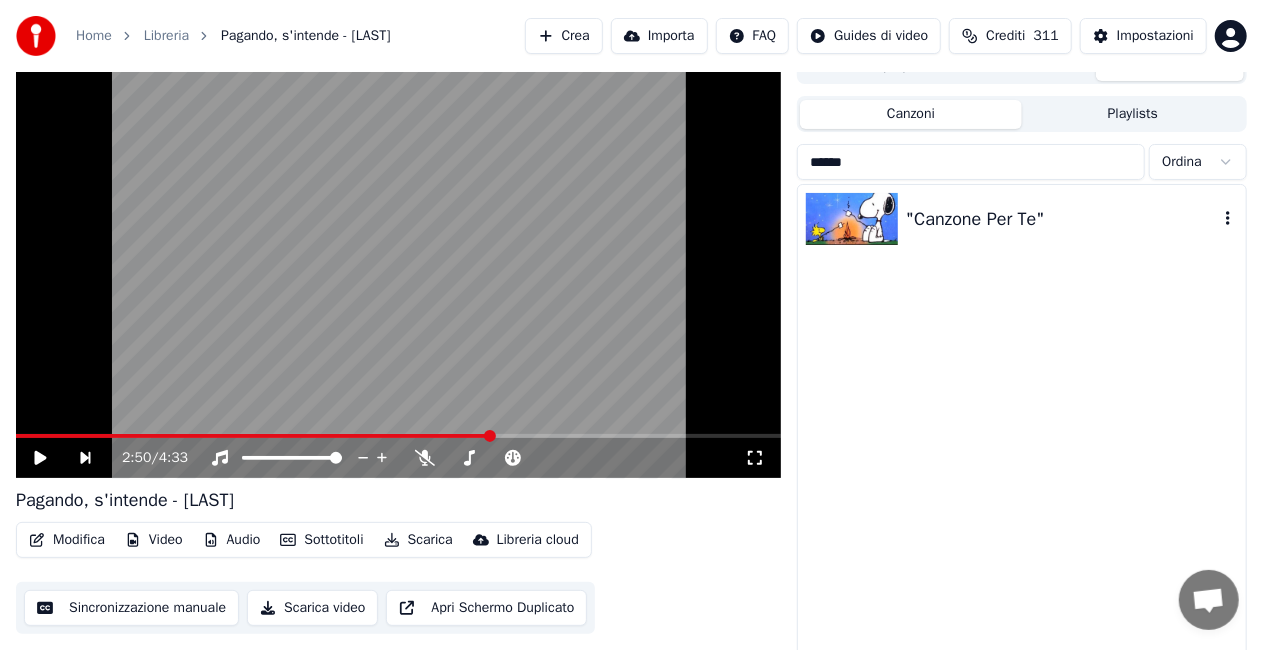 type on "******" 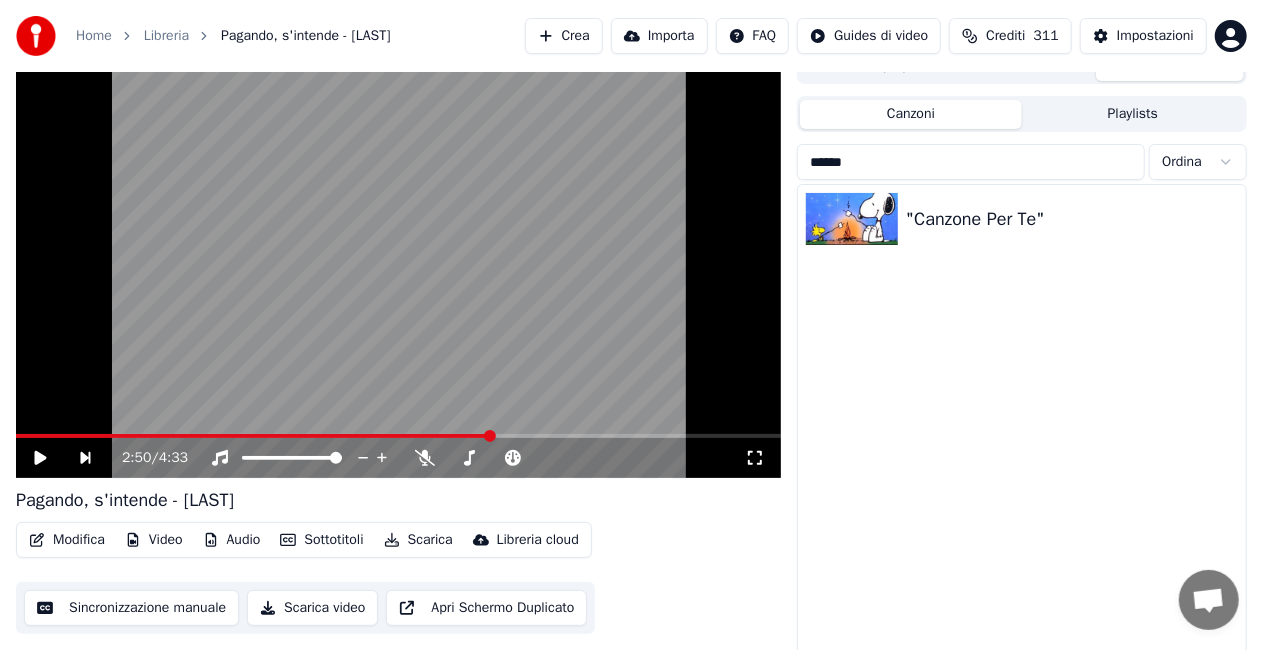 drag, startPoint x: 875, startPoint y: 170, endPoint x: 630, endPoint y: 214, distance: 248.91966 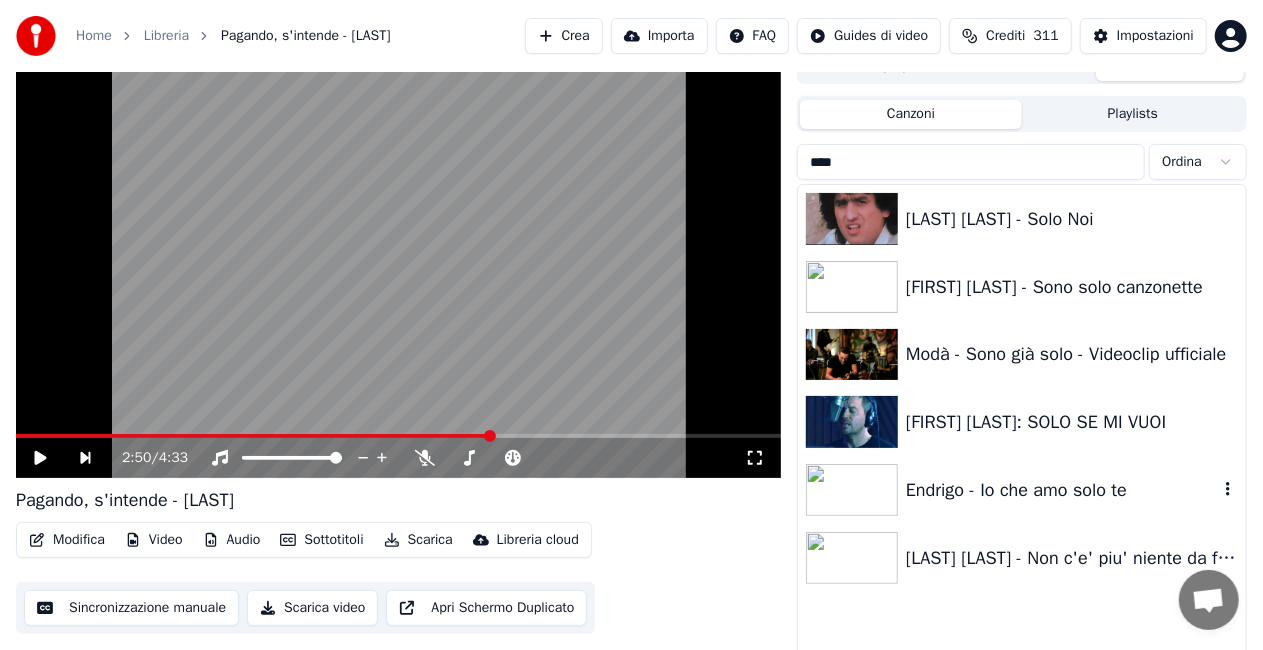click on "Endrigo - Io che amo solo te" at bounding box center [1062, 490] 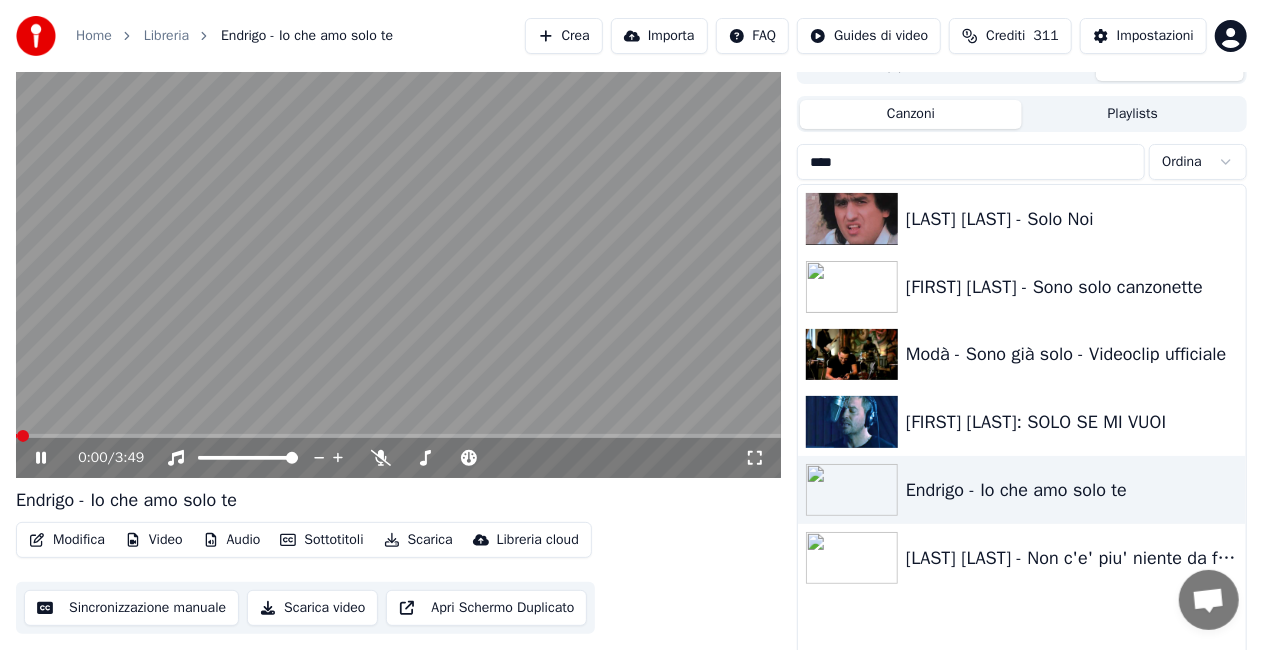 click 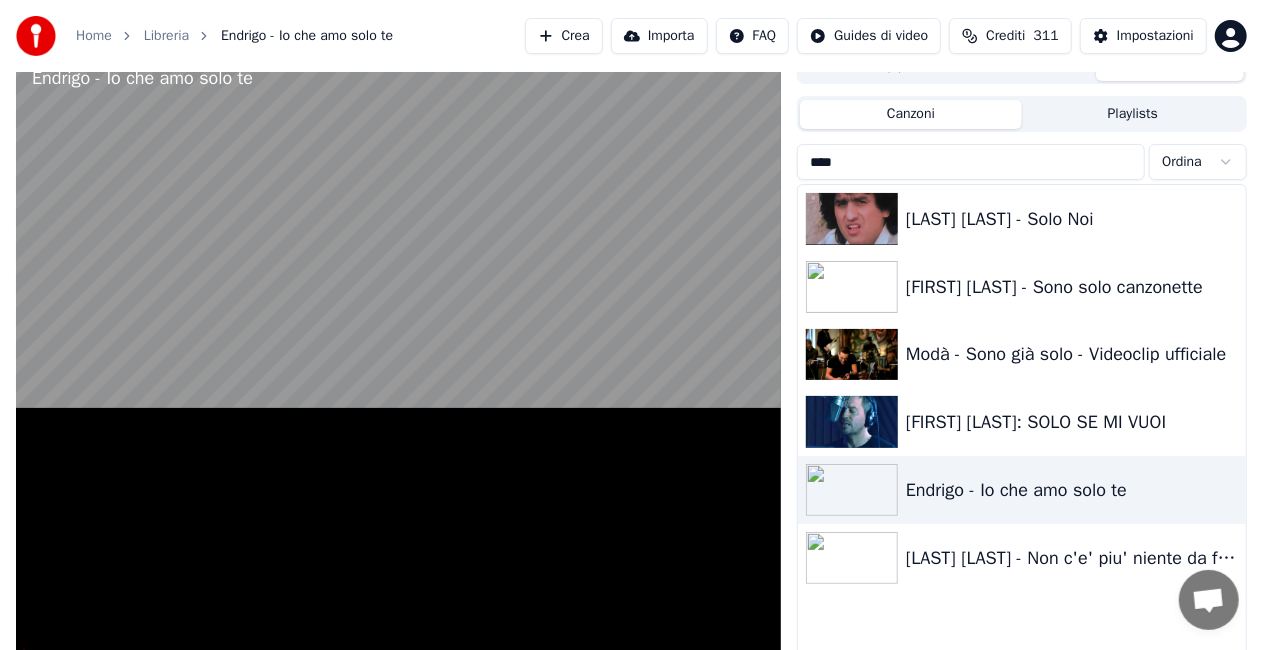 scroll, scrollTop: 0, scrollLeft: 0, axis: both 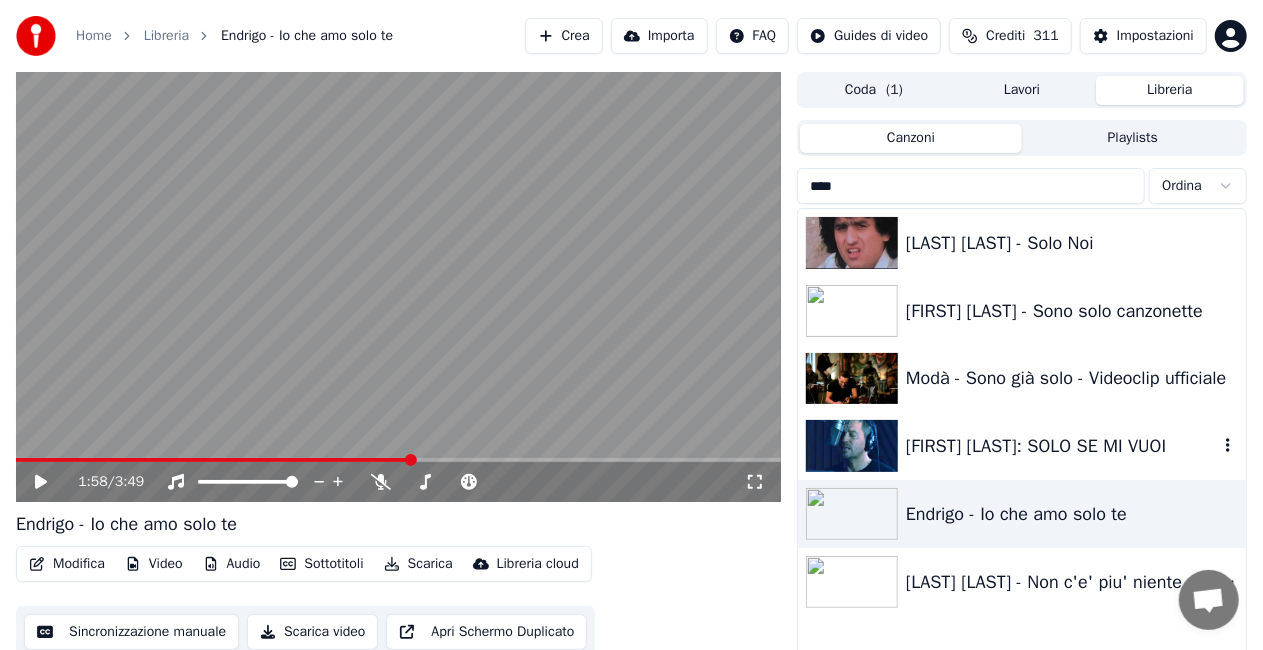 click on "[FIRST] [LAST]: SOLO SE MI VUOI" at bounding box center (1062, 446) 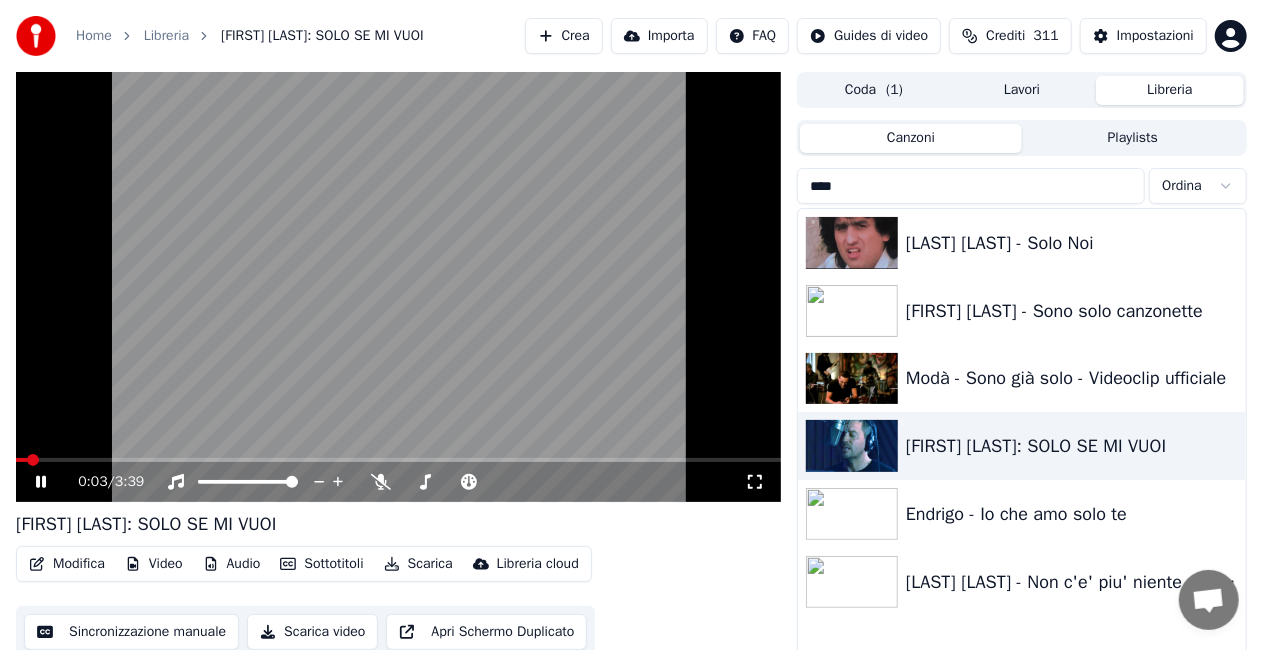 click 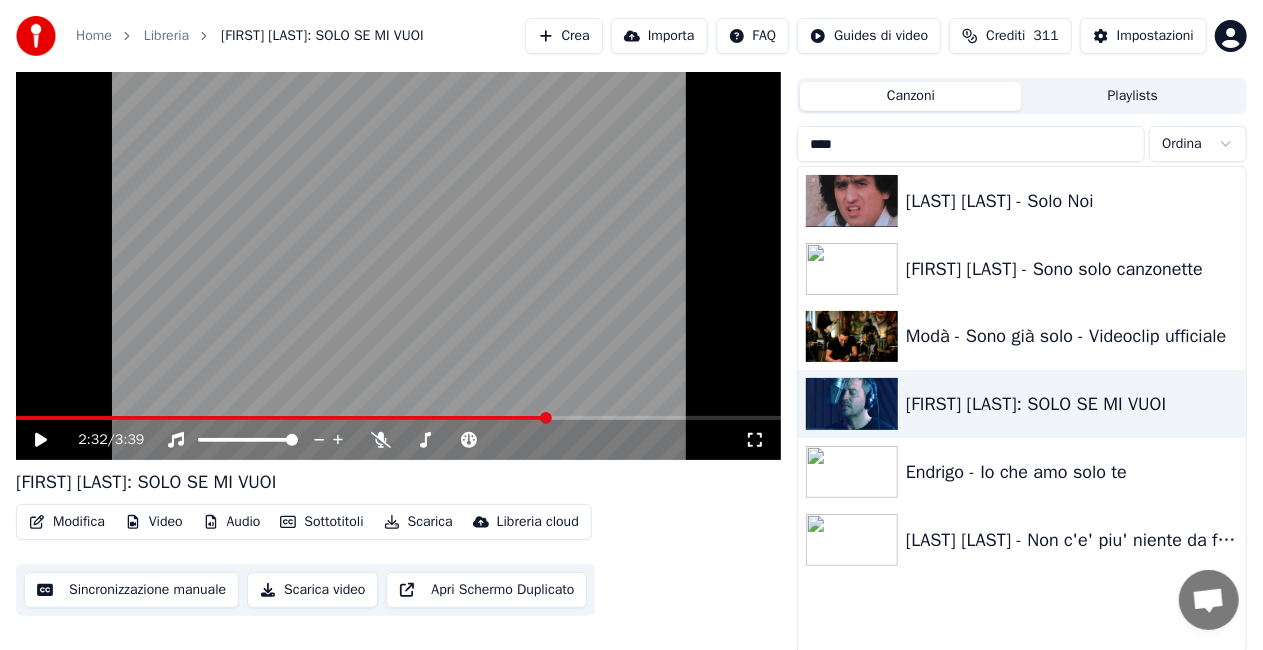 scroll, scrollTop: 45, scrollLeft: 0, axis: vertical 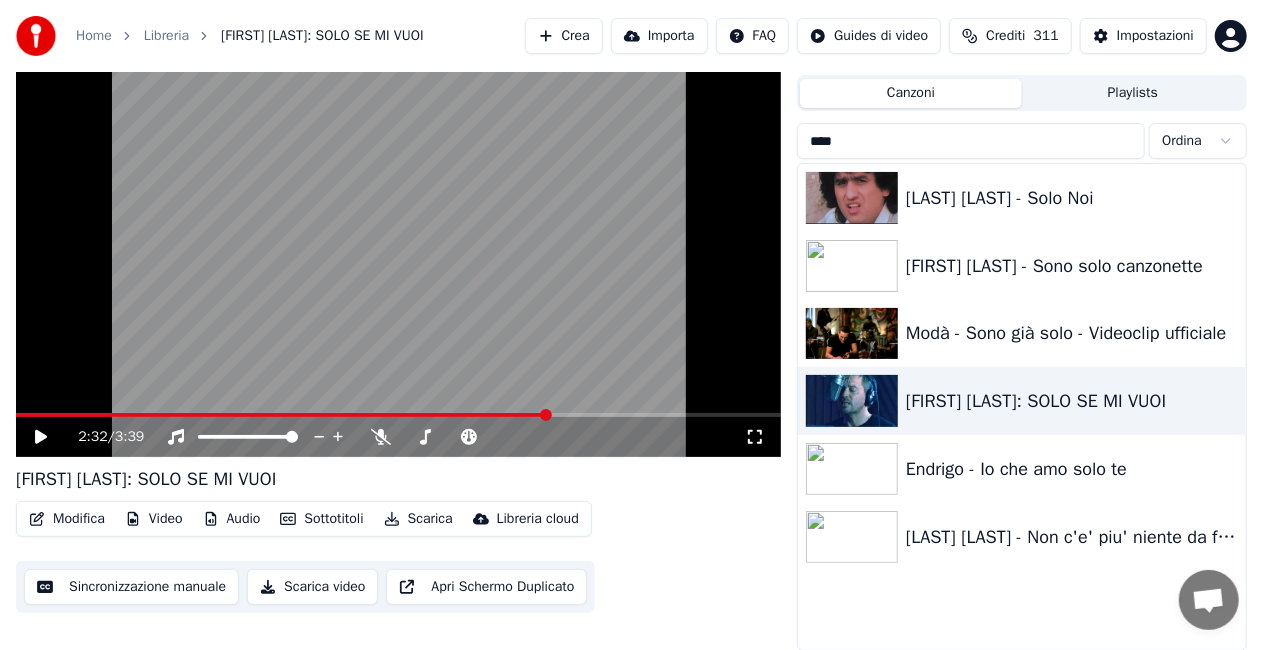 drag, startPoint x: 866, startPoint y: 116, endPoint x: 844, endPoint y: 123, distance: 23.086792 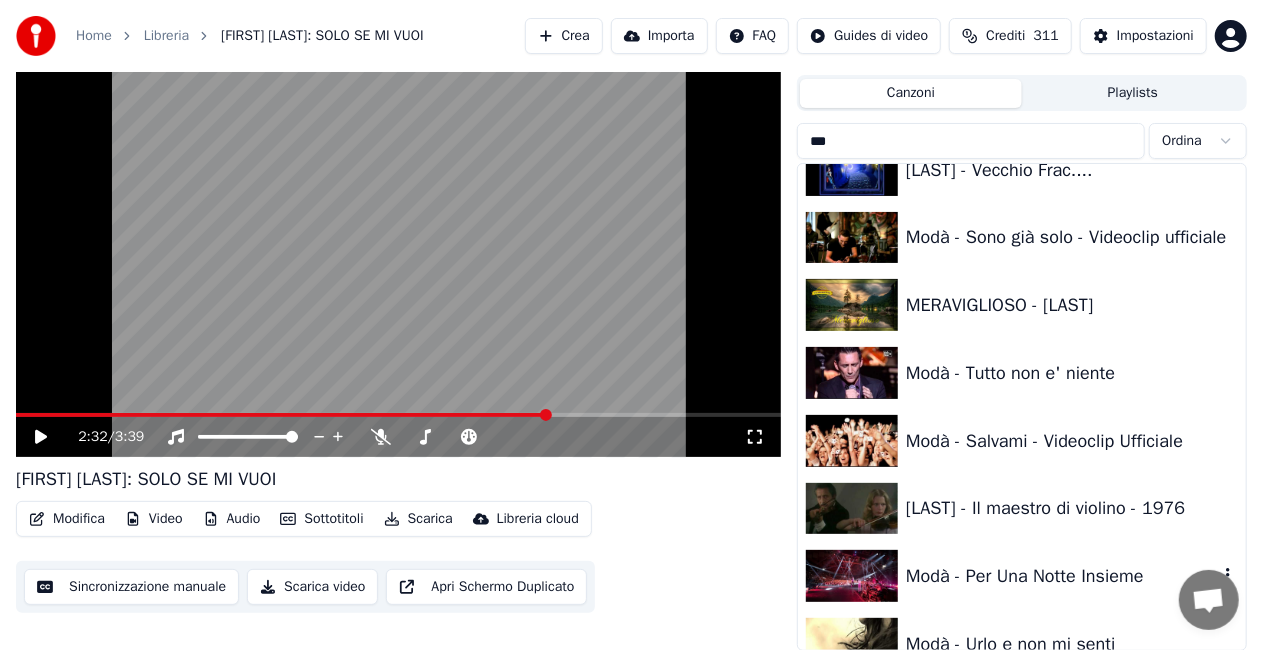 scroll, scrollTop: 400, scrollLeft: 0, axis: vertical 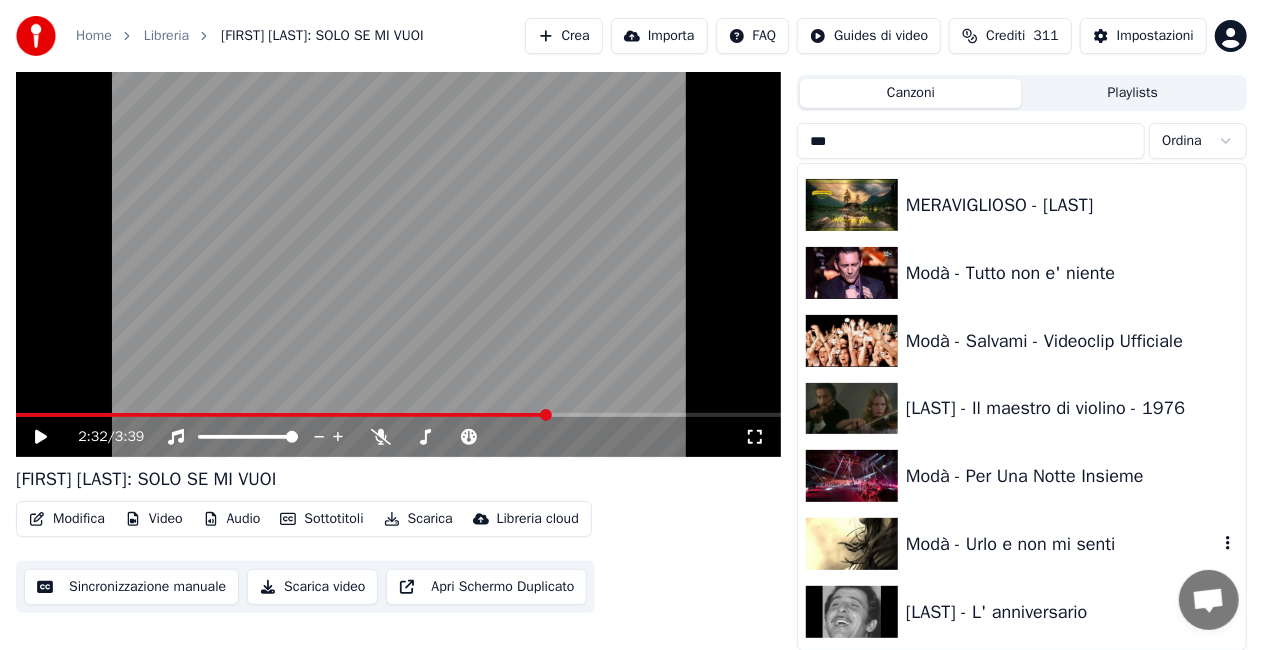 type on "***" 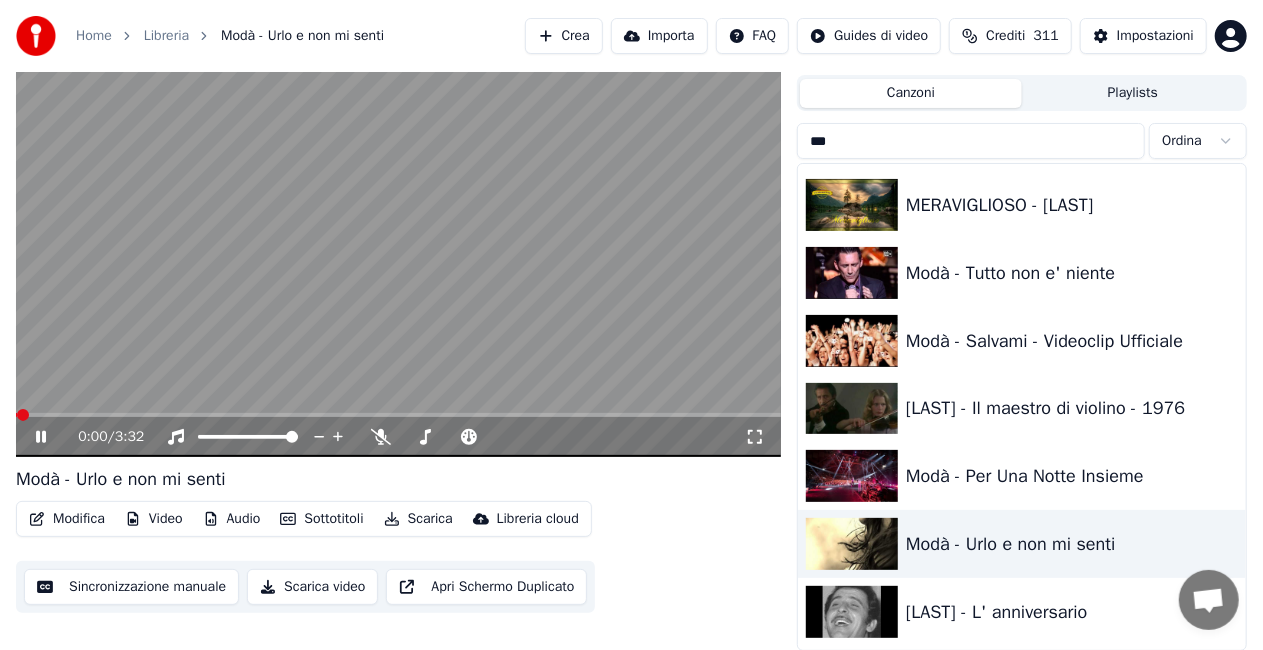 click 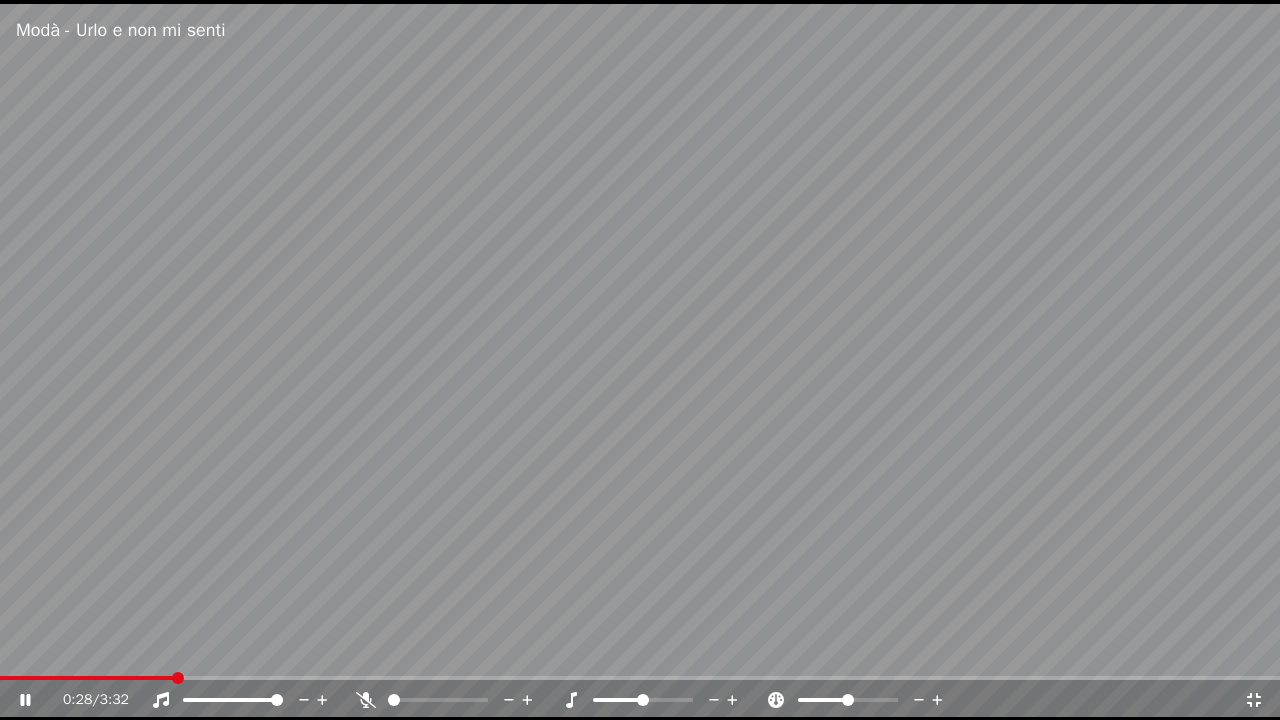 click 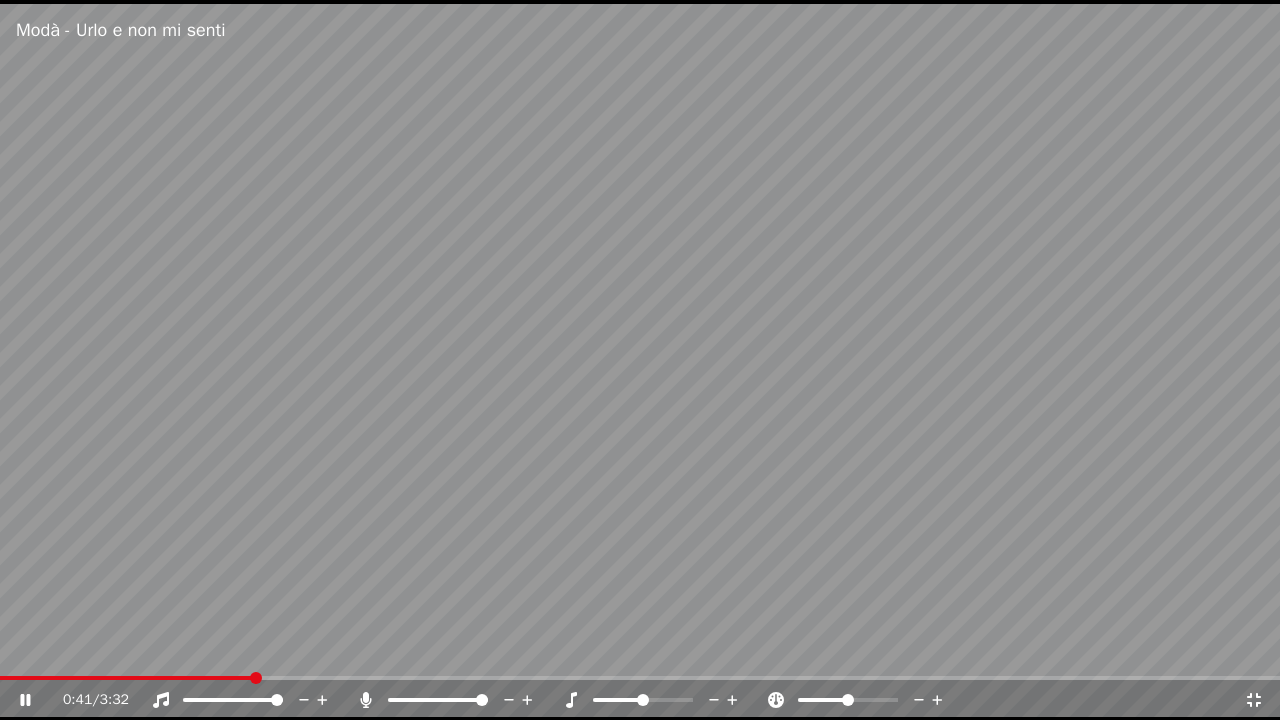 click 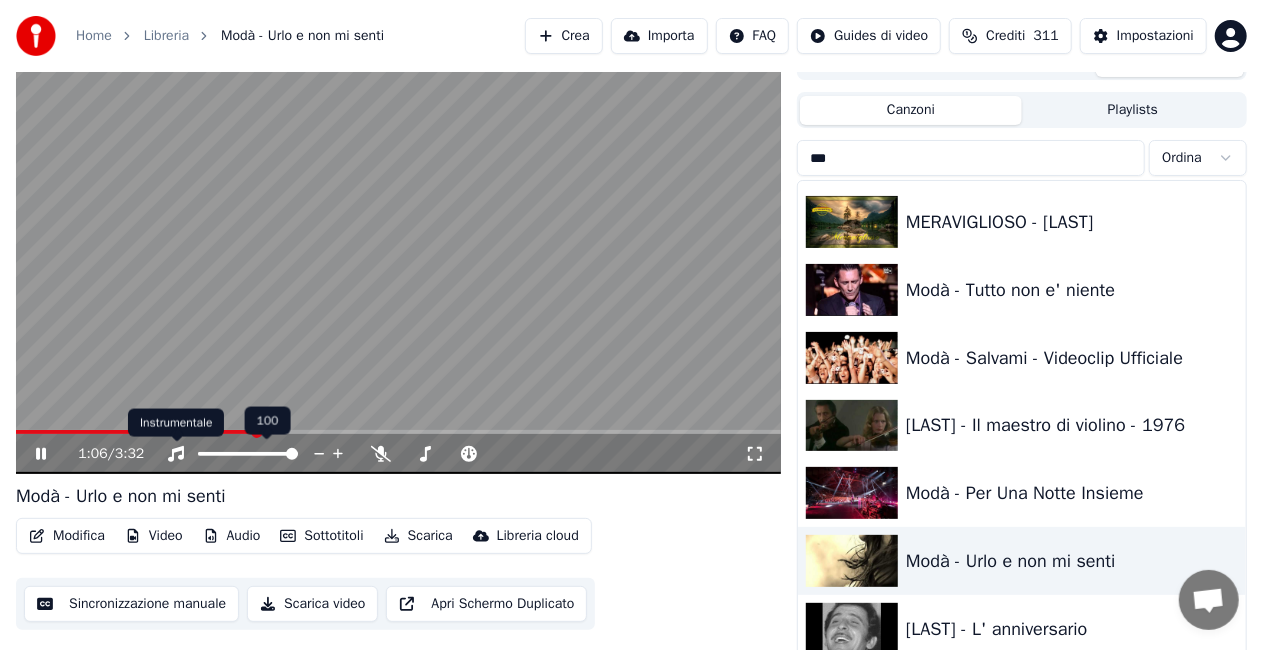 click at bounding box center (398, 259) 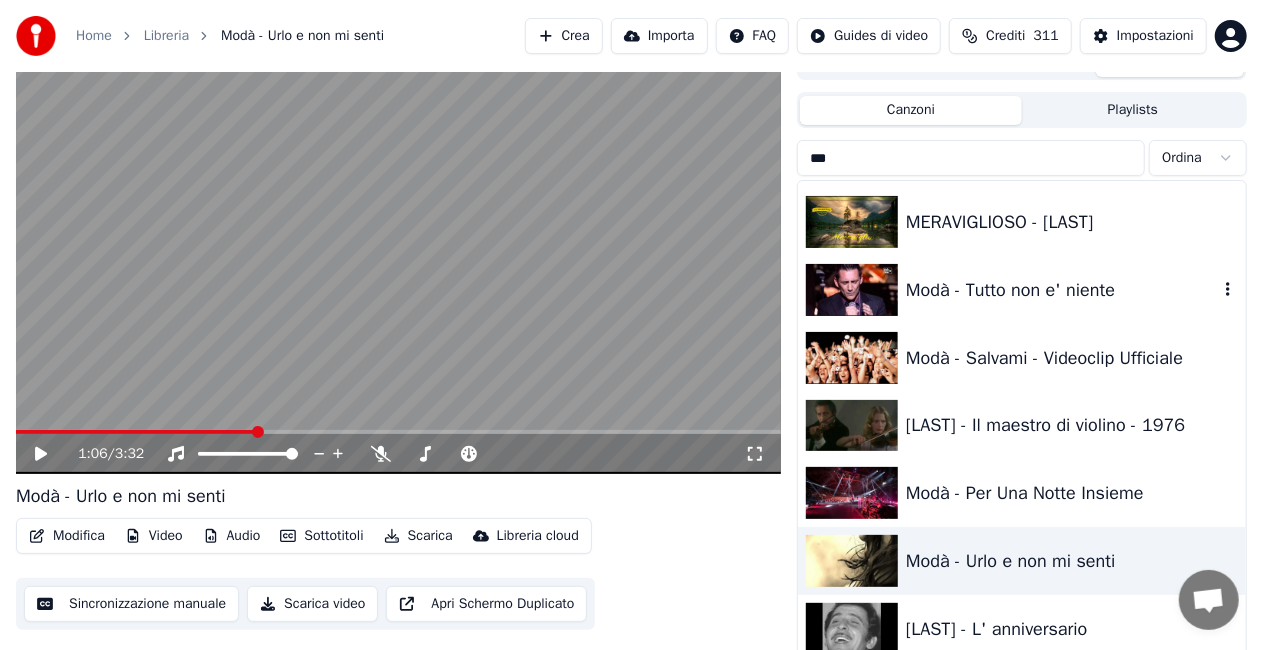 click on "Modà - Tutto non e' niente" at bounding box center [1062, 290] 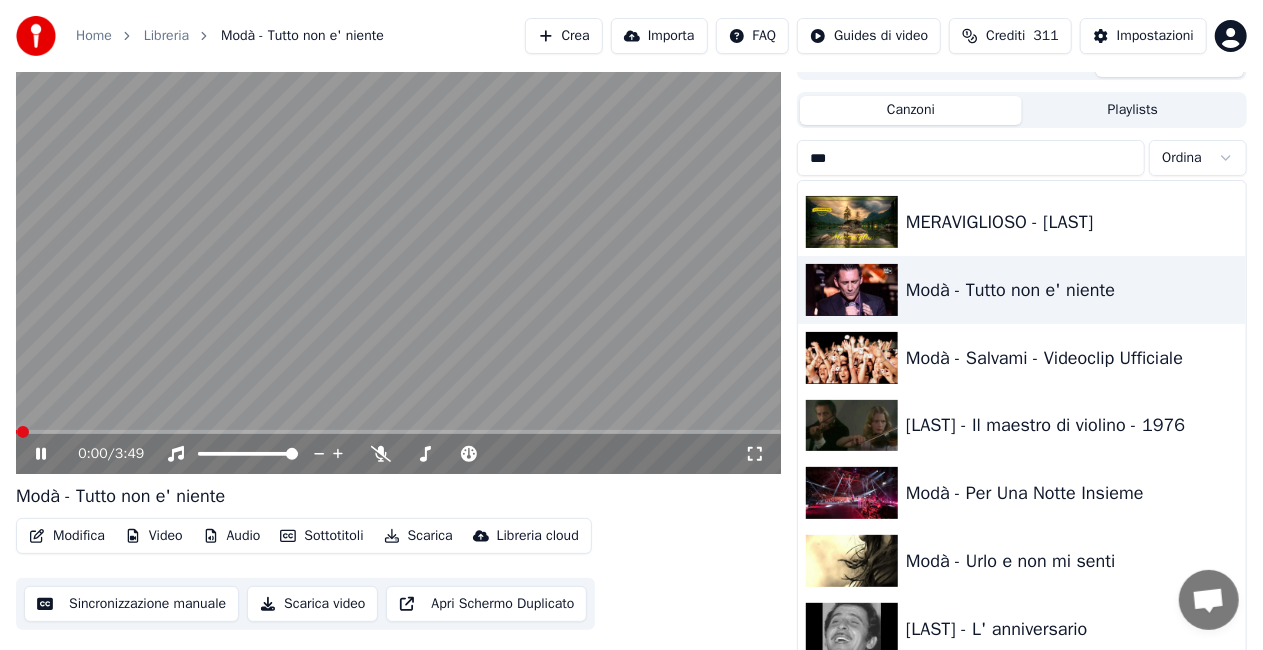 click 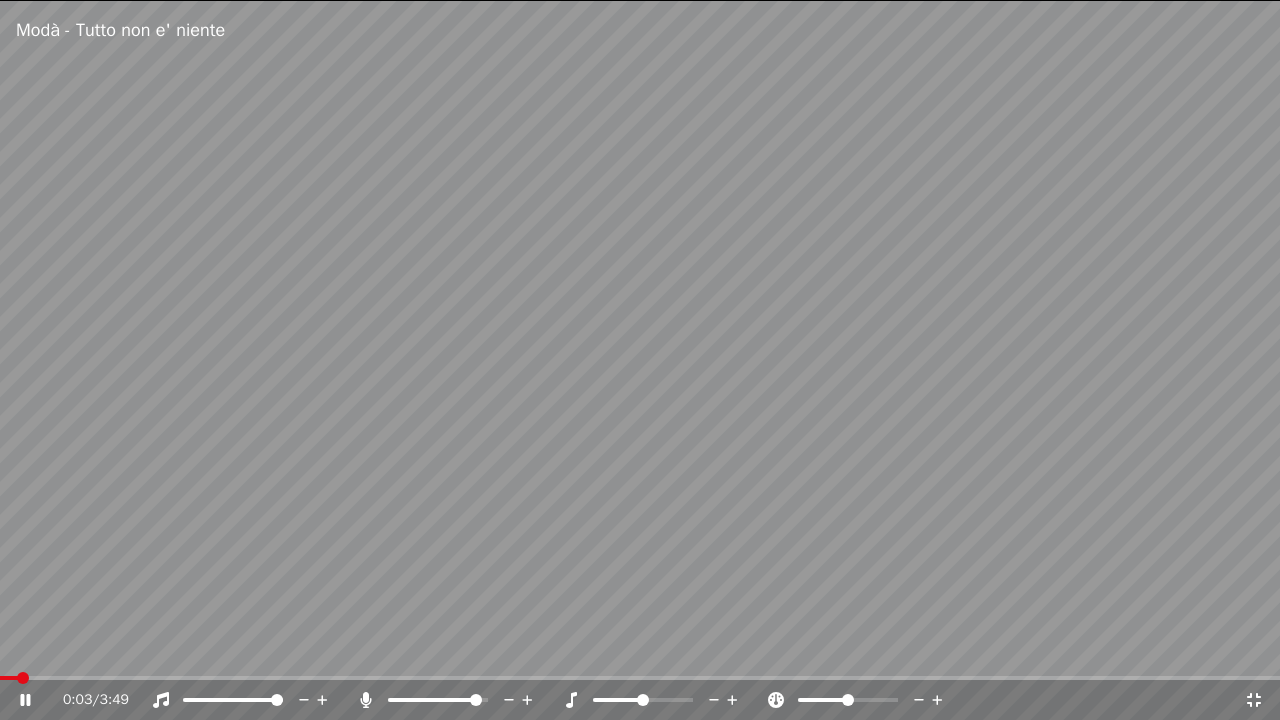 click at bounding box center [476, 700] 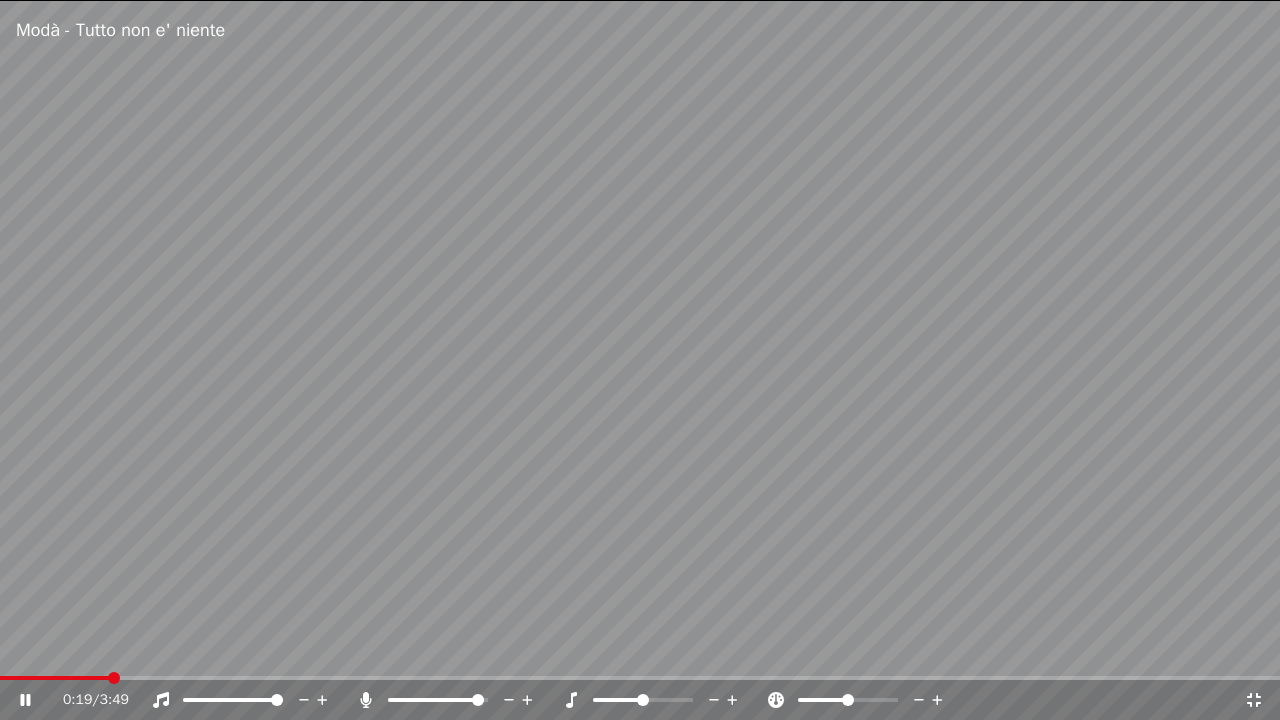 click 